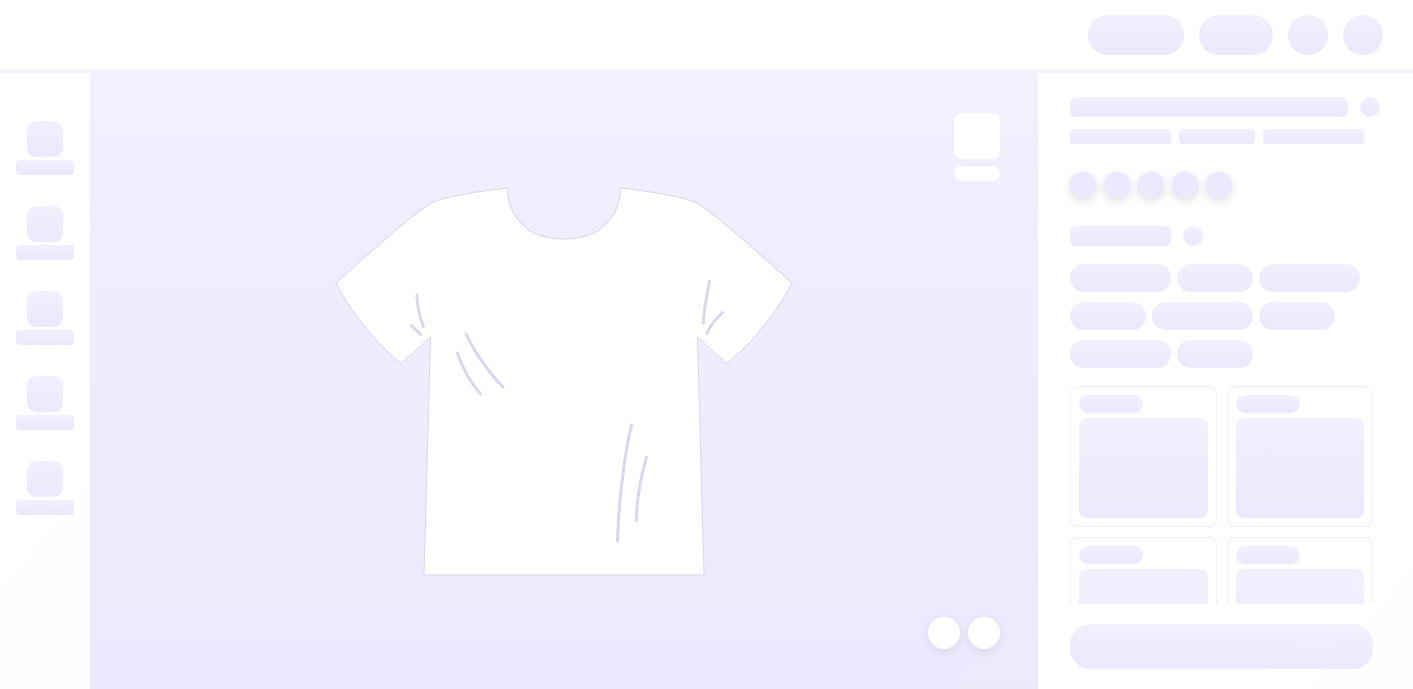 scroll, scrollTop: 0, scrollLeft: 0, axis: both 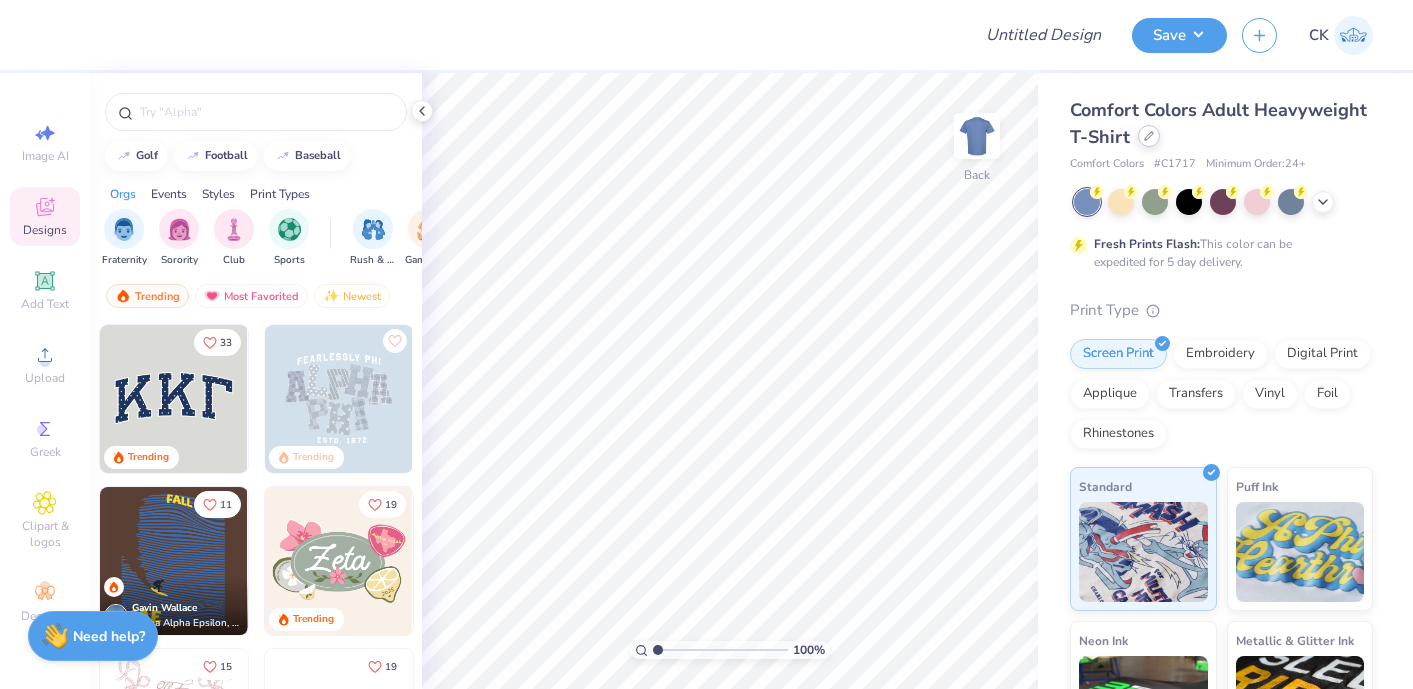 click at bounding box center (1149, 136) 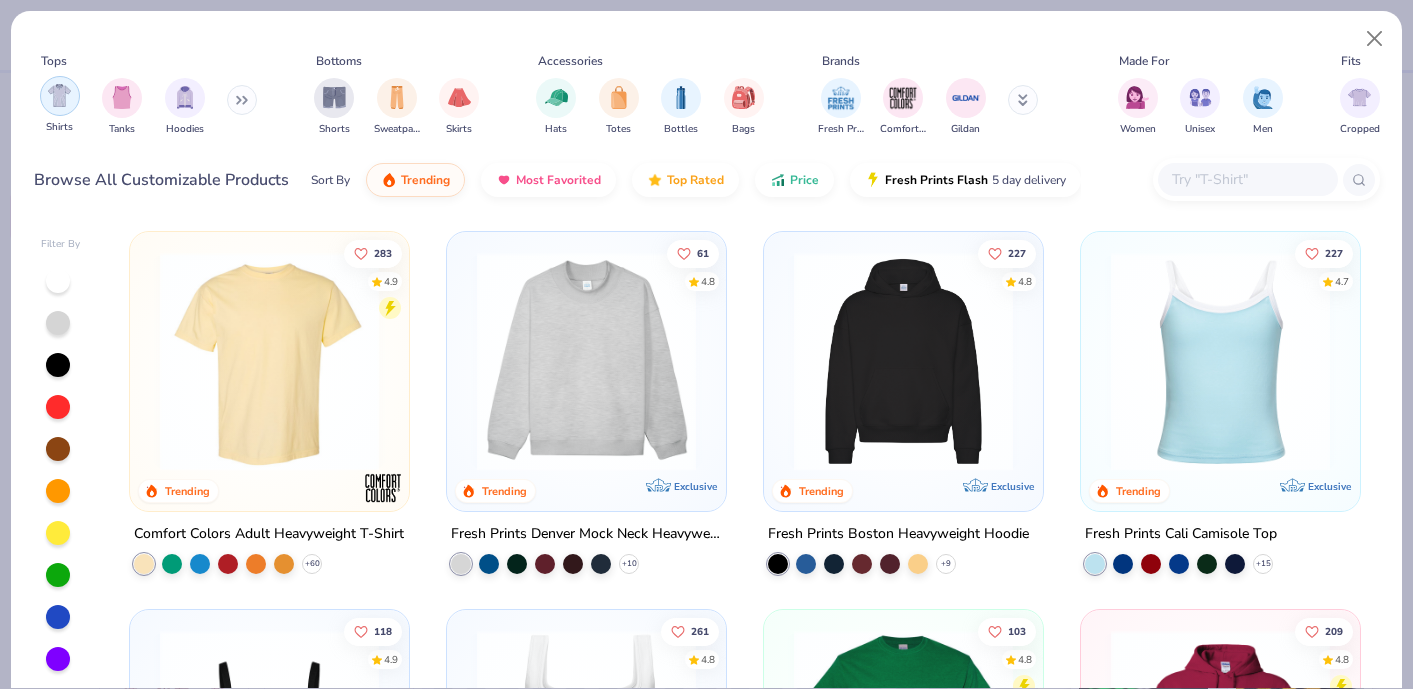 click at bounding box center [59, 95] 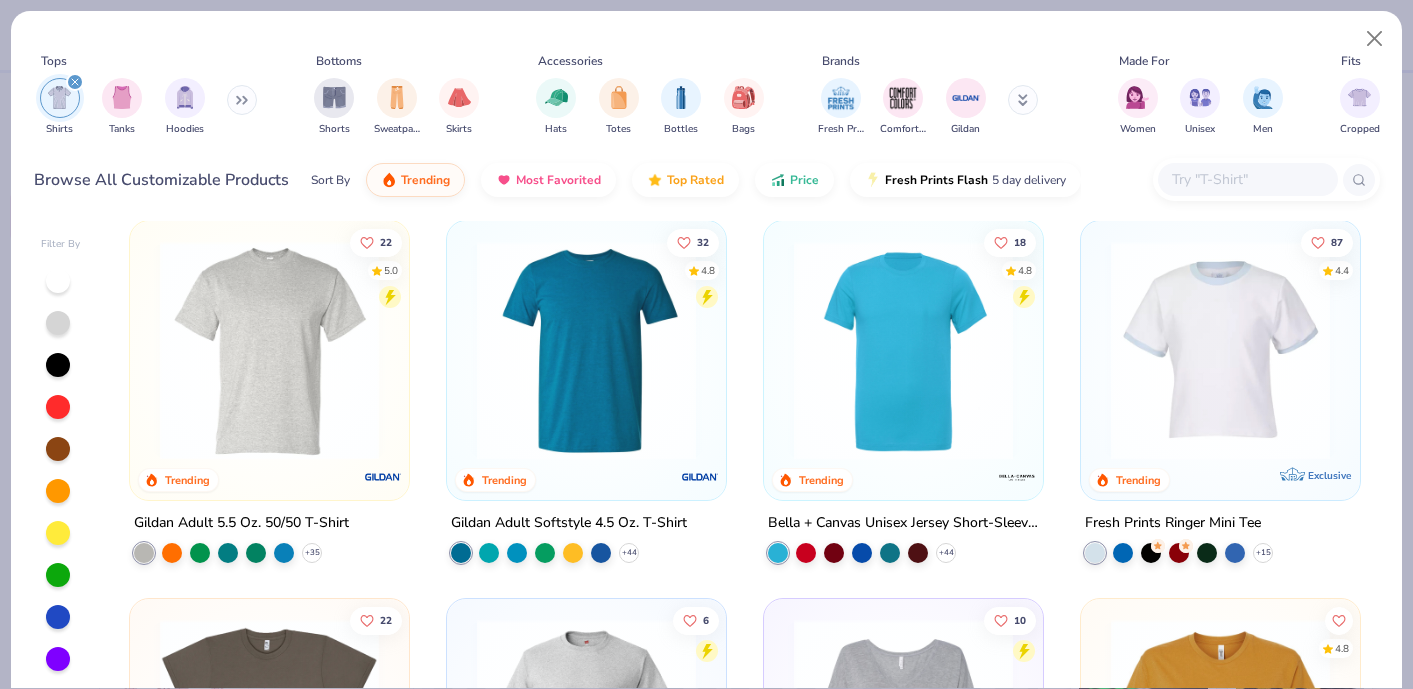 scroll, scrollTop: 1148, scrollLeft: 0, axis: vertical 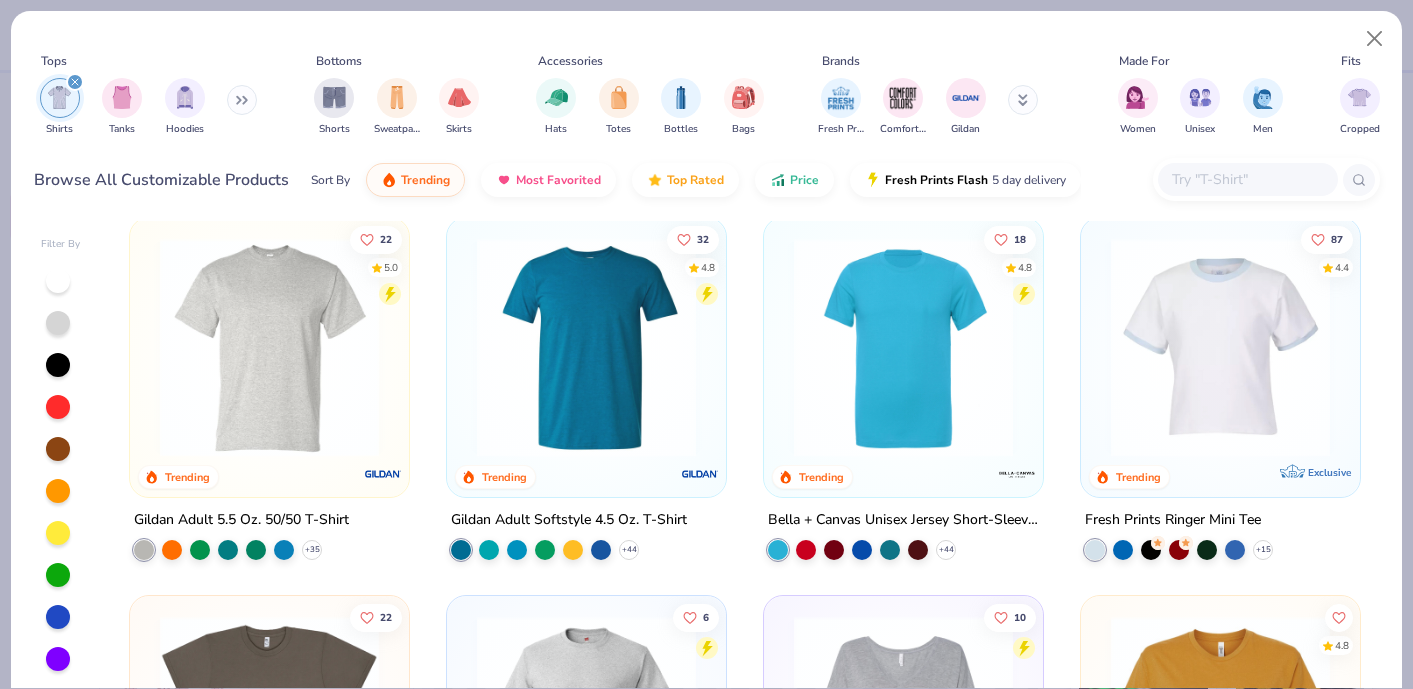 click at bounding box center [903, 347] 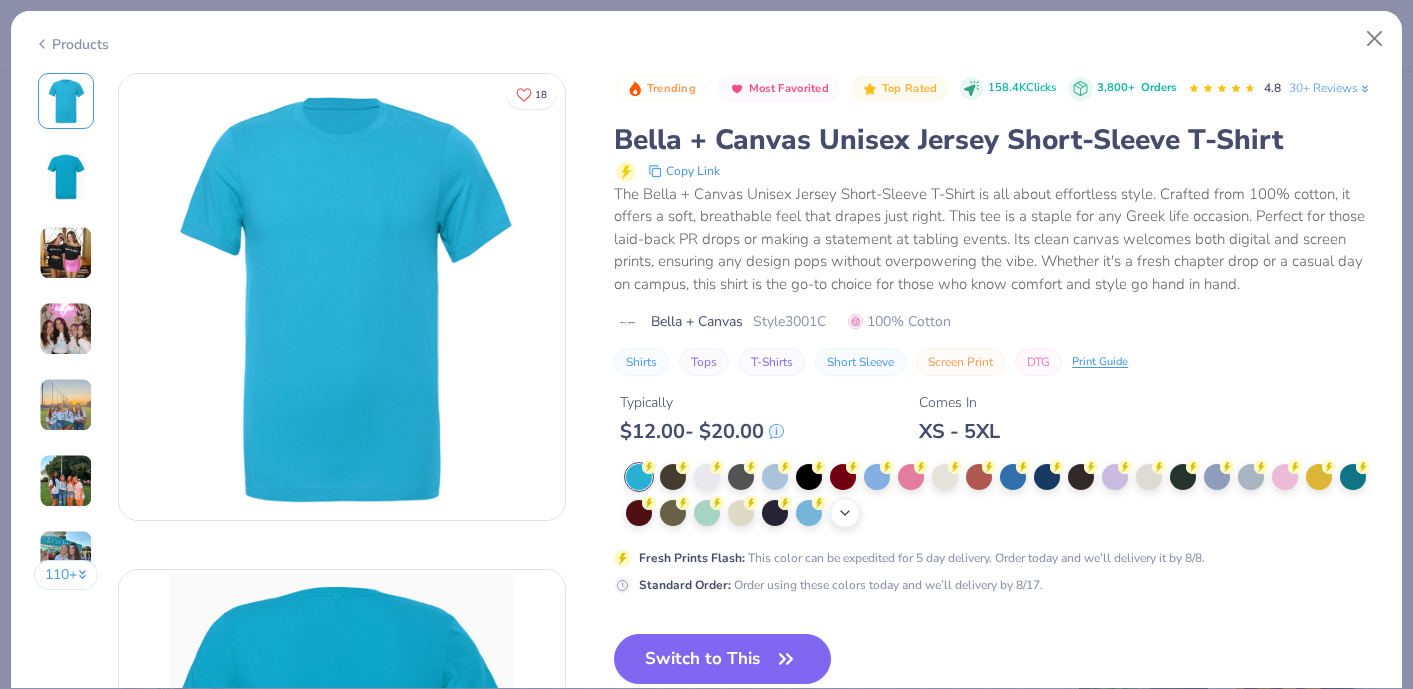 click 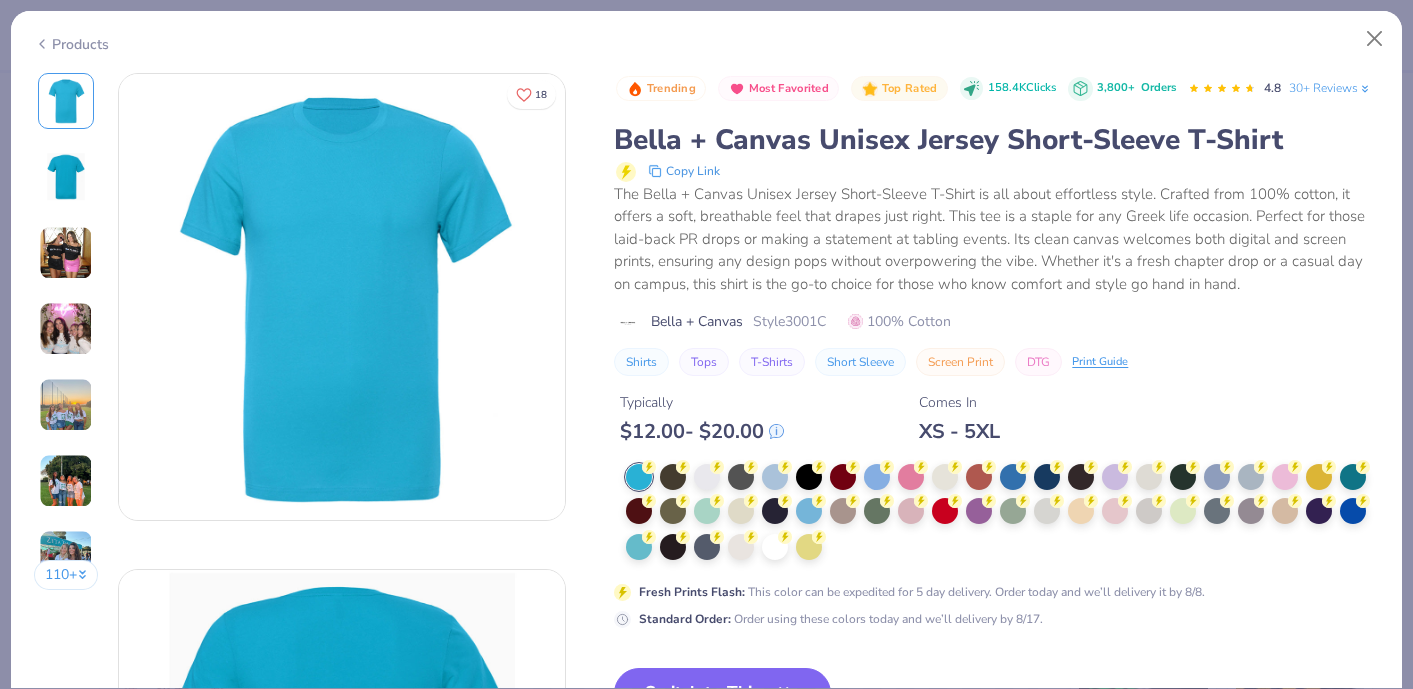 click at bounding box center [1002, 513] 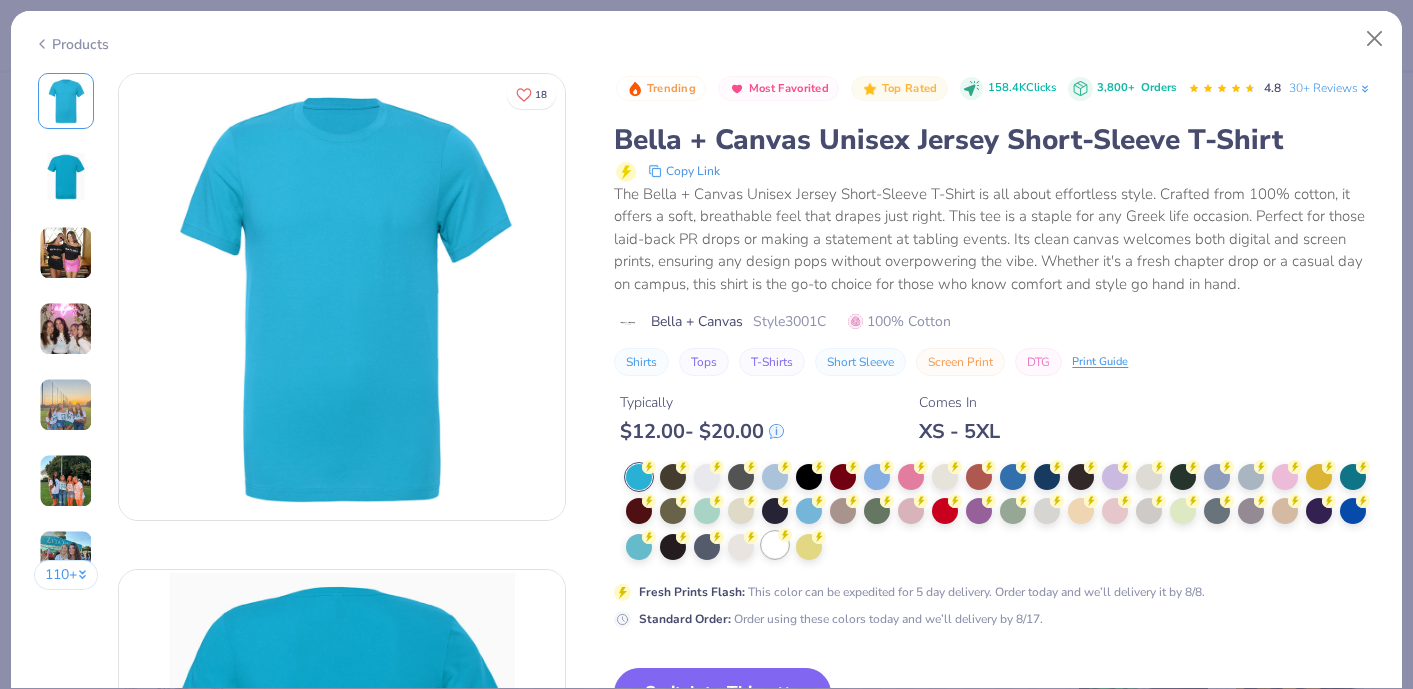 click at bounding box center (775, 545) 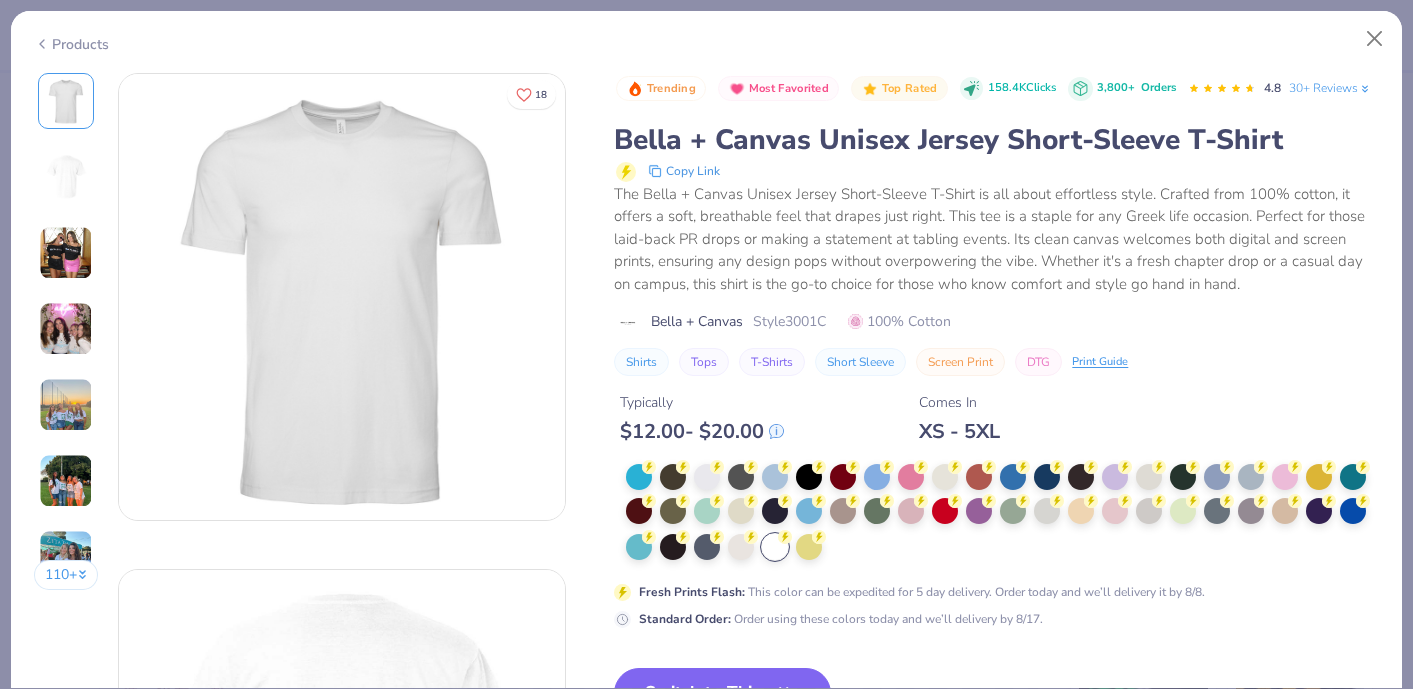 click at bounding box center (66, 253) 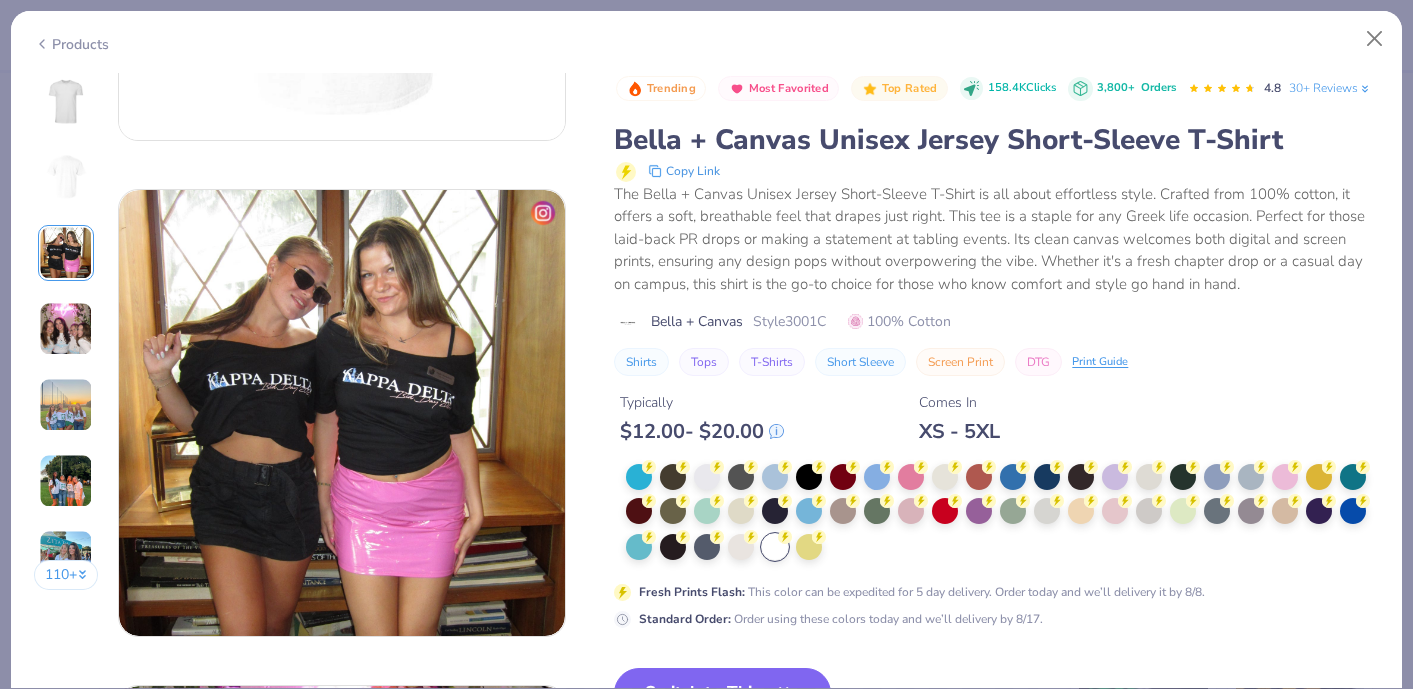 scroll, scrollTop: 992, scrollLeft: 0, axis: vertical 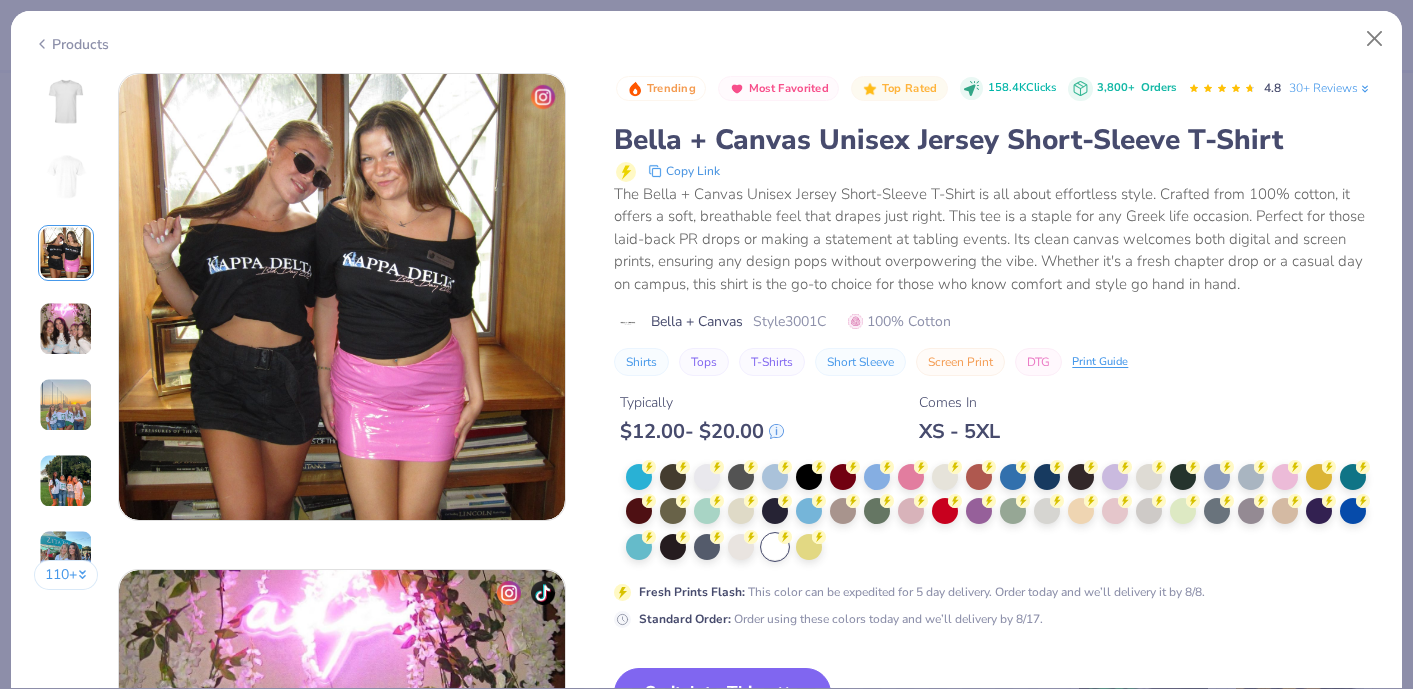 click at bounding box center [66, 329] 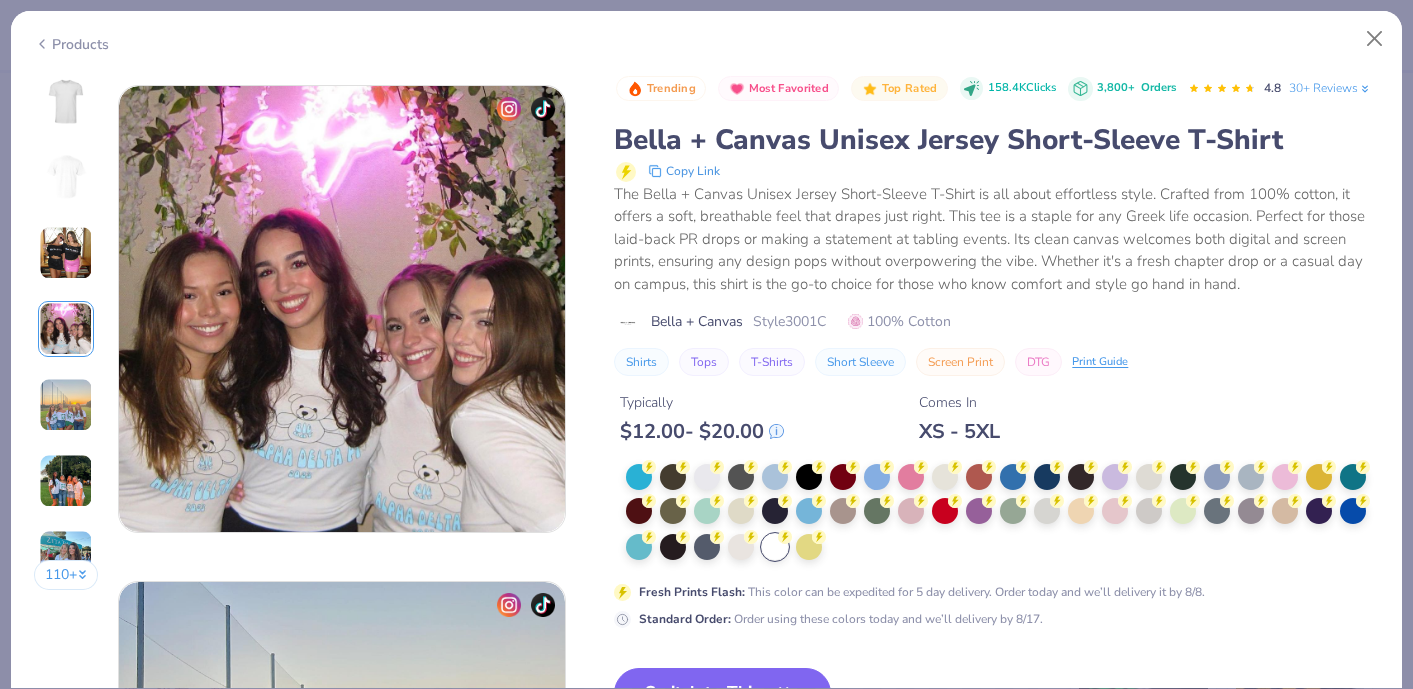 scroll, scrollTop: 1488, scrollLeft: 0, axis: vertical 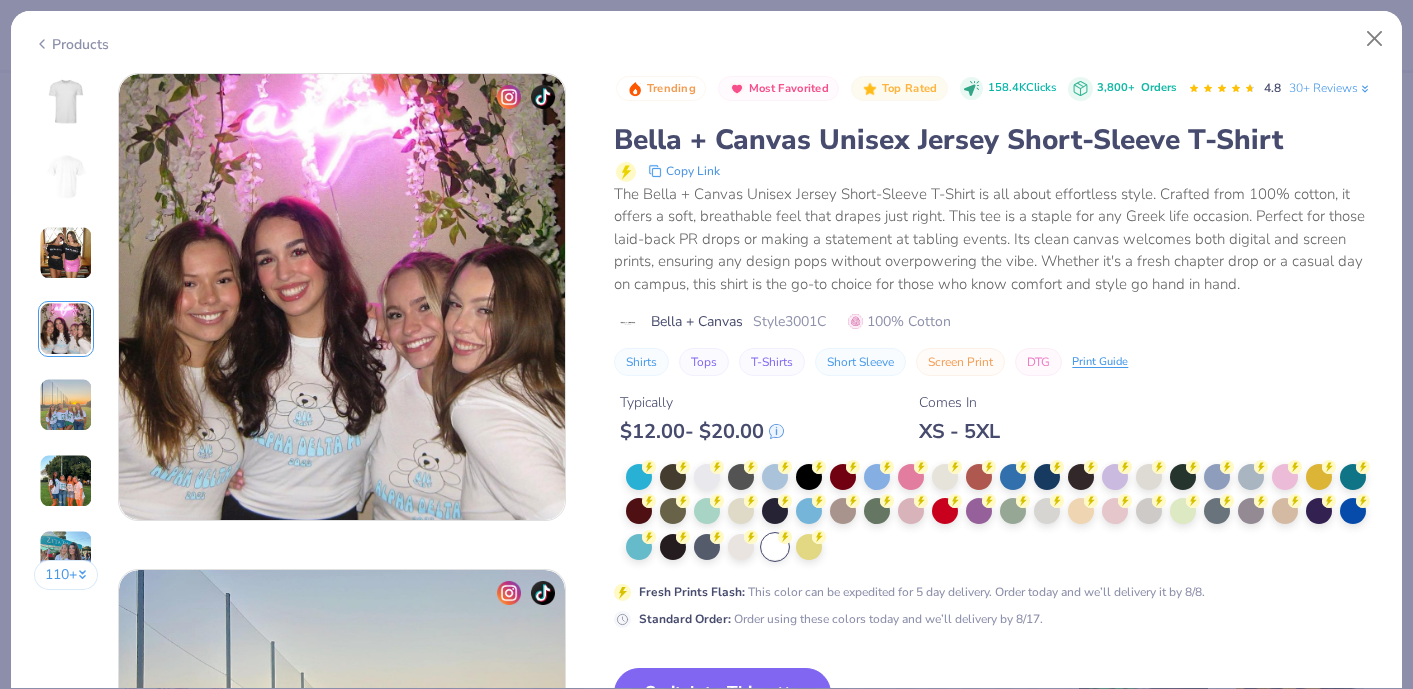 click at bounding box center (66, 405) 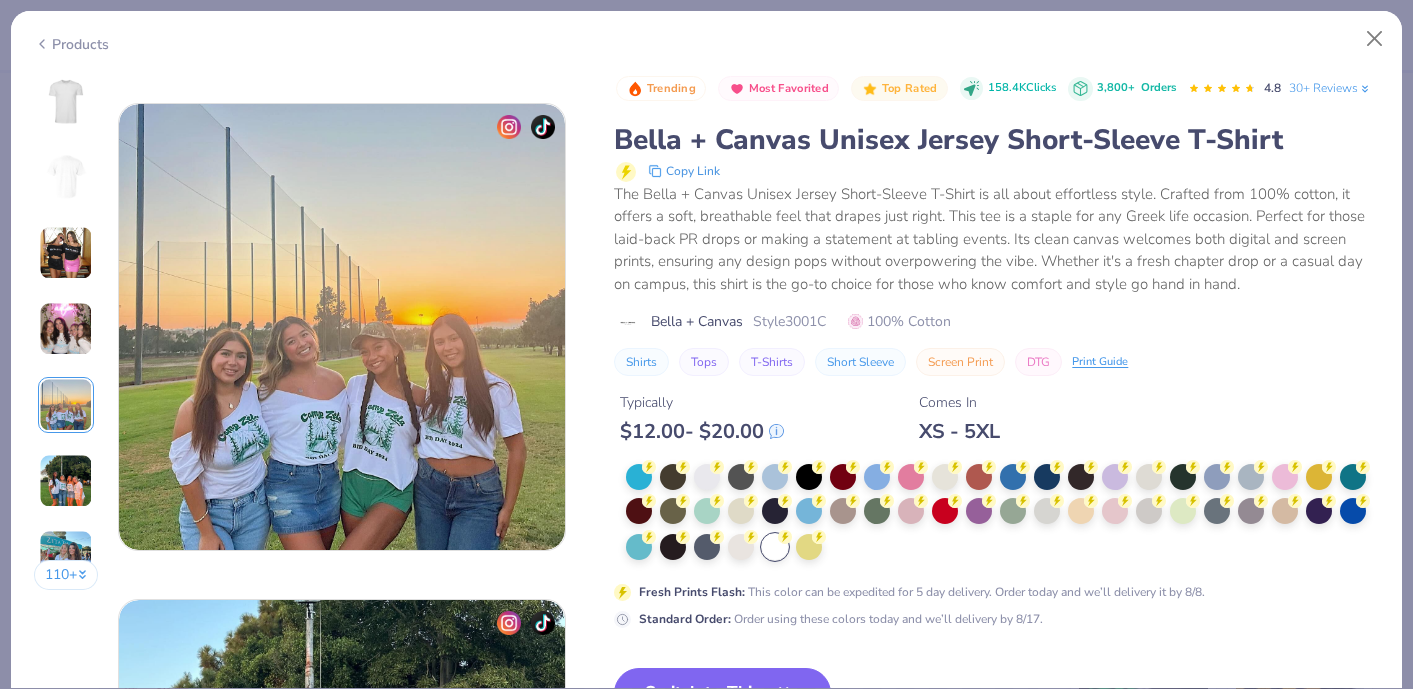 scroll, scrollTop: 1984, scrollLeft: 0, axis: vertical 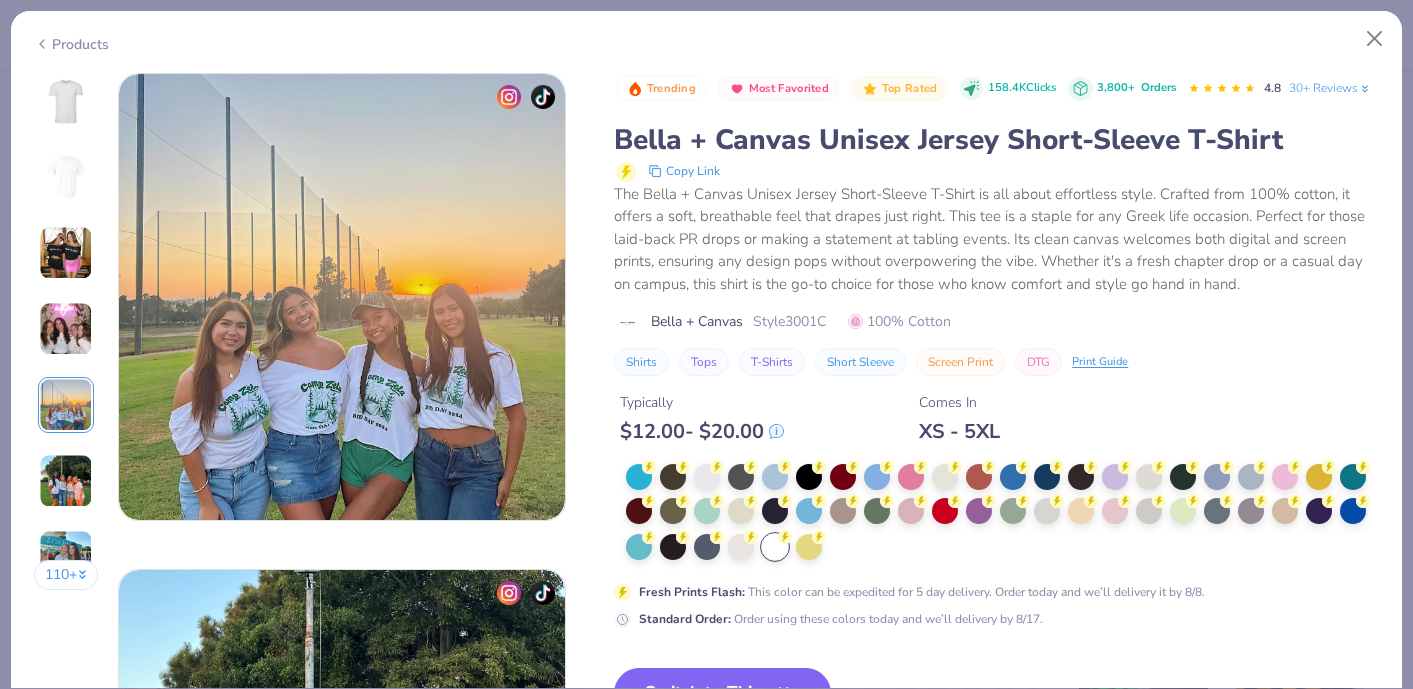 click at bounding box center (66, 481) 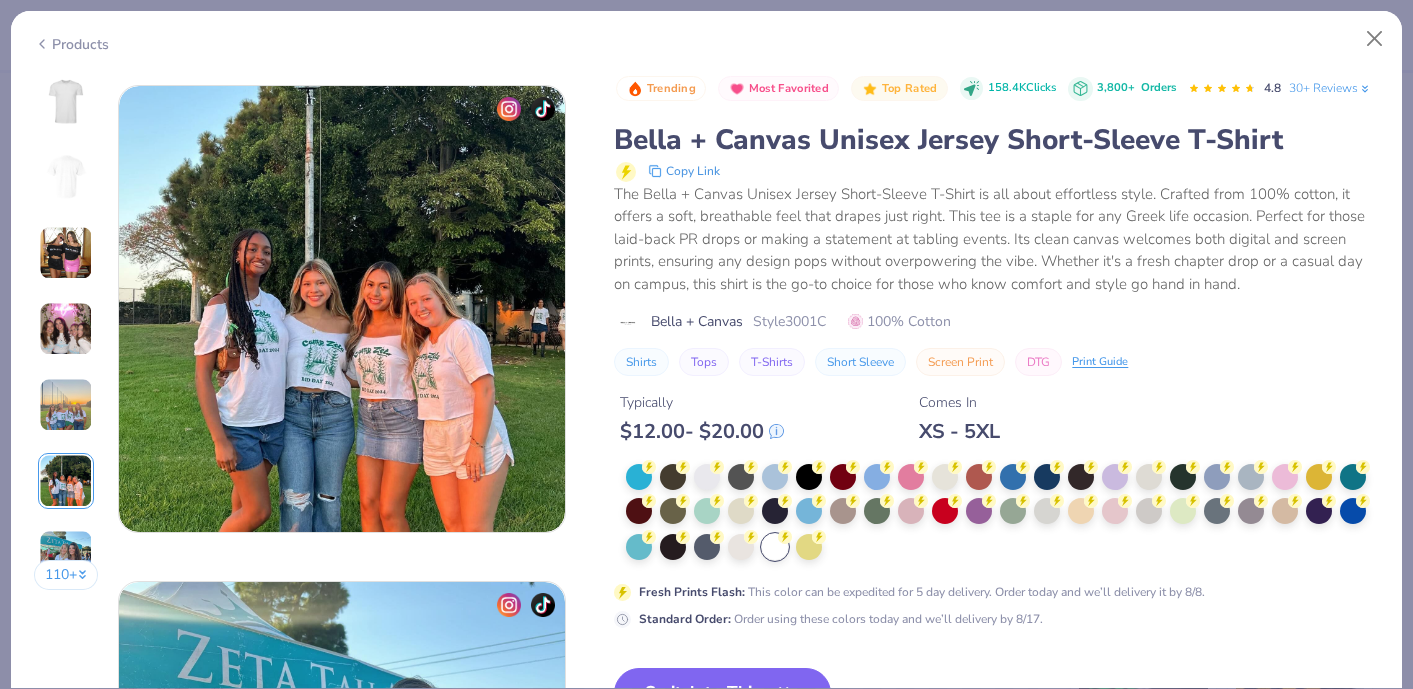scroll, scrollTop: 2480, scrollLeft: 0, axis: vertical 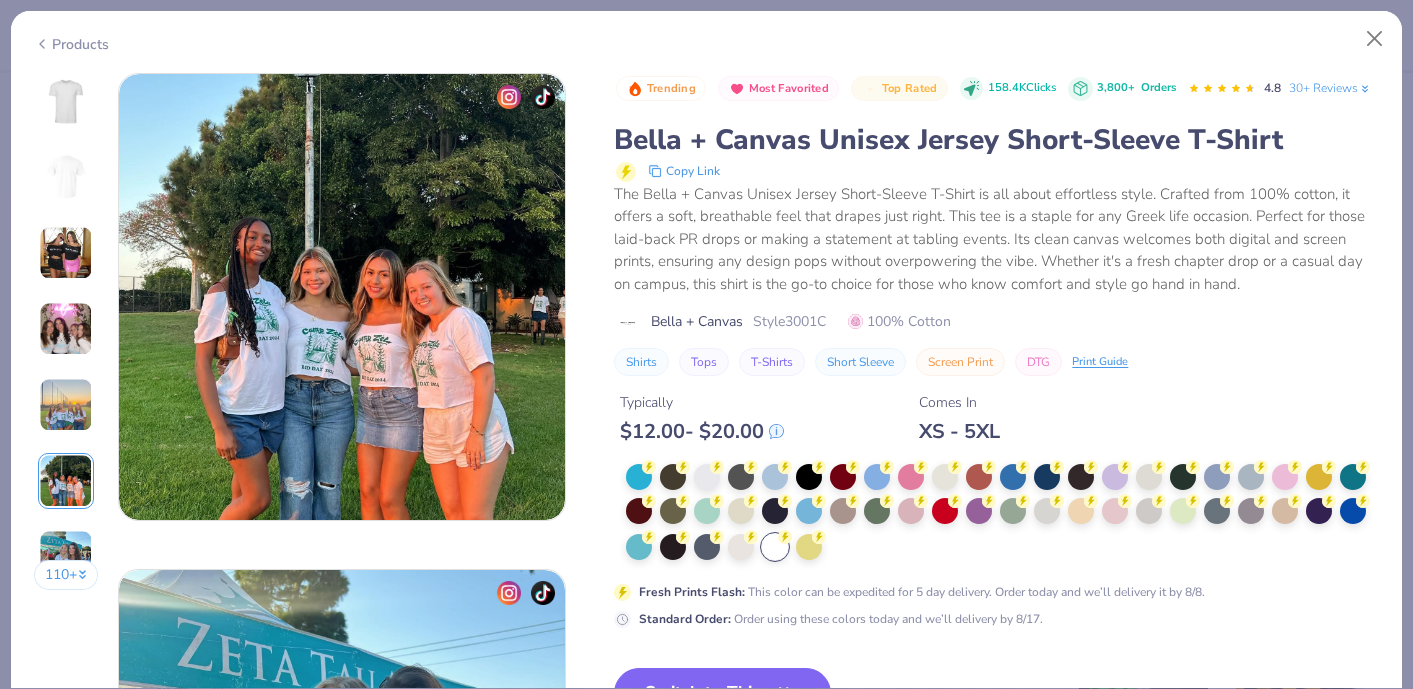 click at bounding box center [66, 557] 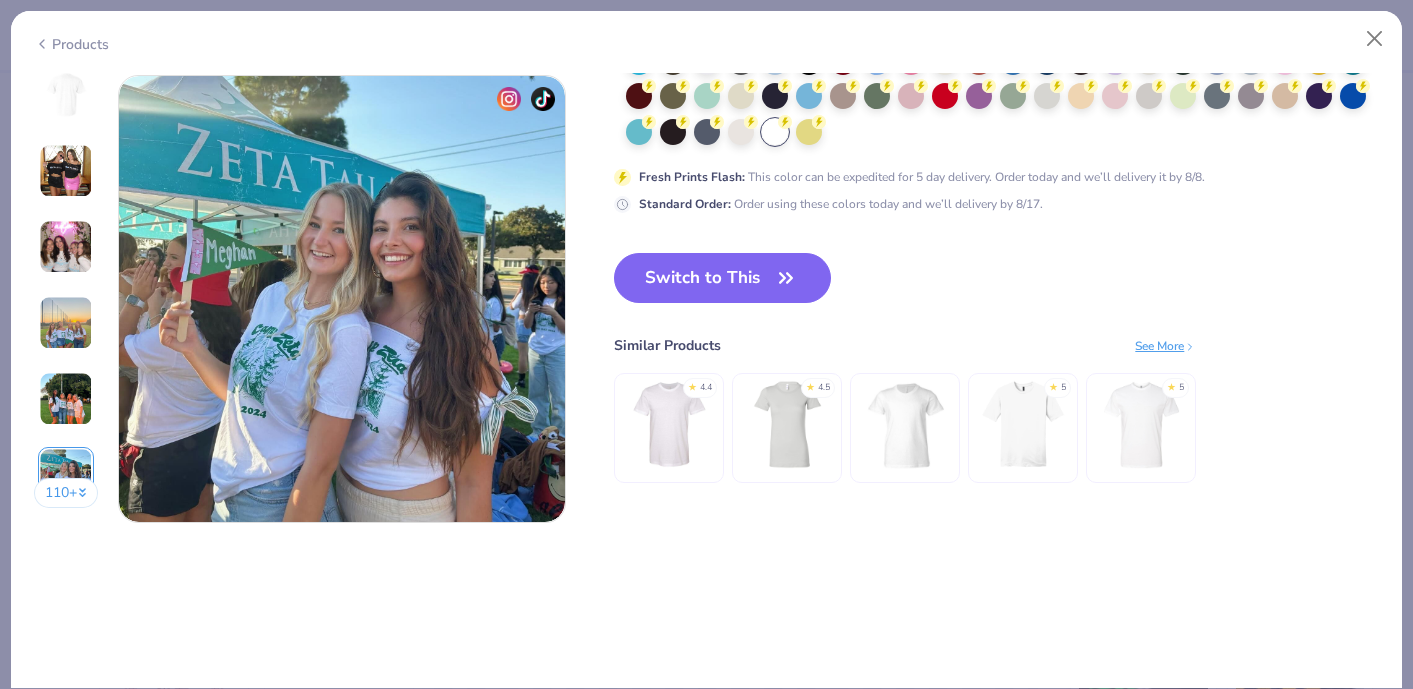 scroll, scrollTop: 2976, scrollLeft: 0, axis: vertical 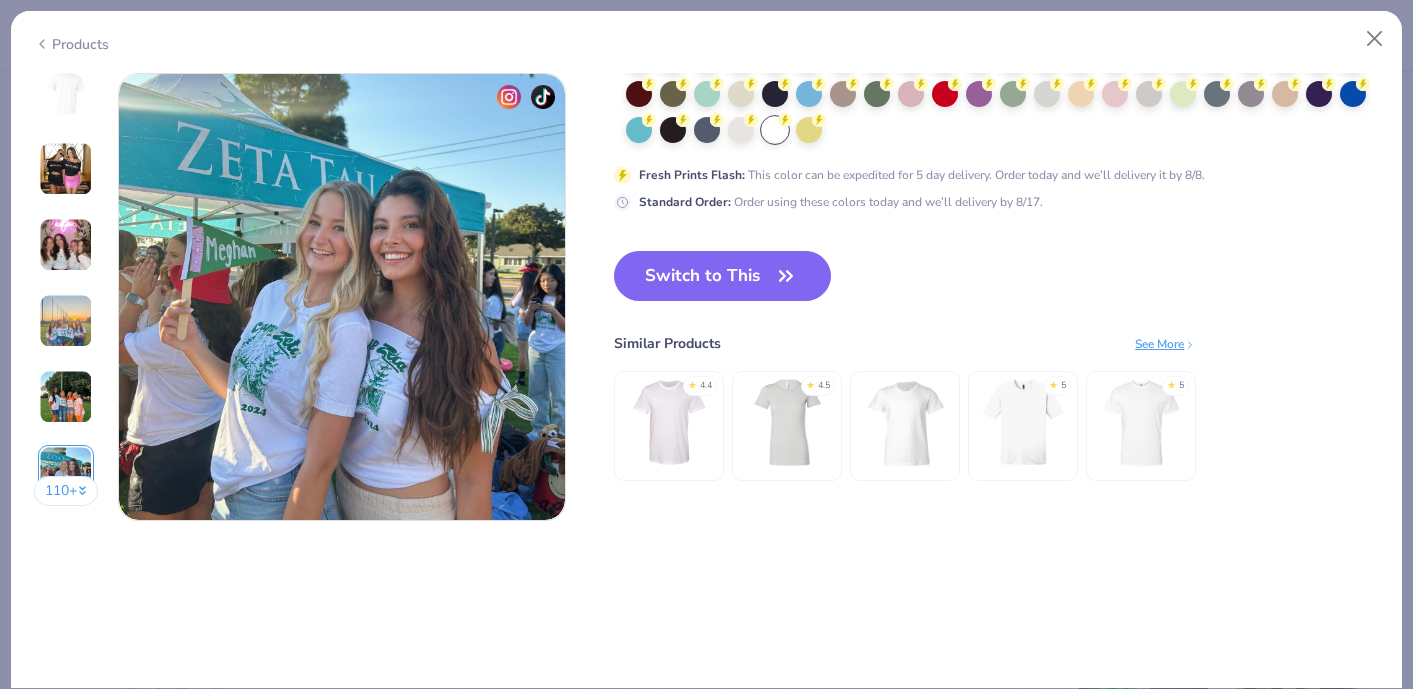 click at bounding box center [66, 397] 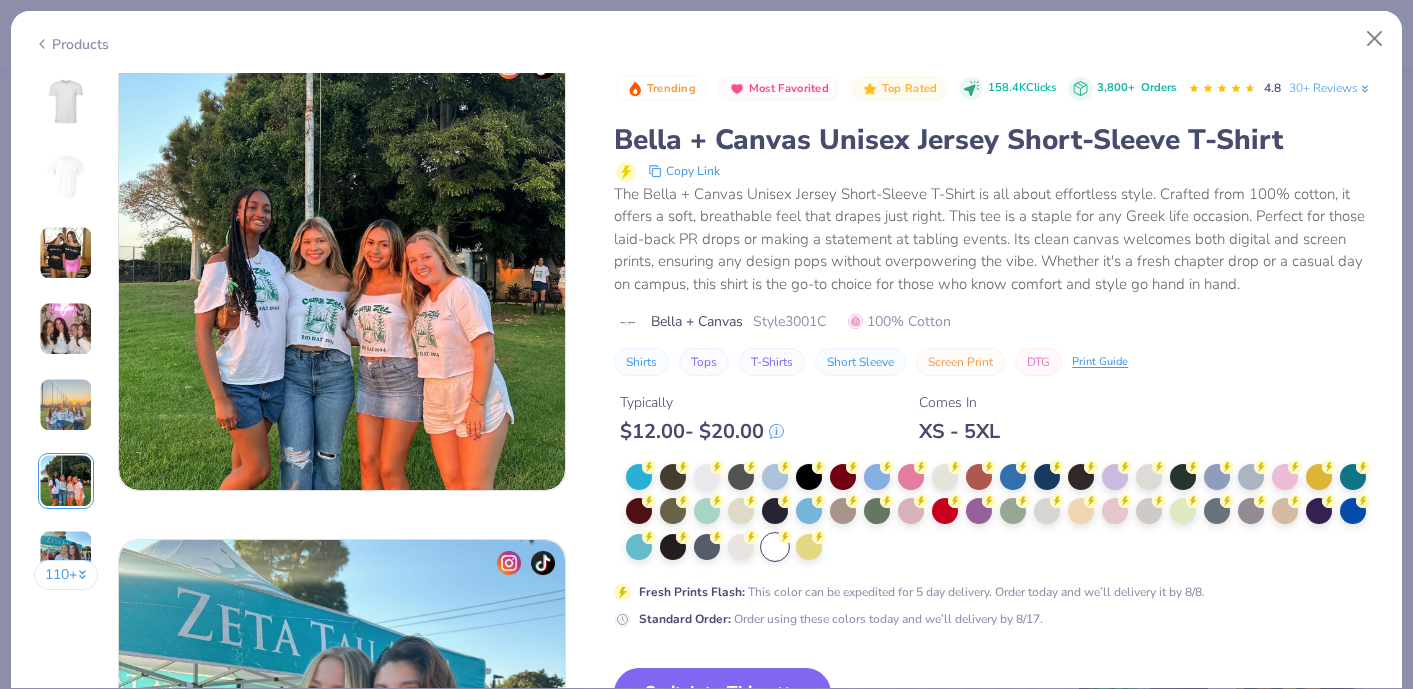 scroll, scrollTop: 2480, scrollLeft: 0, axis: vertical 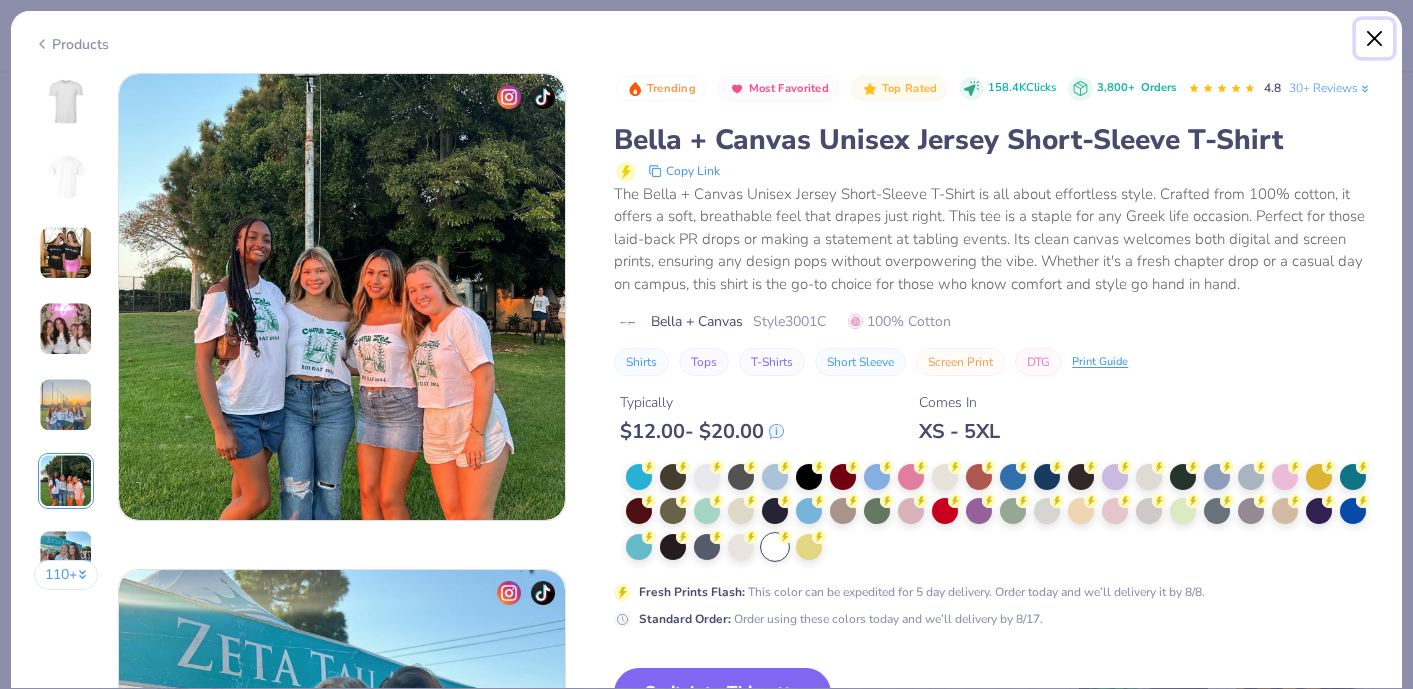 click at bounding box center (1375, 39) 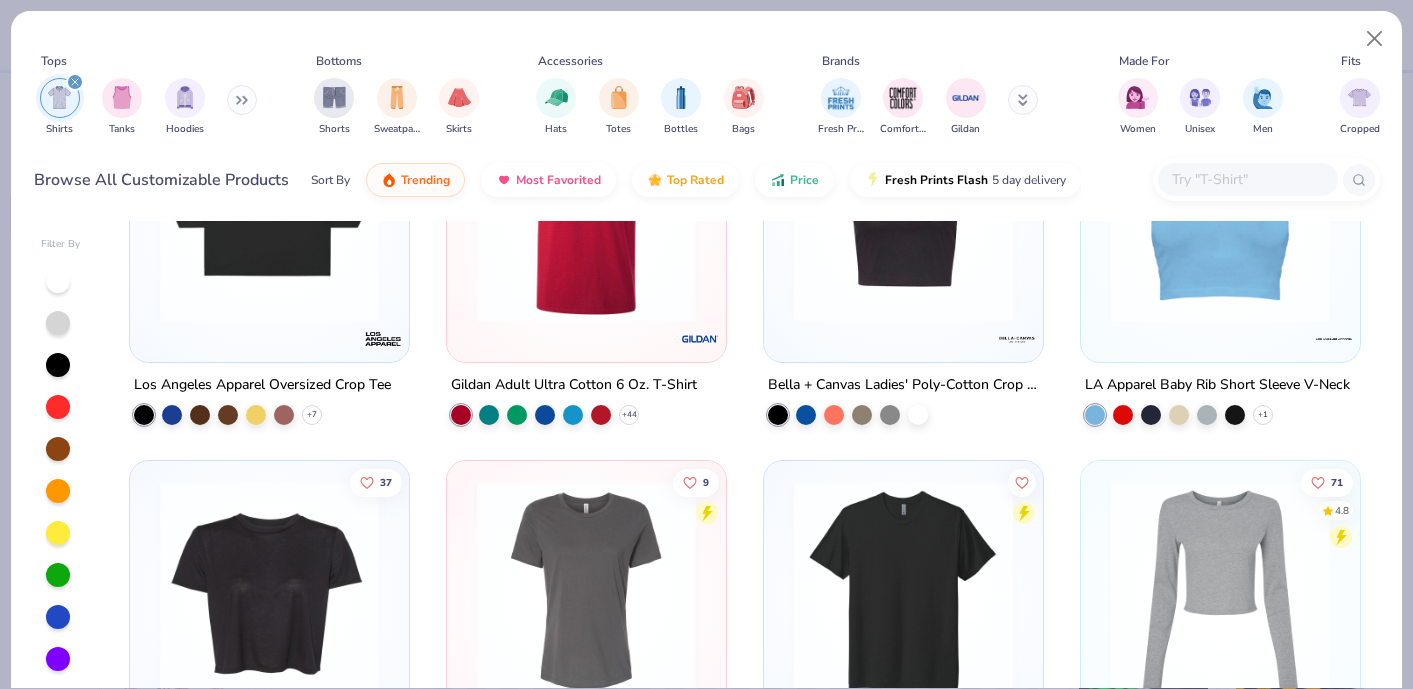 scroll, scrollTop: 2216, scrollLeft: 0, axis: vertical 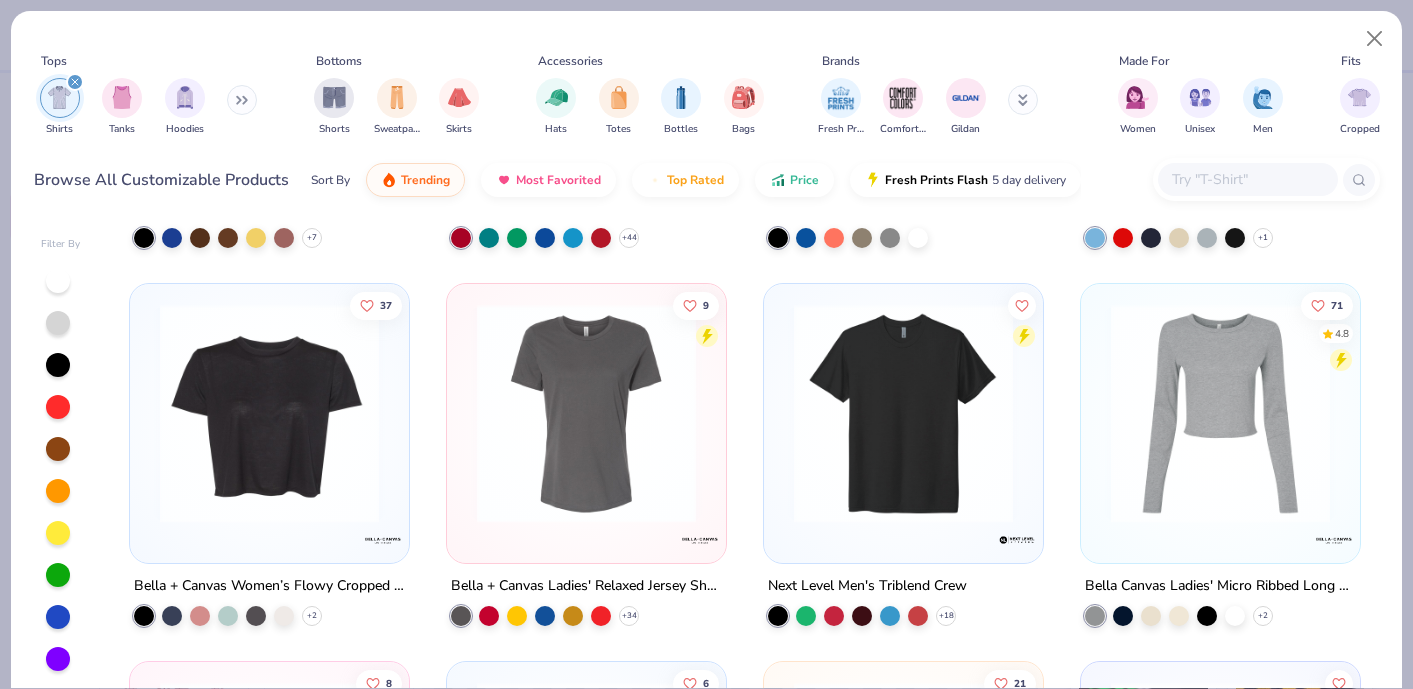 click at bounding box center (269, 413) 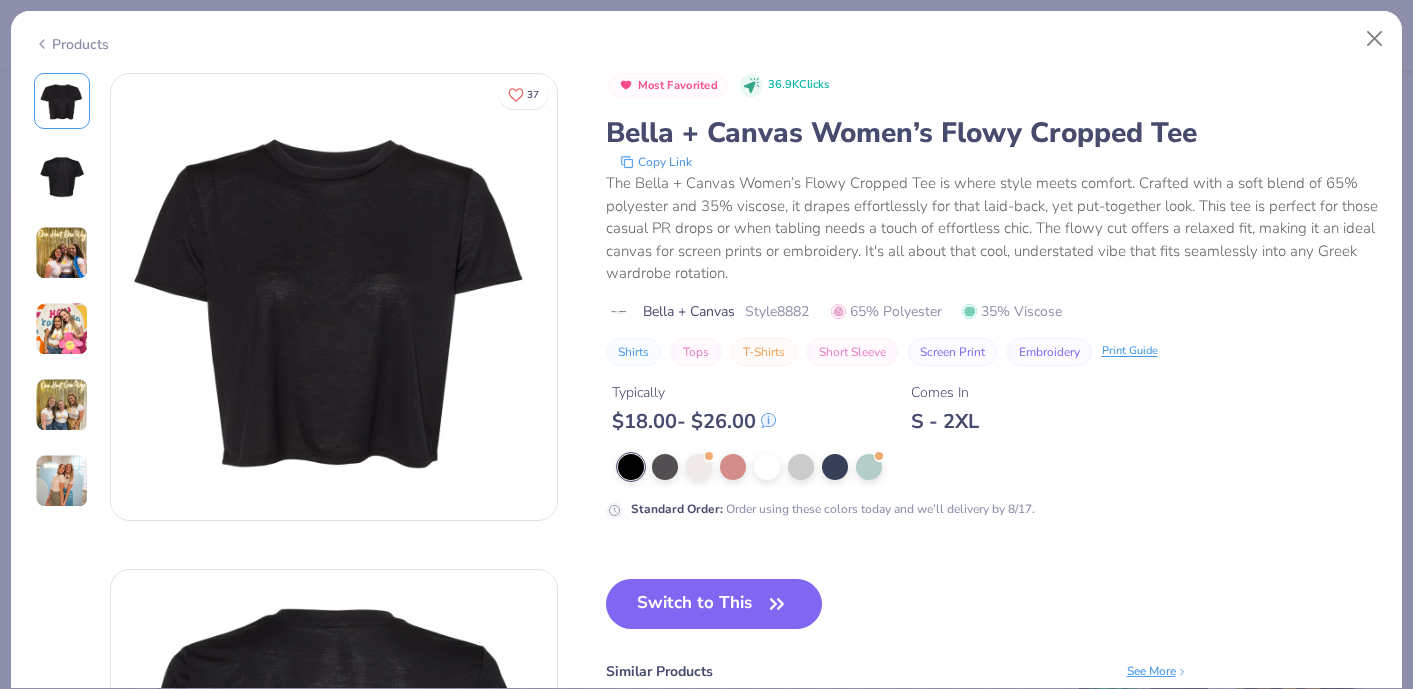click at bounding box center (62, 177) 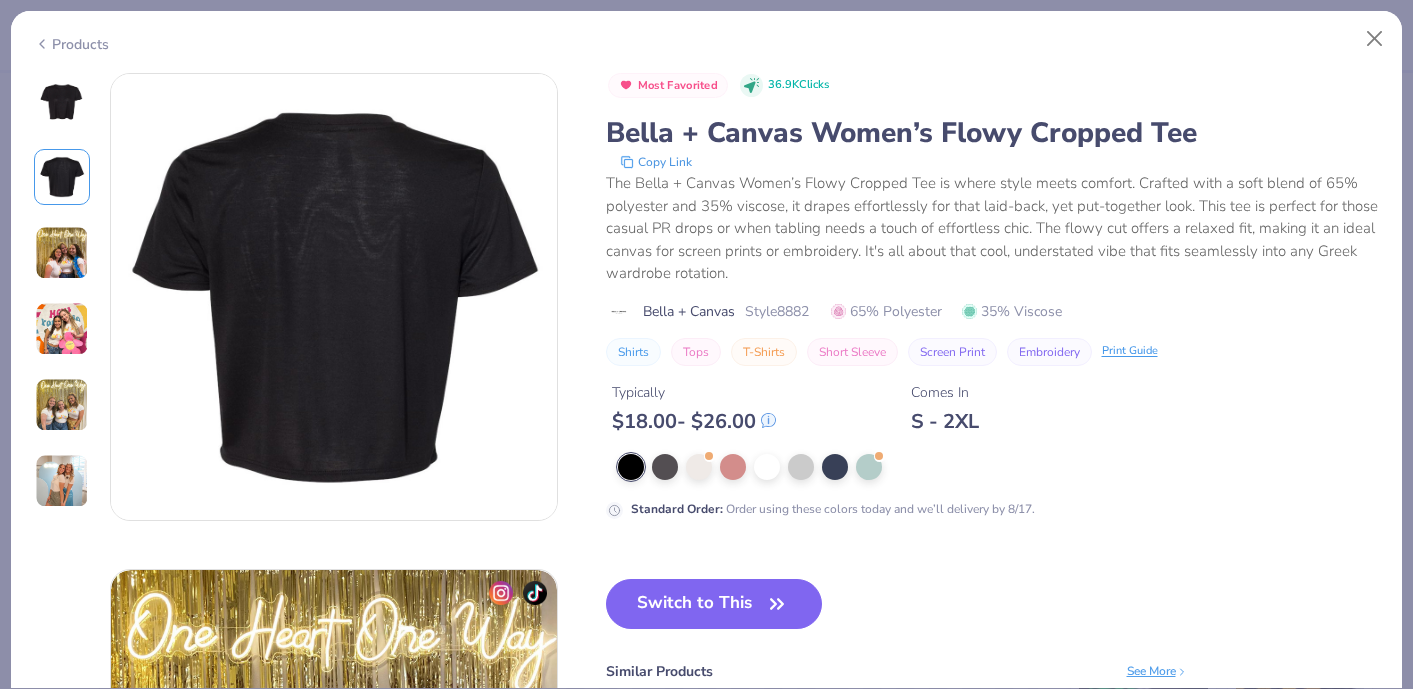 click at bounding box center (62, 253) 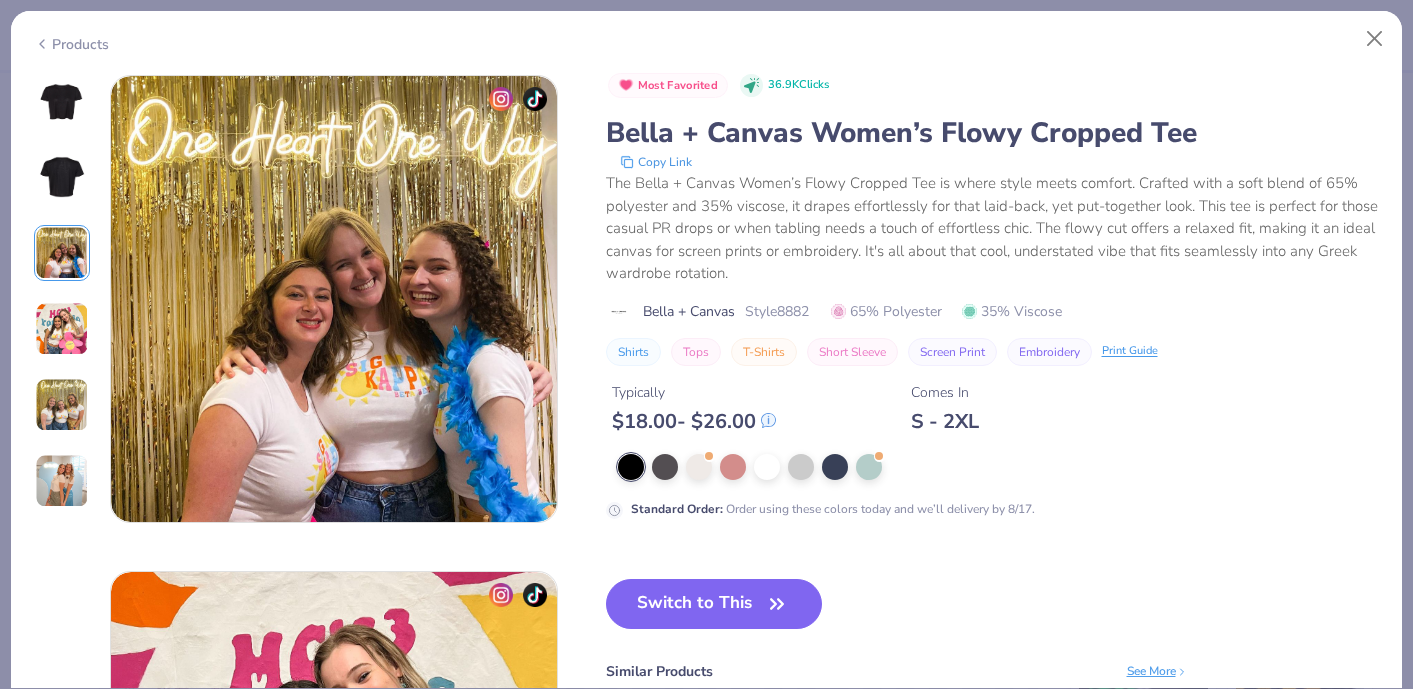 scroll, scrollTop: 992, scrollLeft: 0, axis: vertical 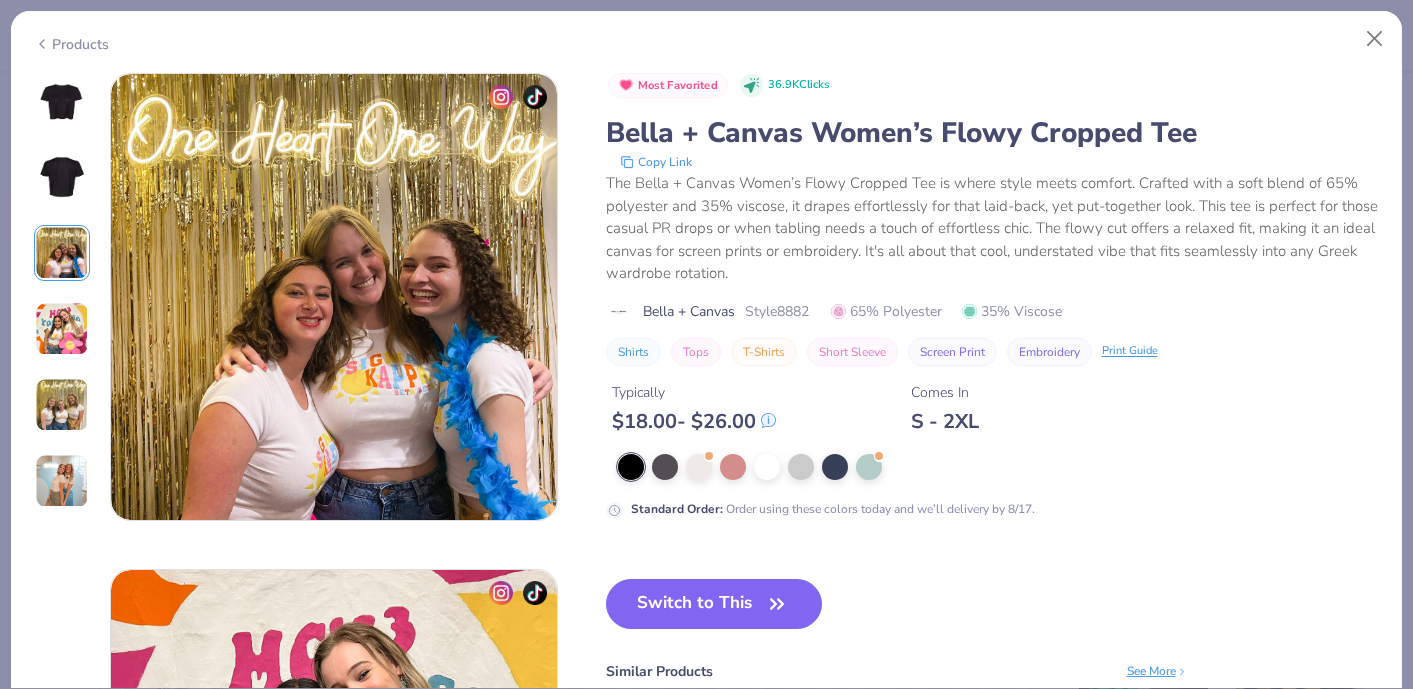 click at bounding box center [62, 291] 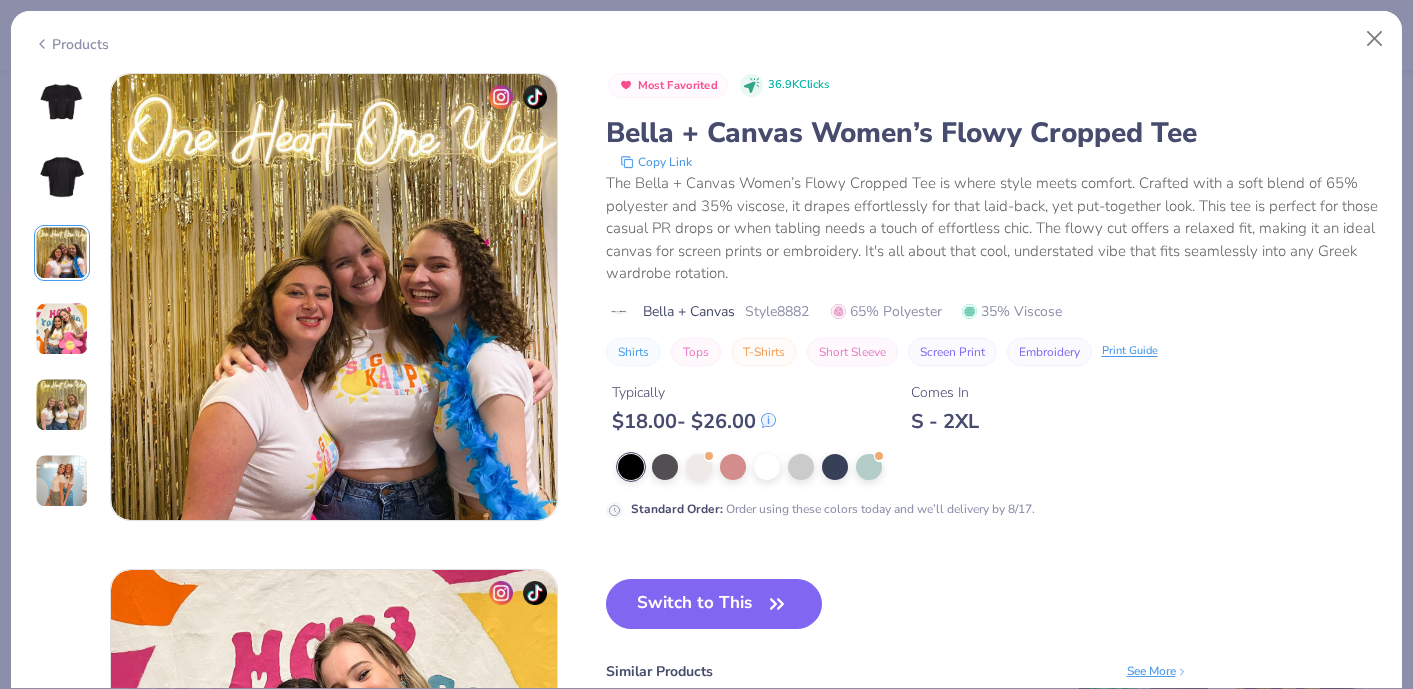 click at bounding box center [62, 329] 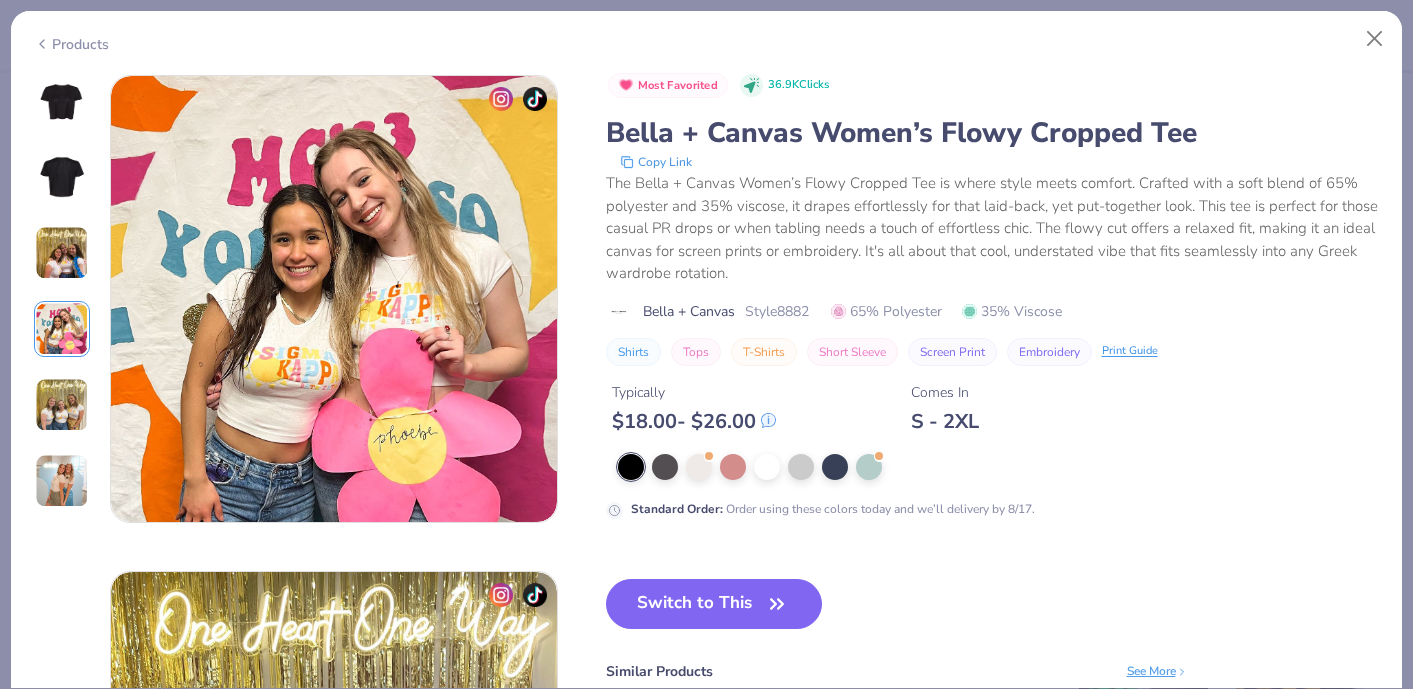 scroll, scrollTop: 1488, scrollLeft: 0, axis: vertical 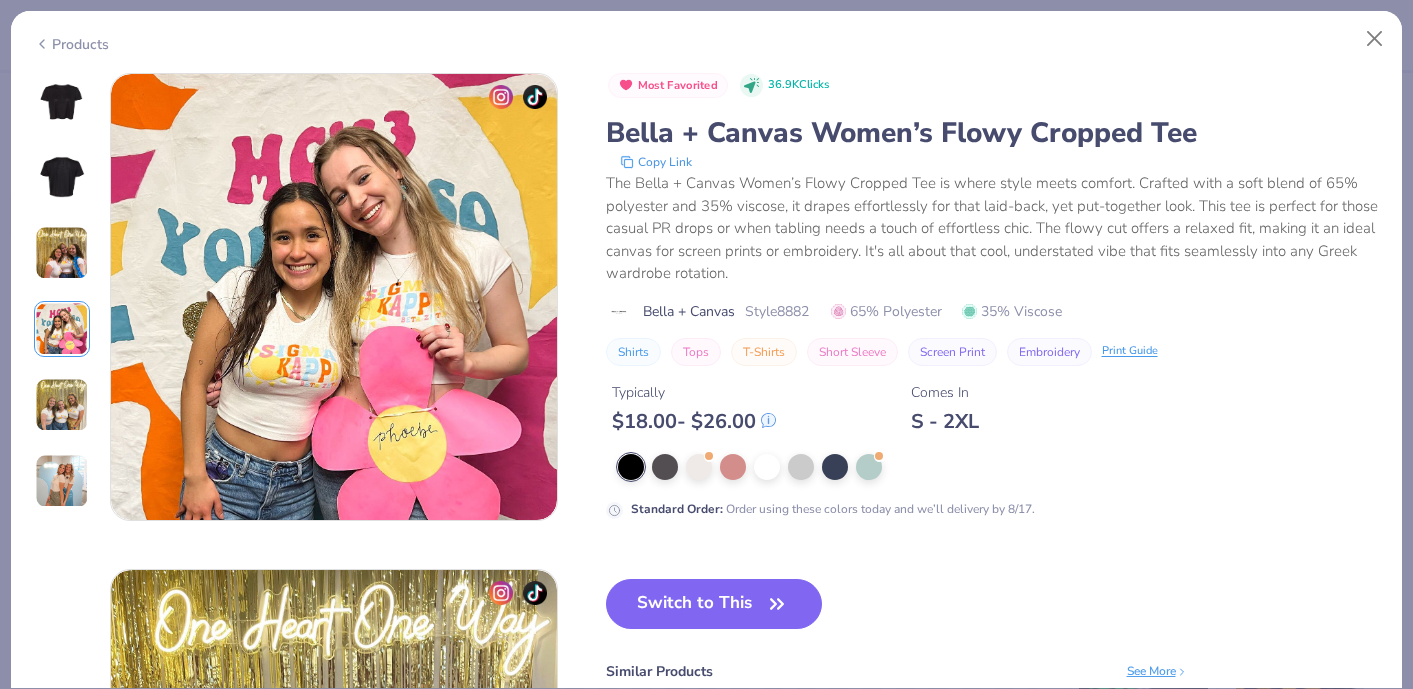 click at bounding box center [62, 405] 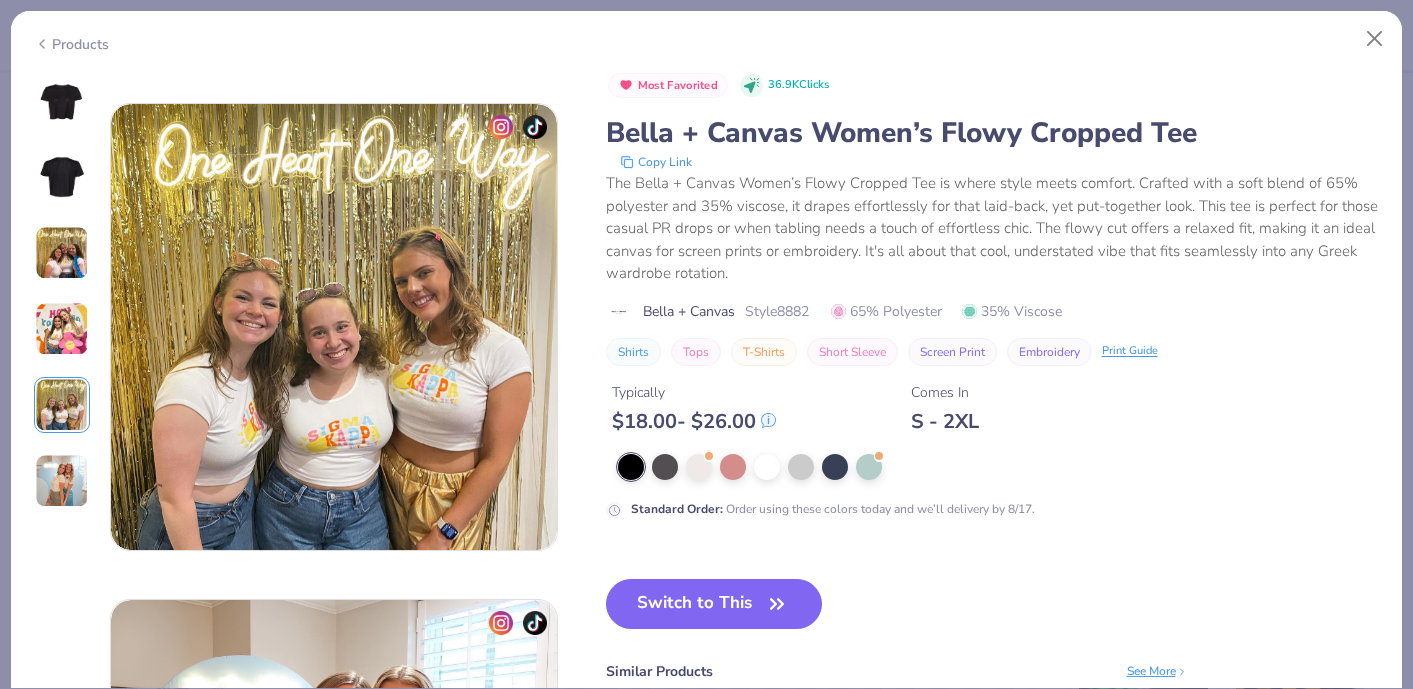 scroll, scrollTop: 1984, scrollLeft: 0, axis: vertical 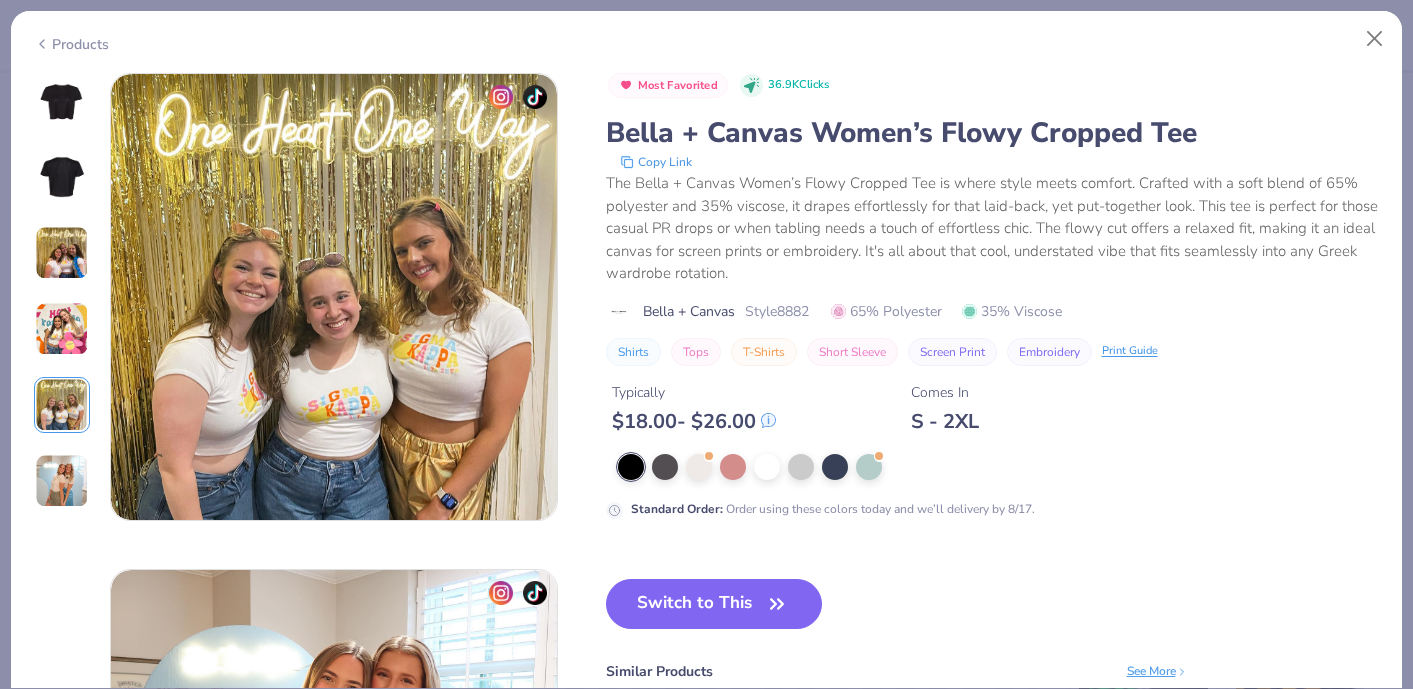 click at bounding box center [62, 291] 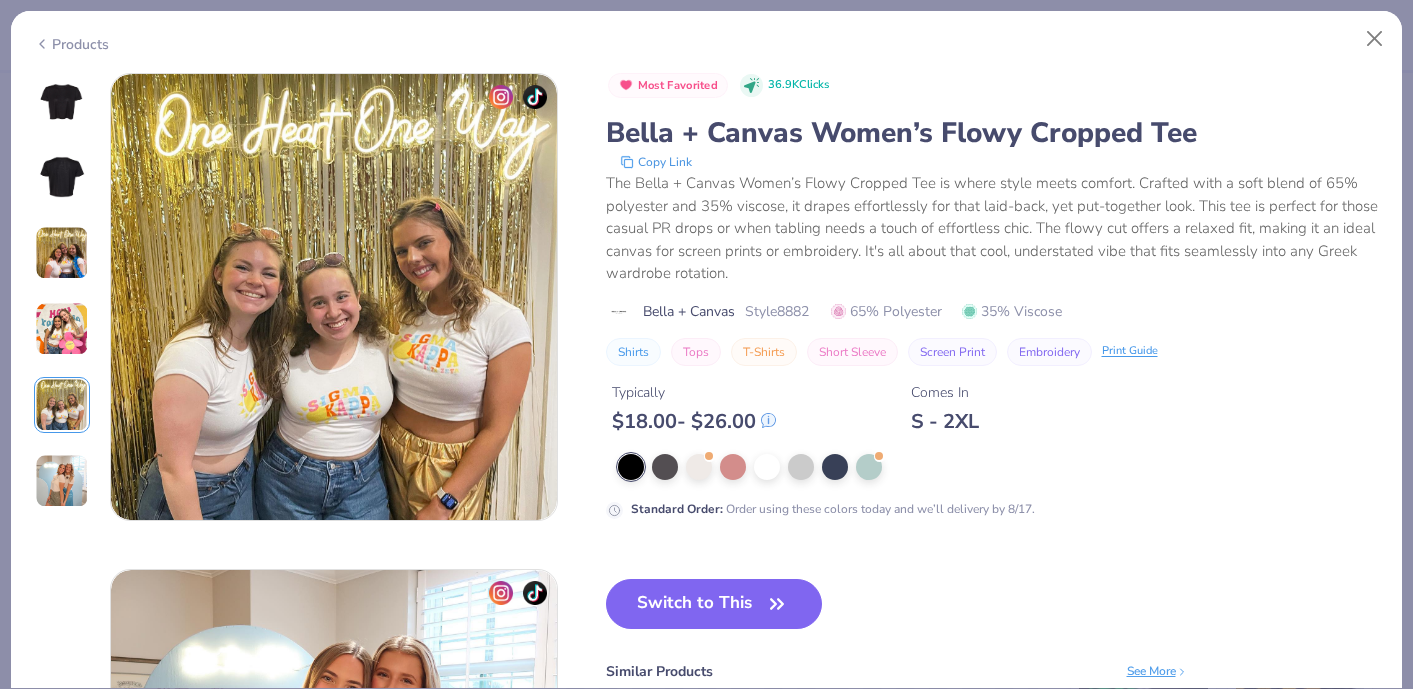 click at bounding box center (62, 481) 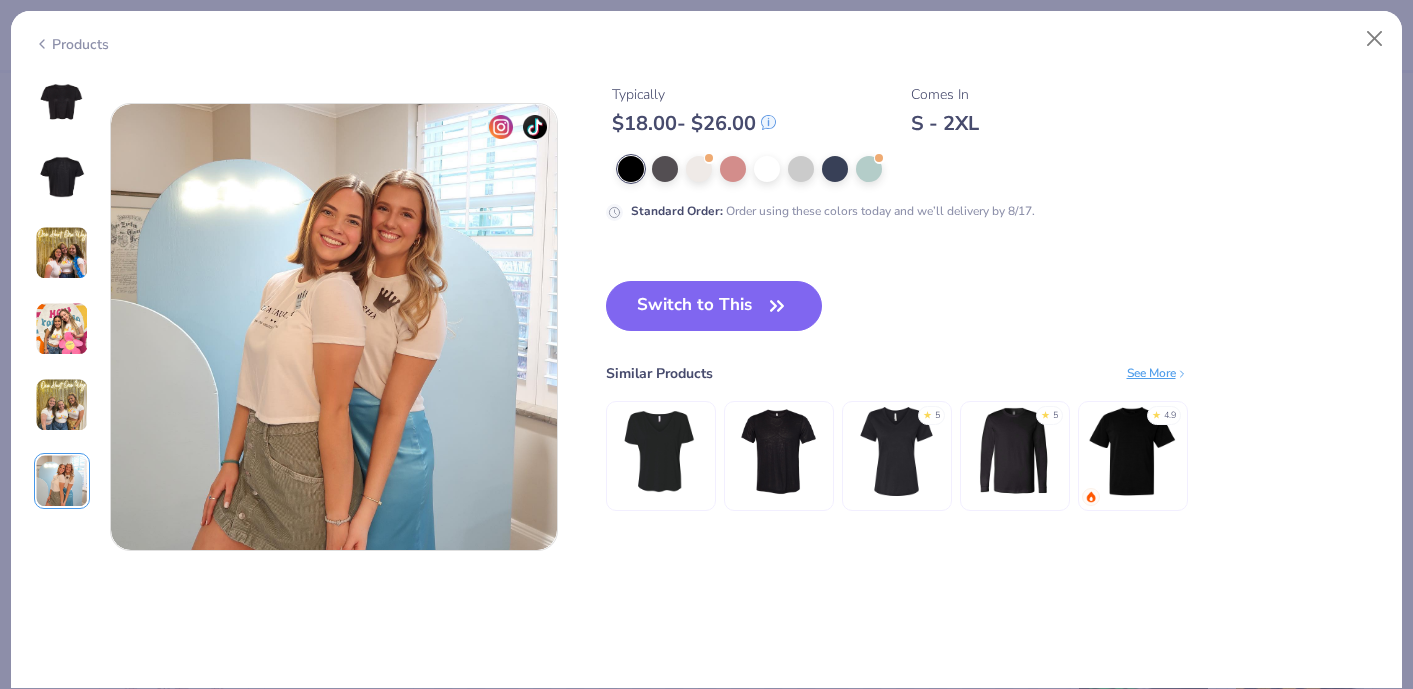 scroll, scrollTop: 2480, scrollLeft: 0, axis: vertical 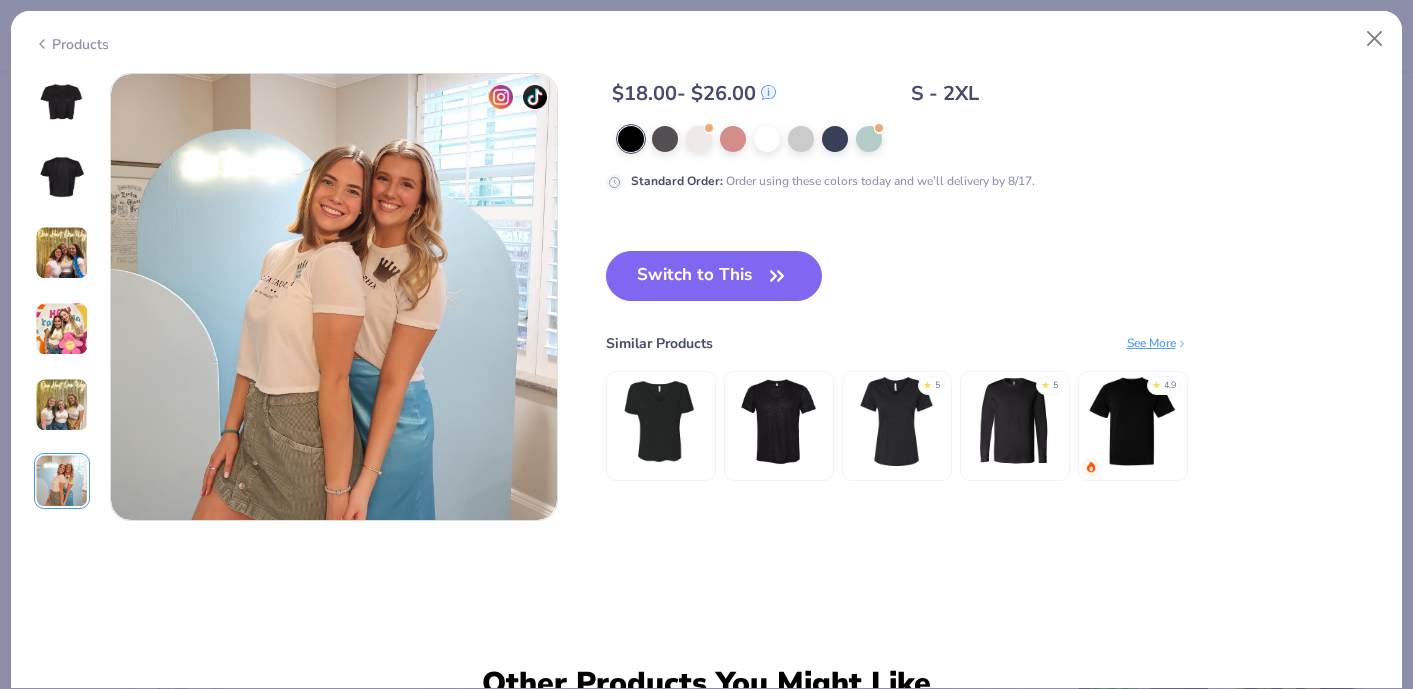 click at bounding box center [62, 101] 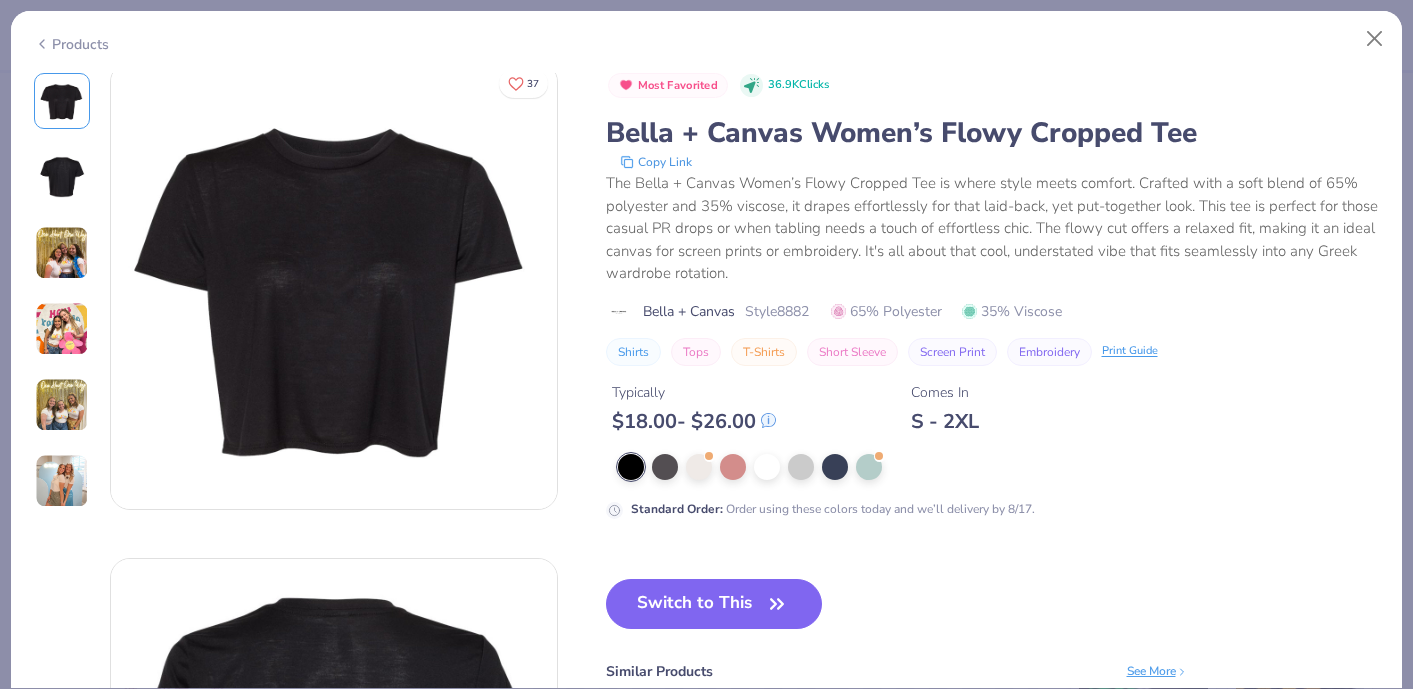 scroll, scrollTop: 0, scrollLeft: 0, axis: both 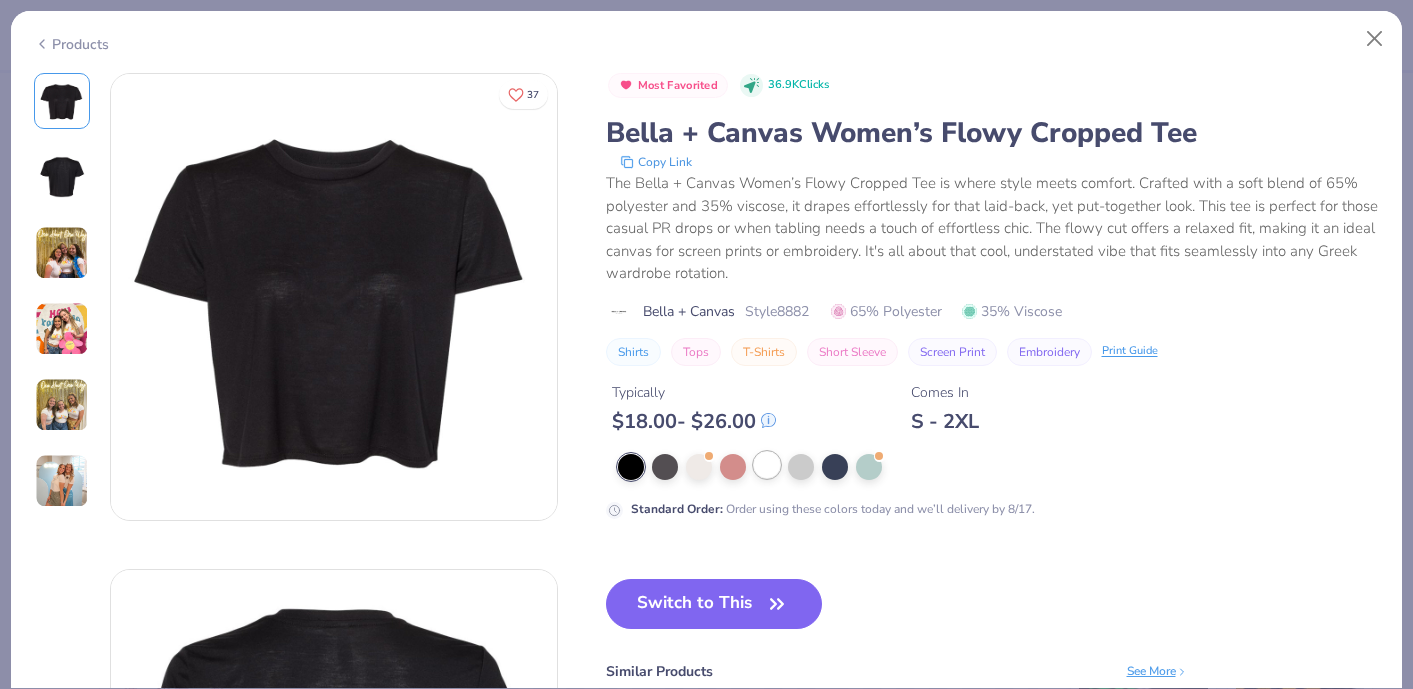 click at bounding box center [767, 465] 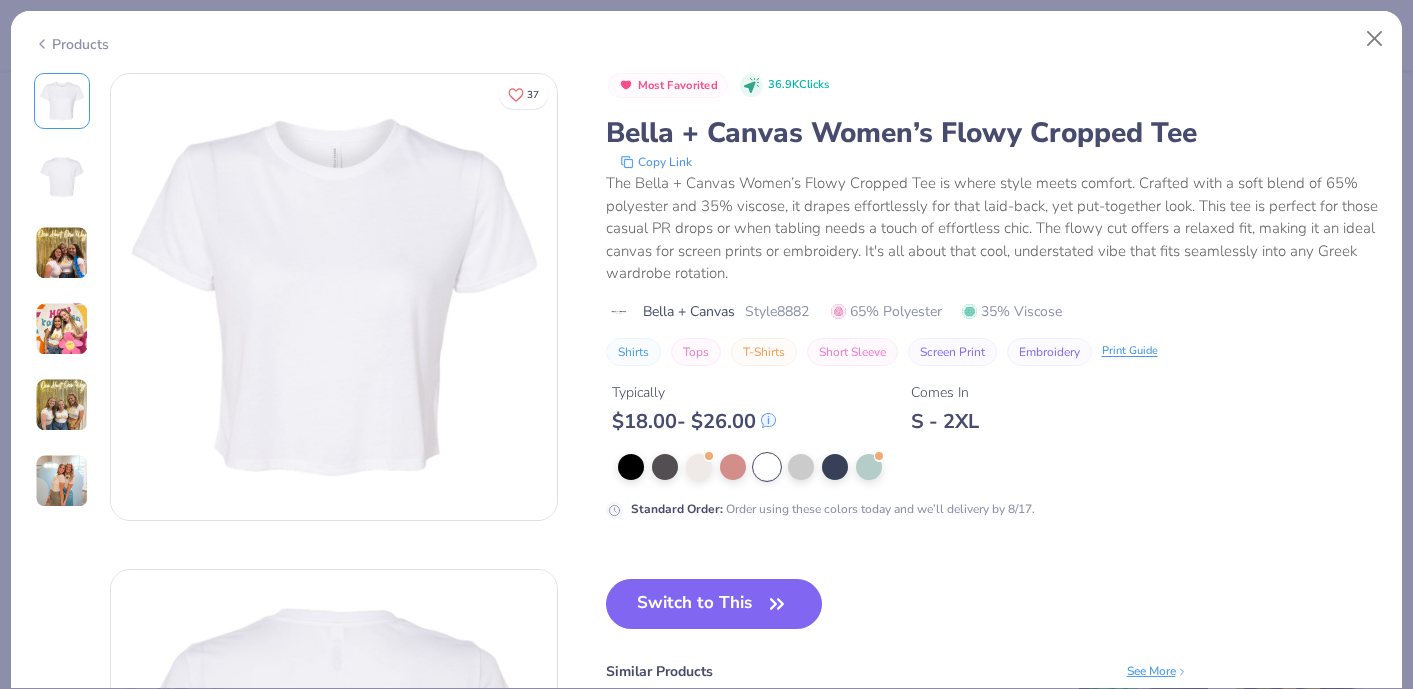 click on "Style  8882" at bounding box center [777, 311] 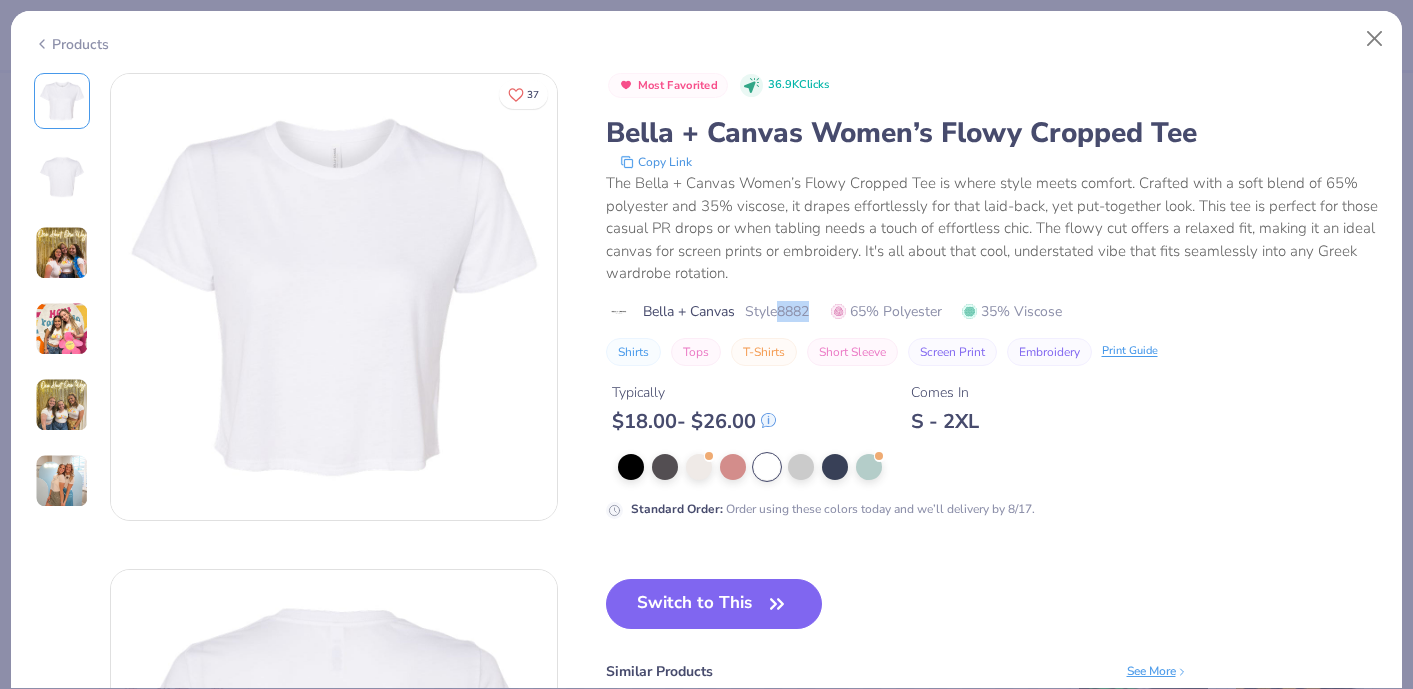 click on "Style  8882" at bounding box center (777, 311) 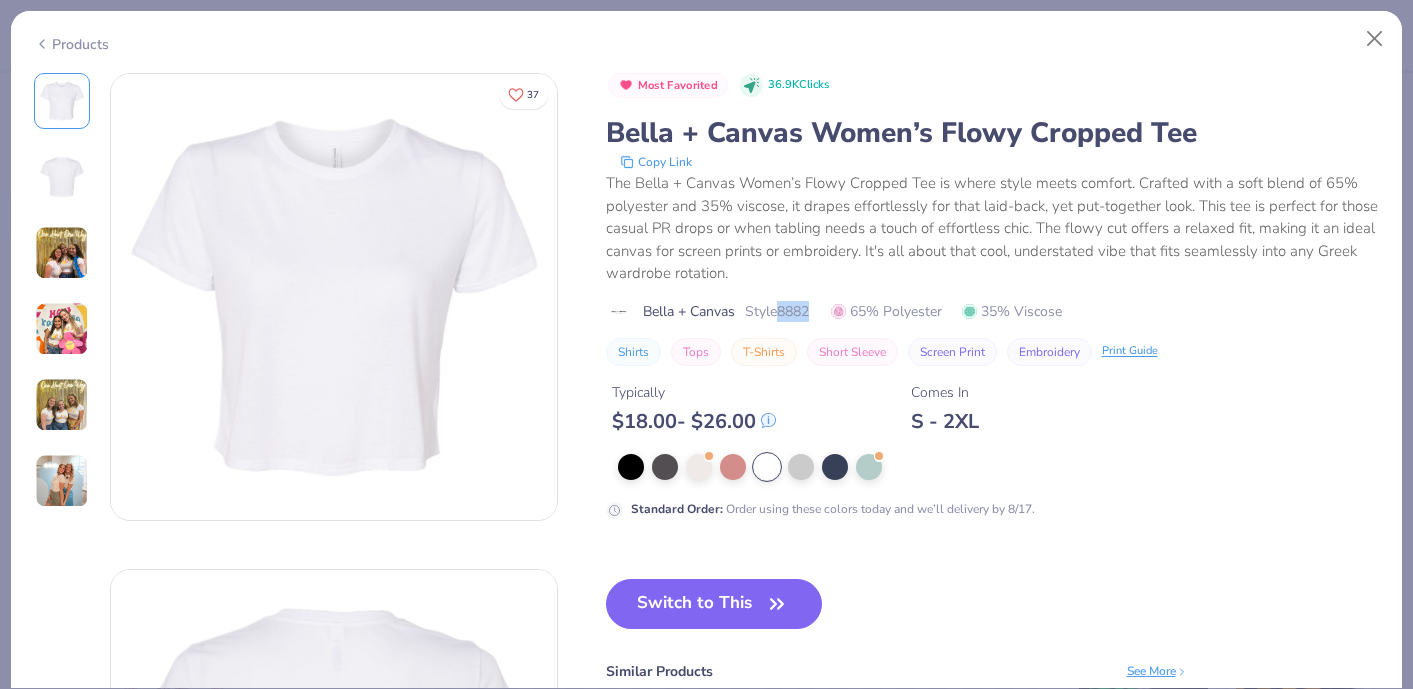copy on "8882" 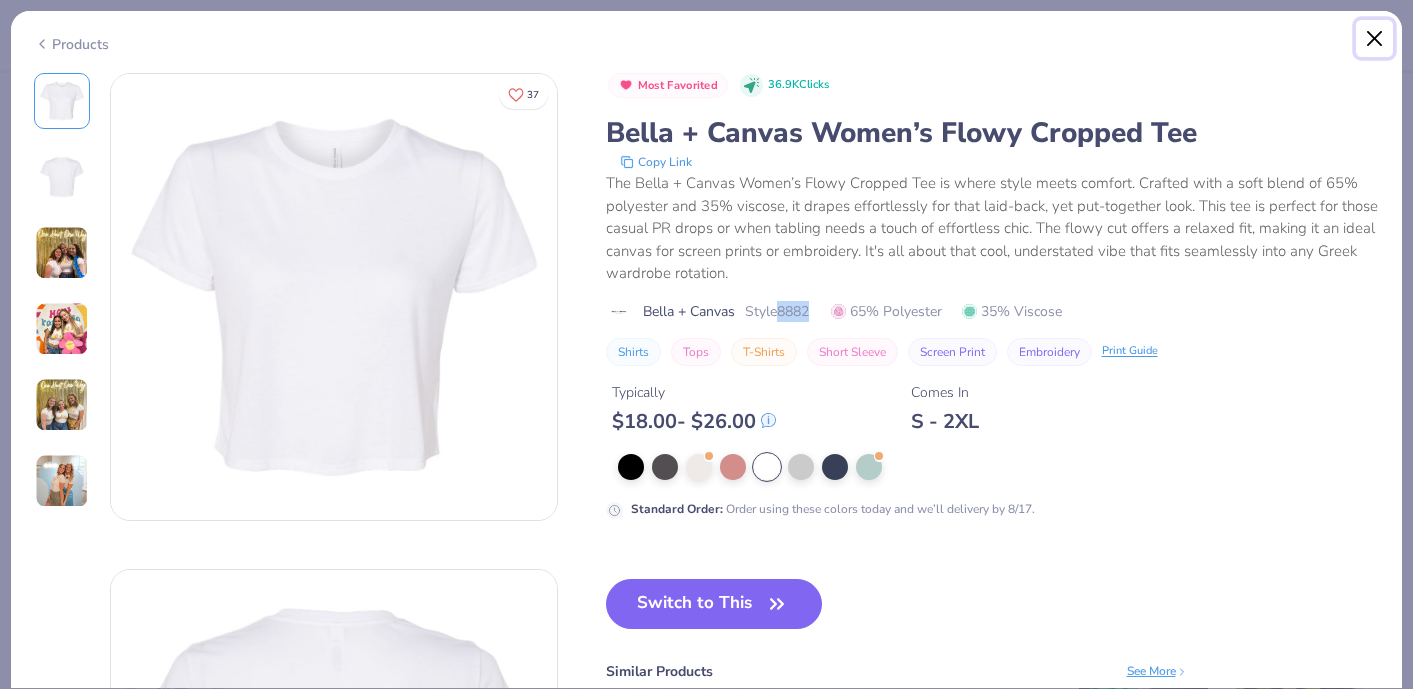 click at bounding box center [1375, 39] 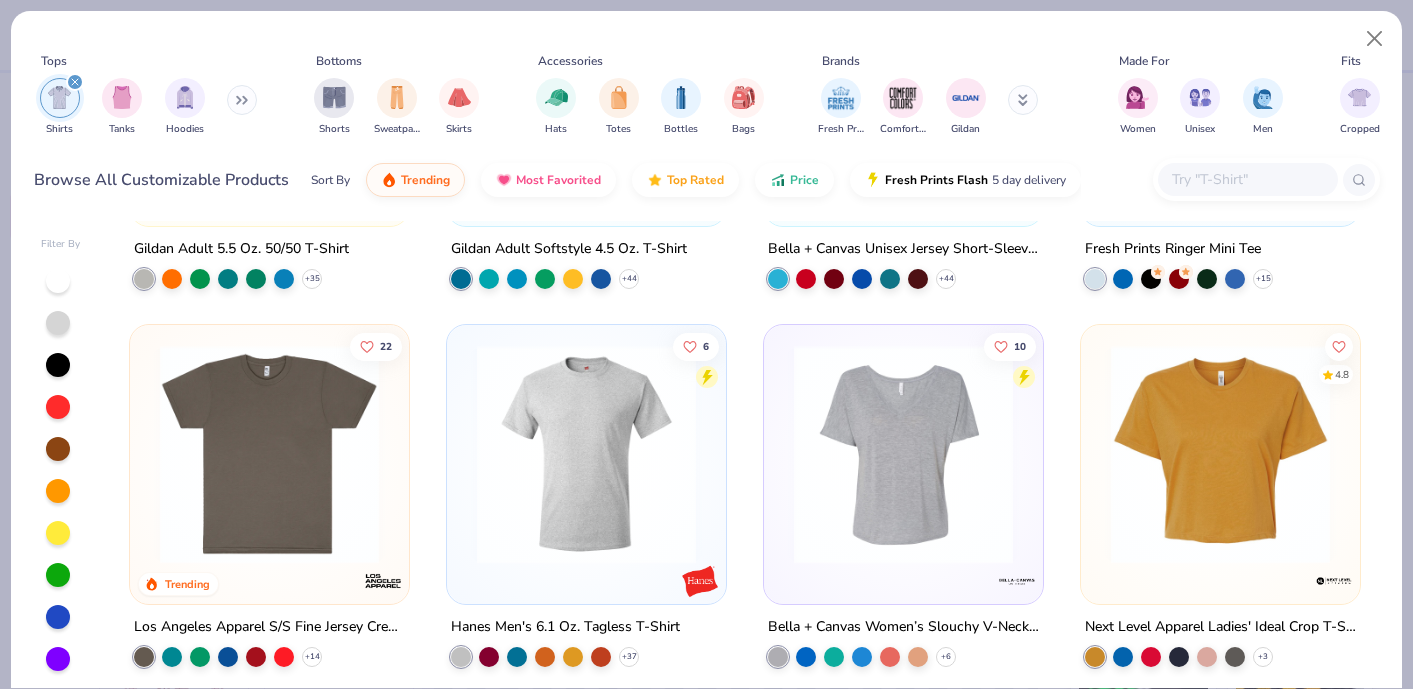 scroll, scrollTop: 1420, scrollLeft: 0, axis: vertical 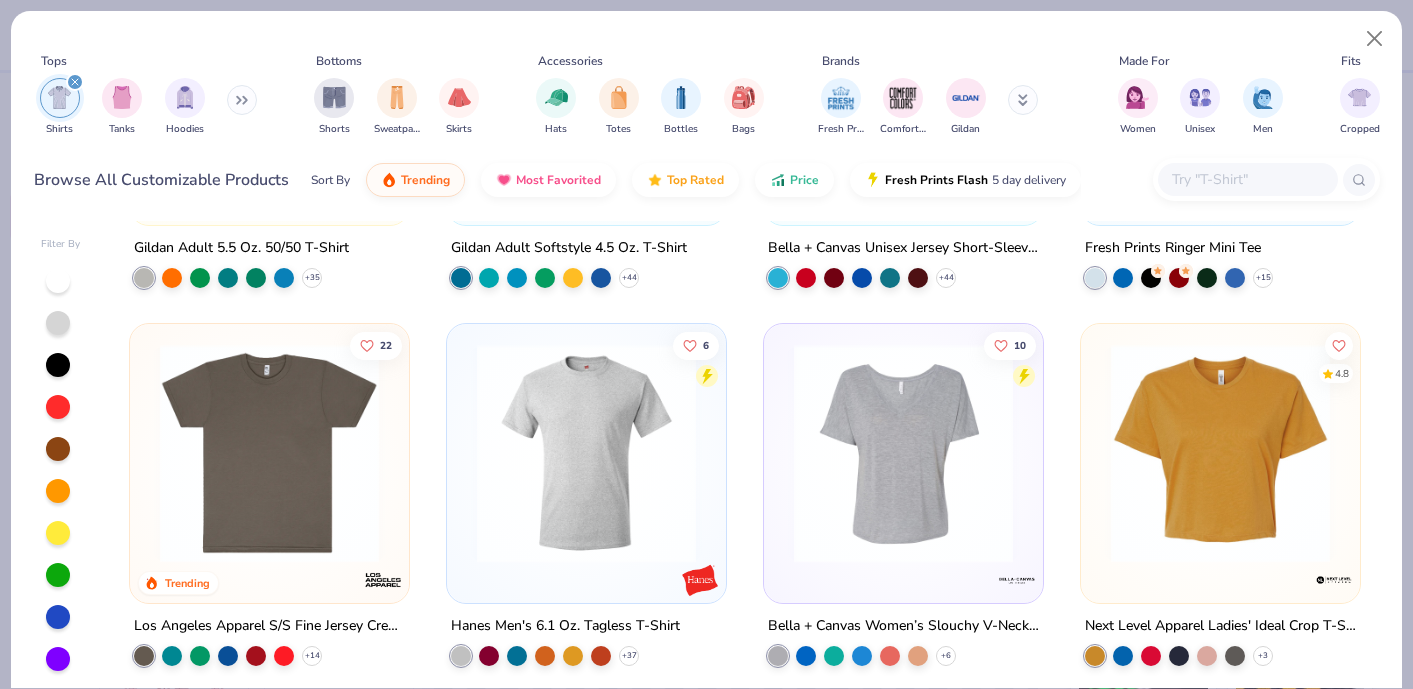 click at bounding box center (903, 453) 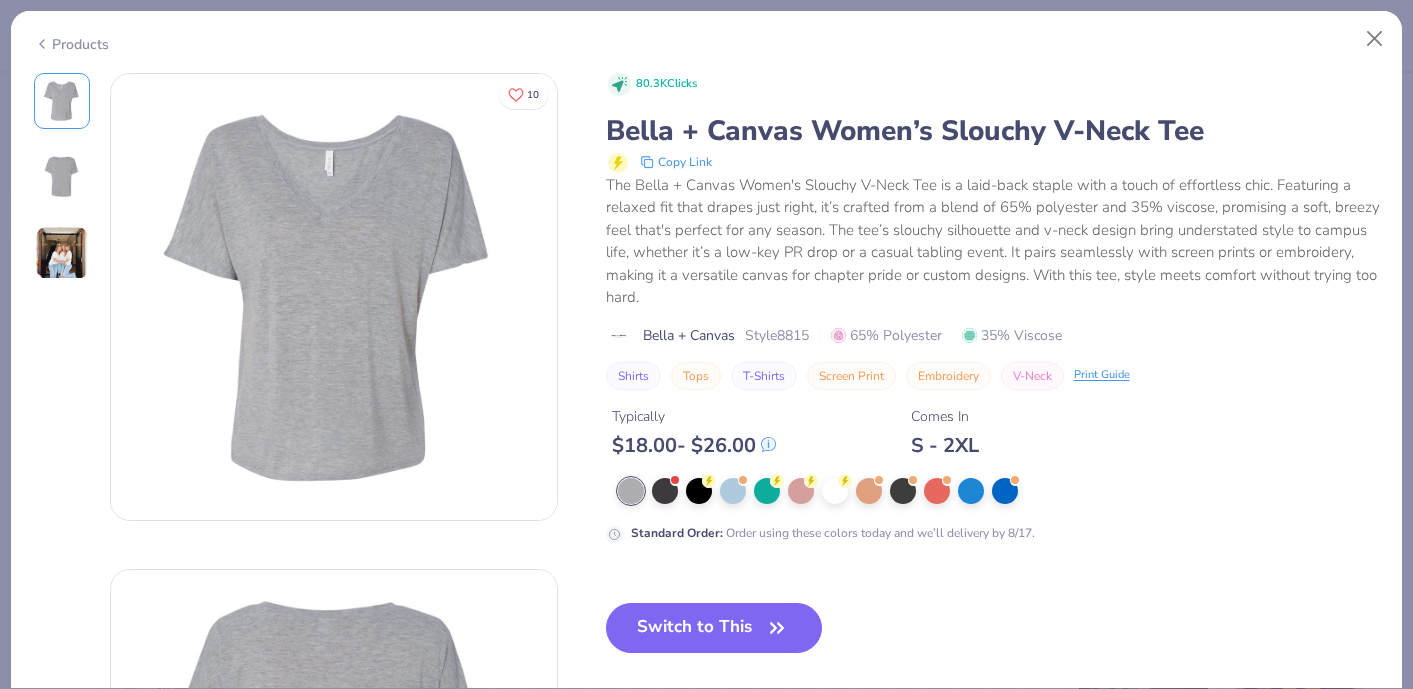 click at bounding box center (62, 253) 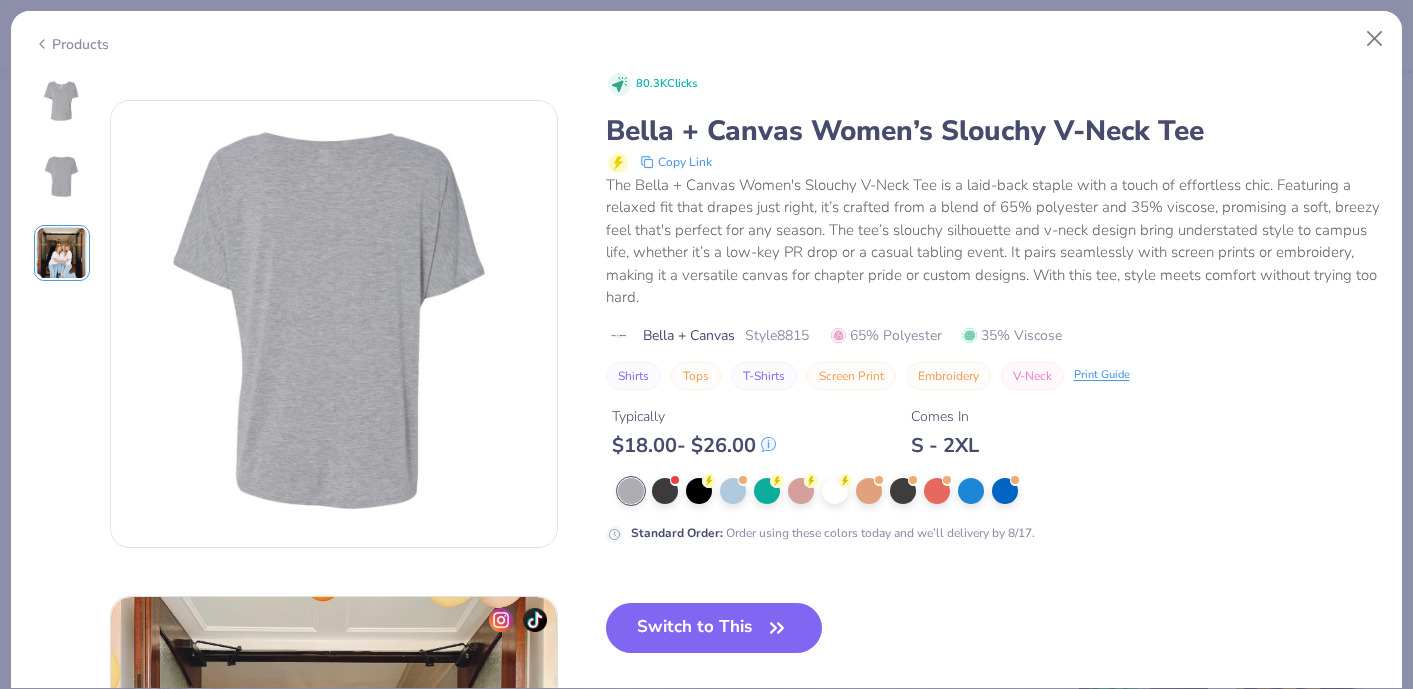 scroll, scrollTop: 380, scrollLeft: 0, axis: vertical 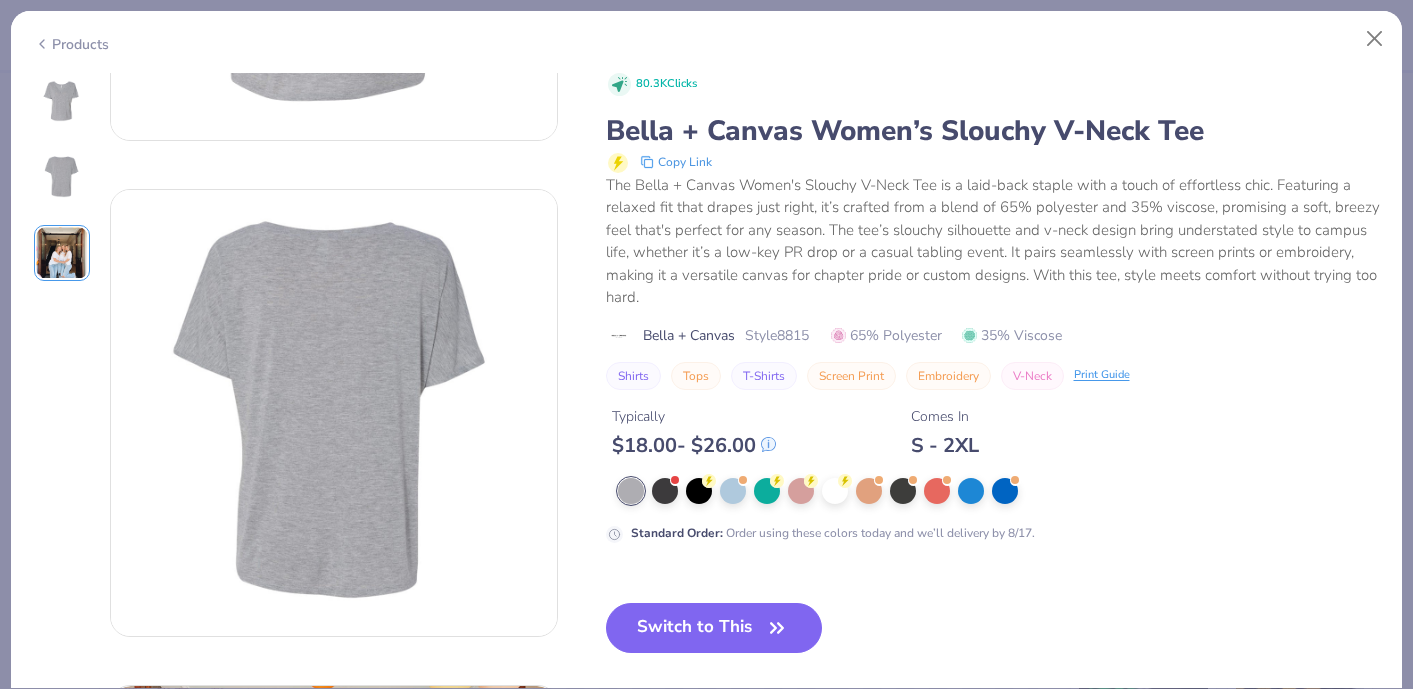 click at bounding box center (62, 101) 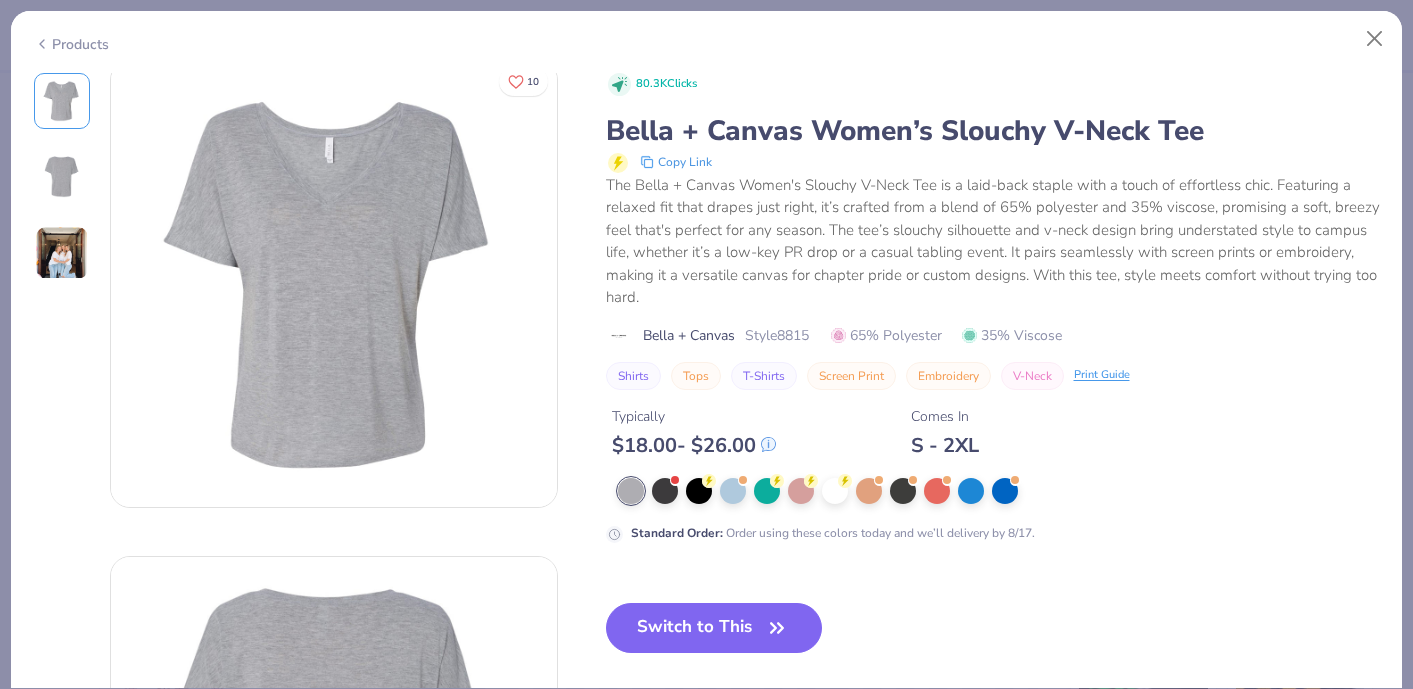 scroll, scrollTop: 0, scrollLeft: 0, axis: both 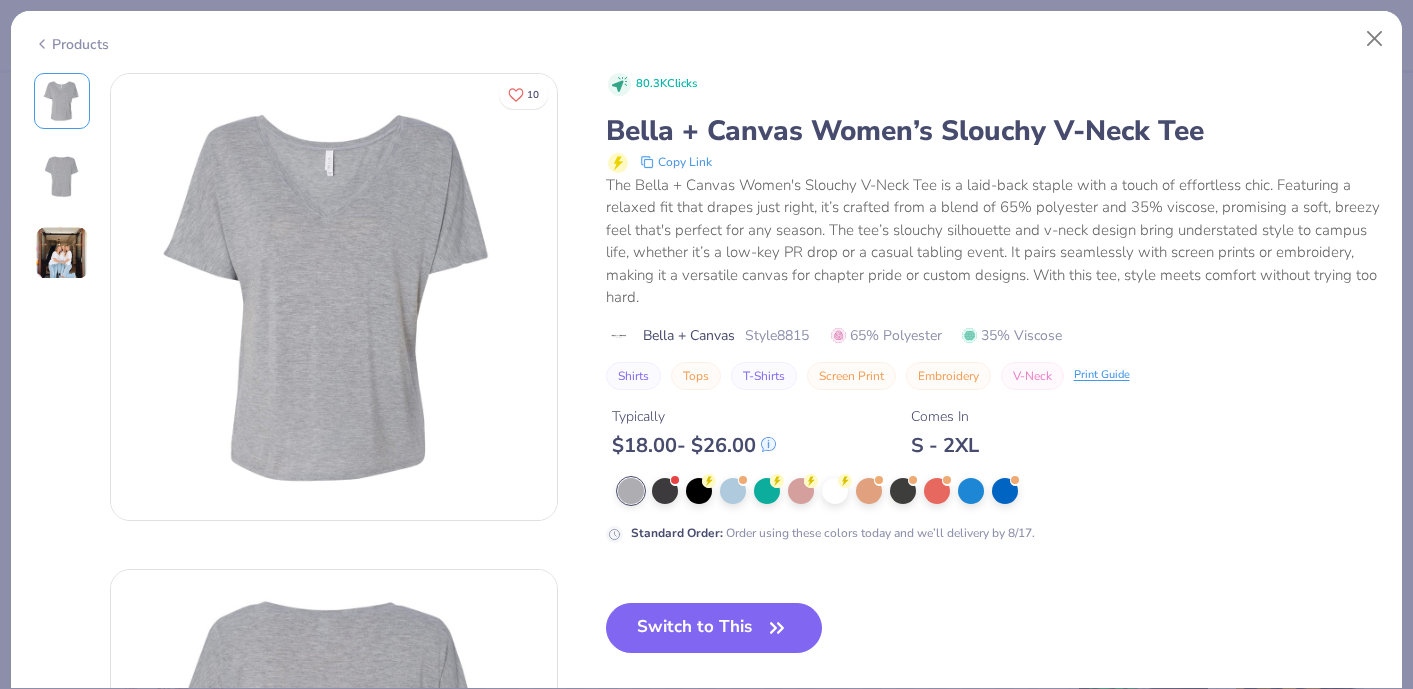 click at bounding box center [62, 177] 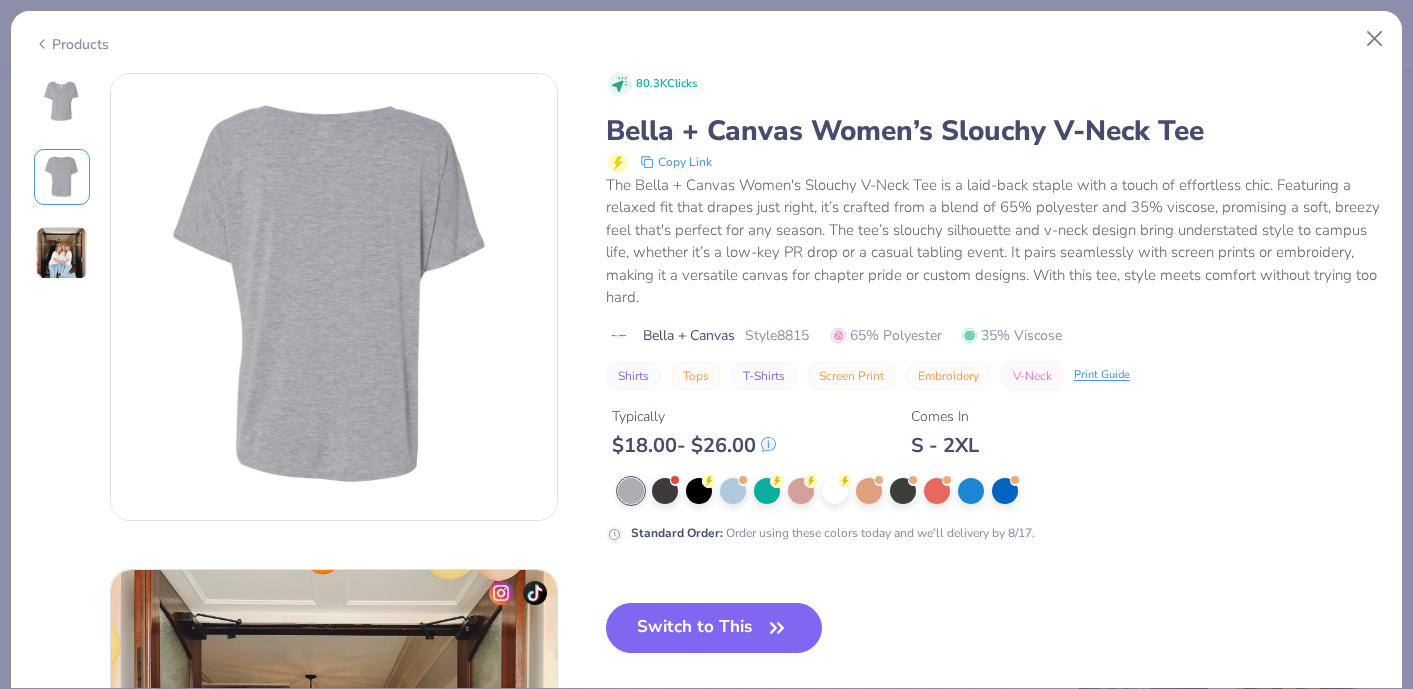 click at bounding box center [62, 253] 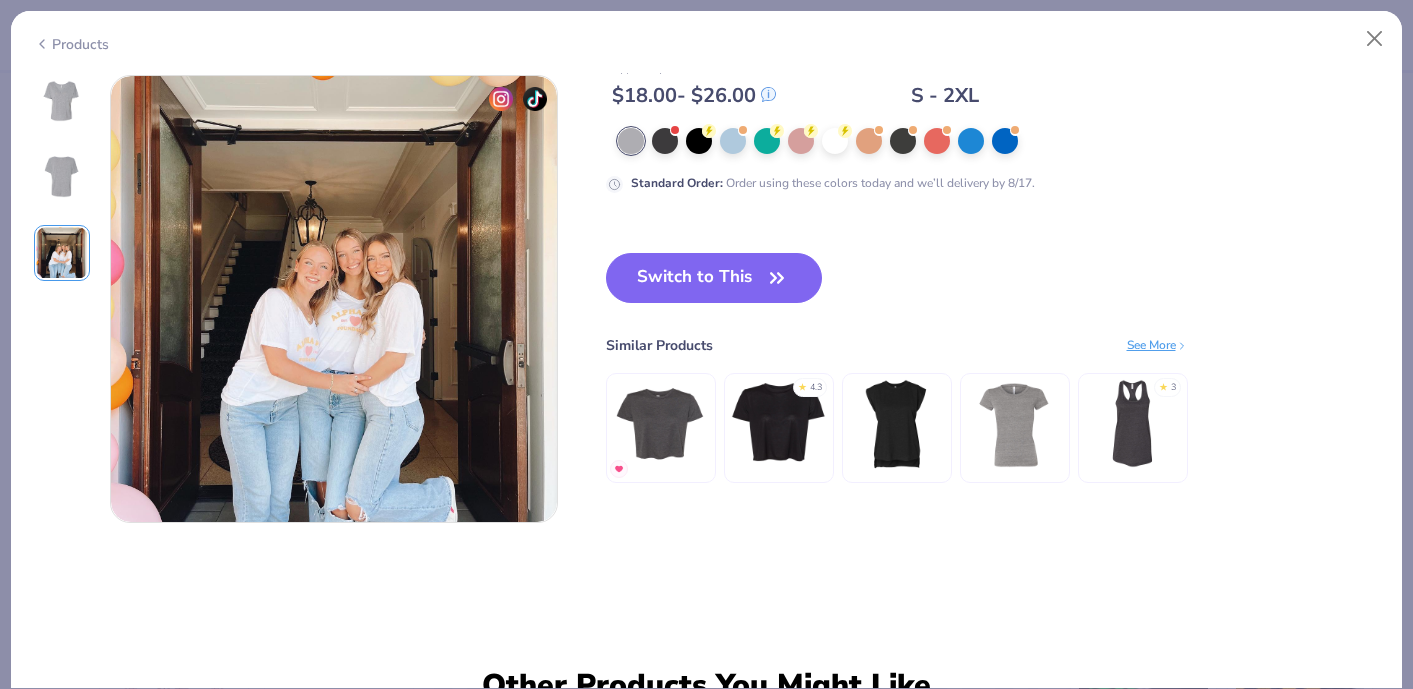 scroll, scrollTop: 992, scrollLeft: 0, axis: vertical 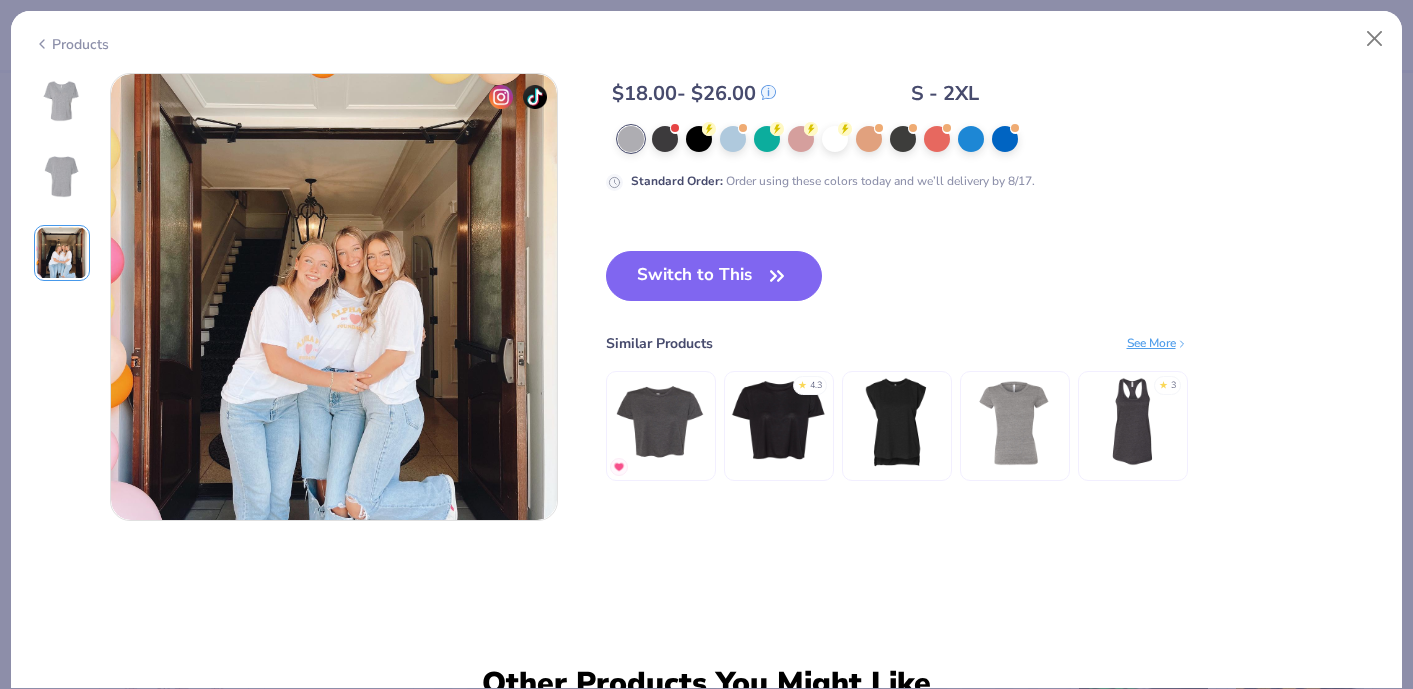click at bounding box center [62, 101] 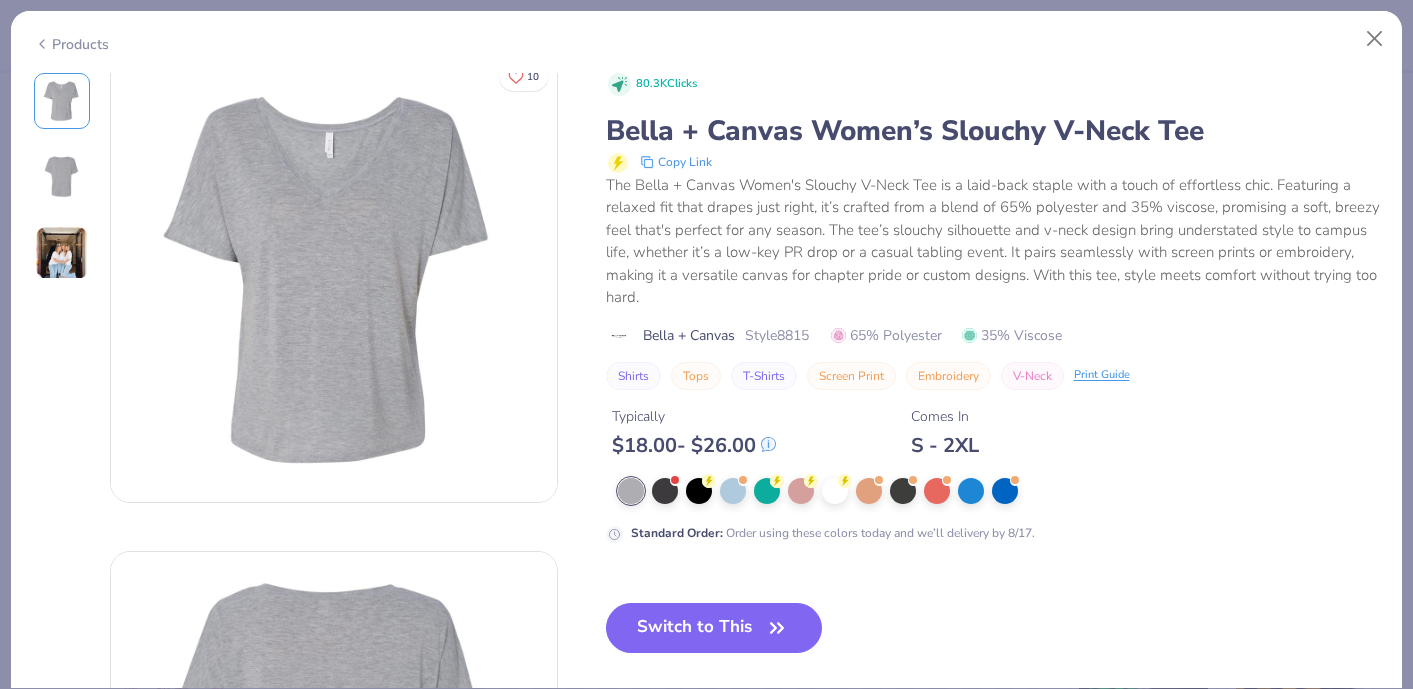 scroll, scrollTop: 0, scrollLeft: 0, axis: both 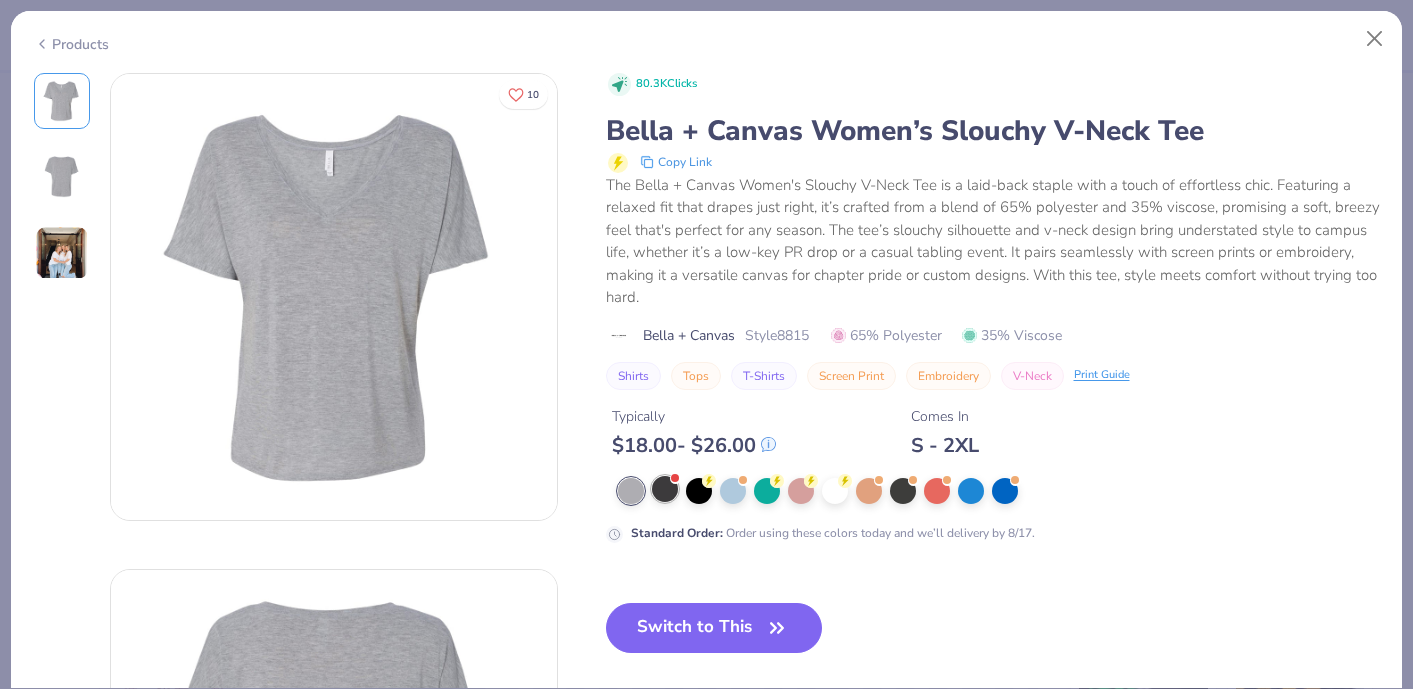 click at bounding box center [665, 489] 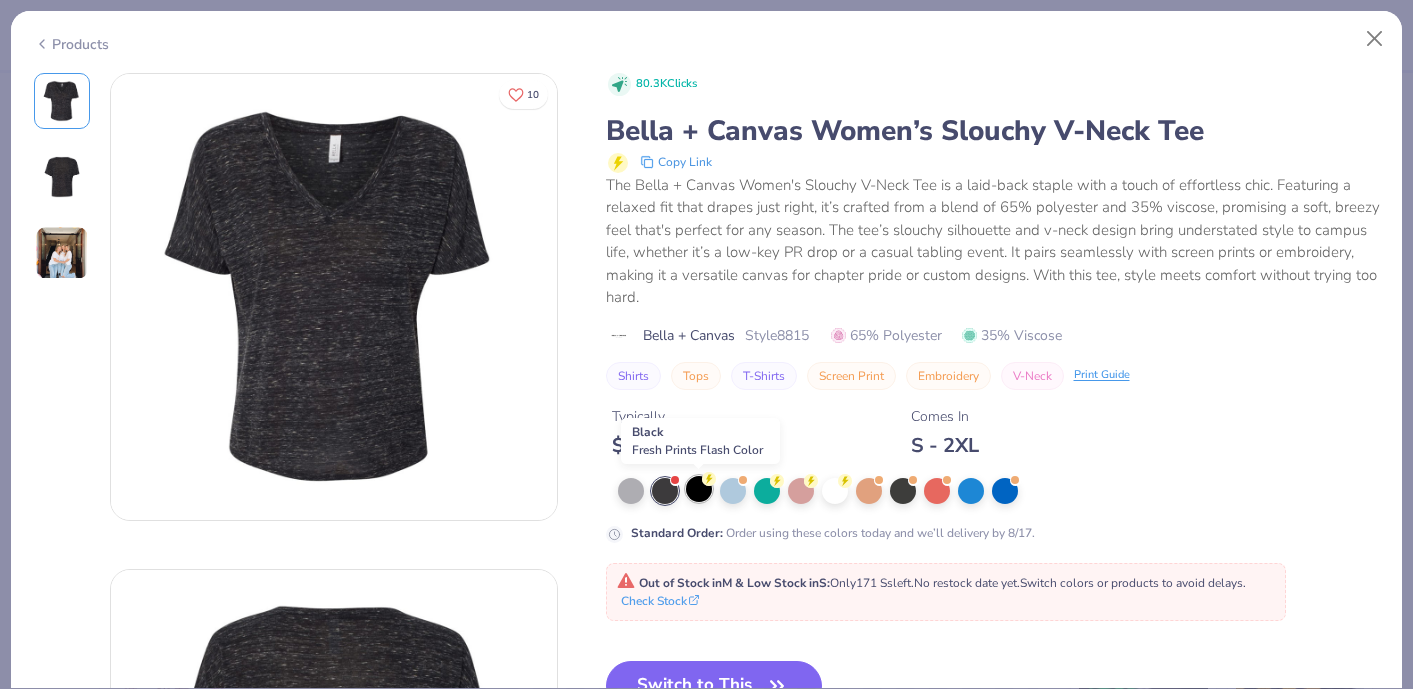 click at bounding box center [699, 489] 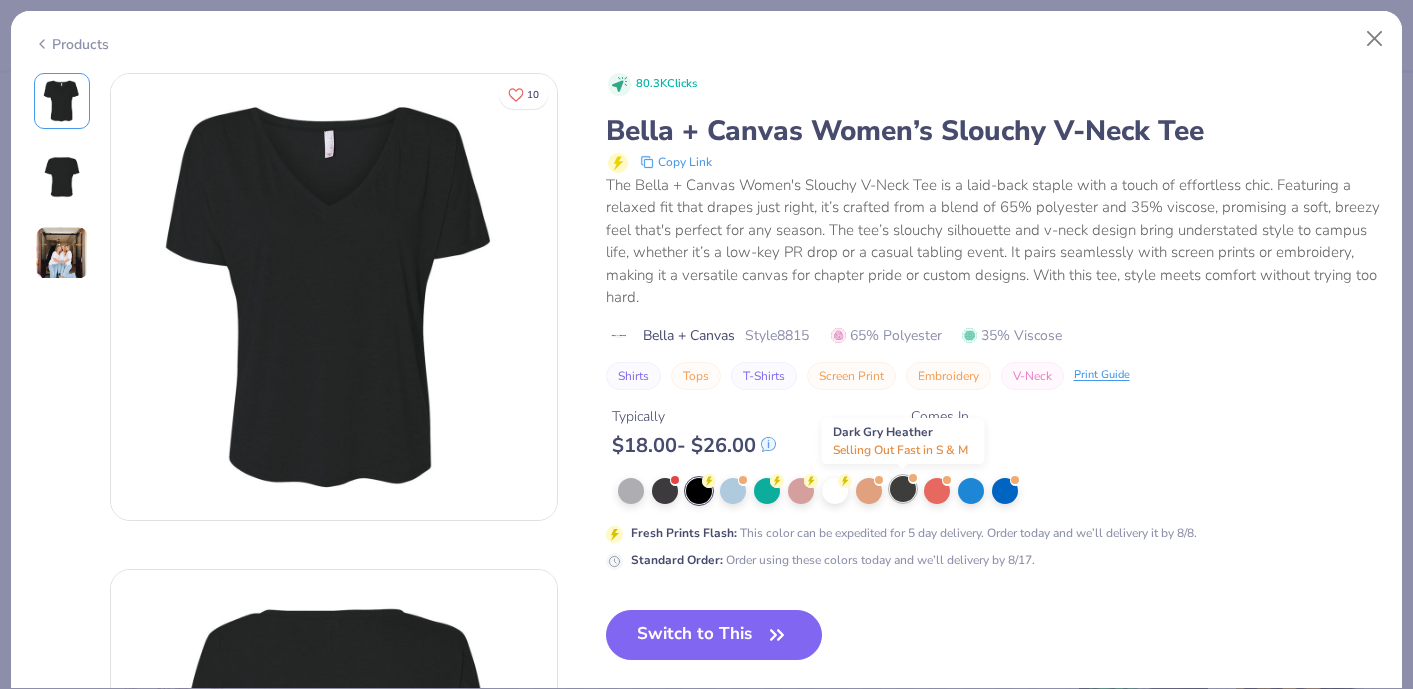 click at bounding box center [903, 489] 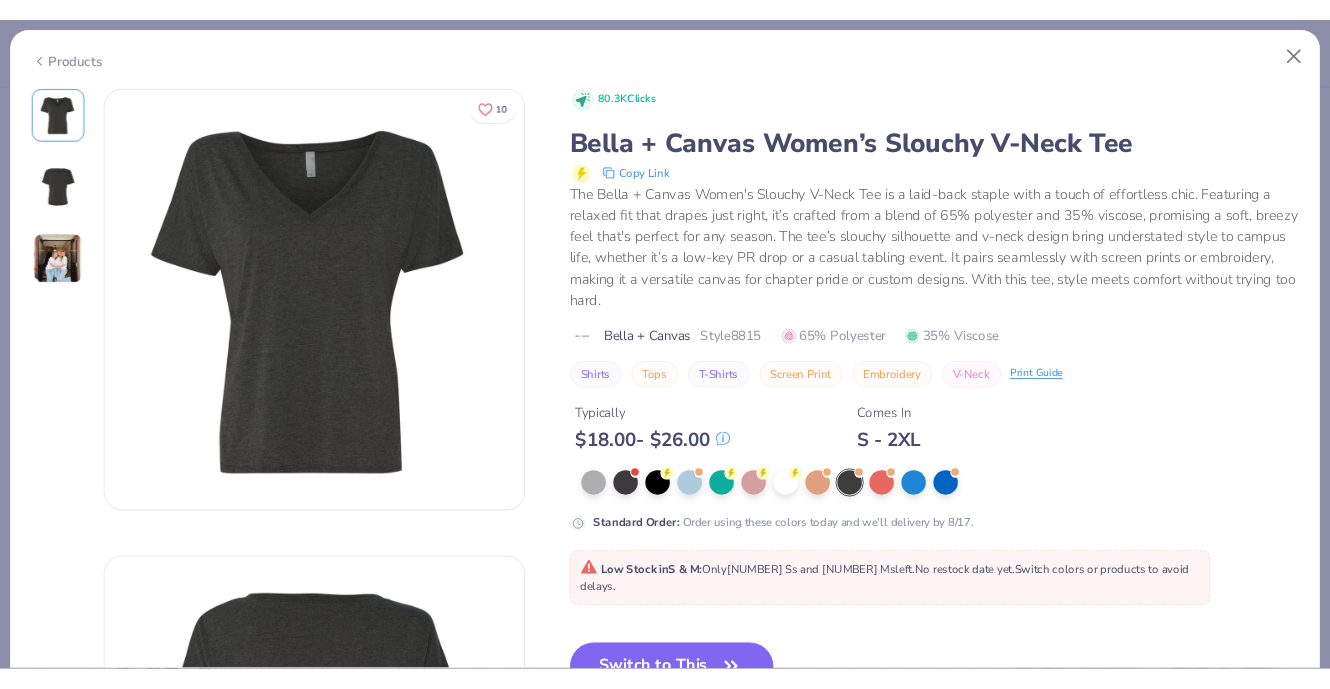 scroll, scrollTop: 0, scrollLeft: 0, axis: both 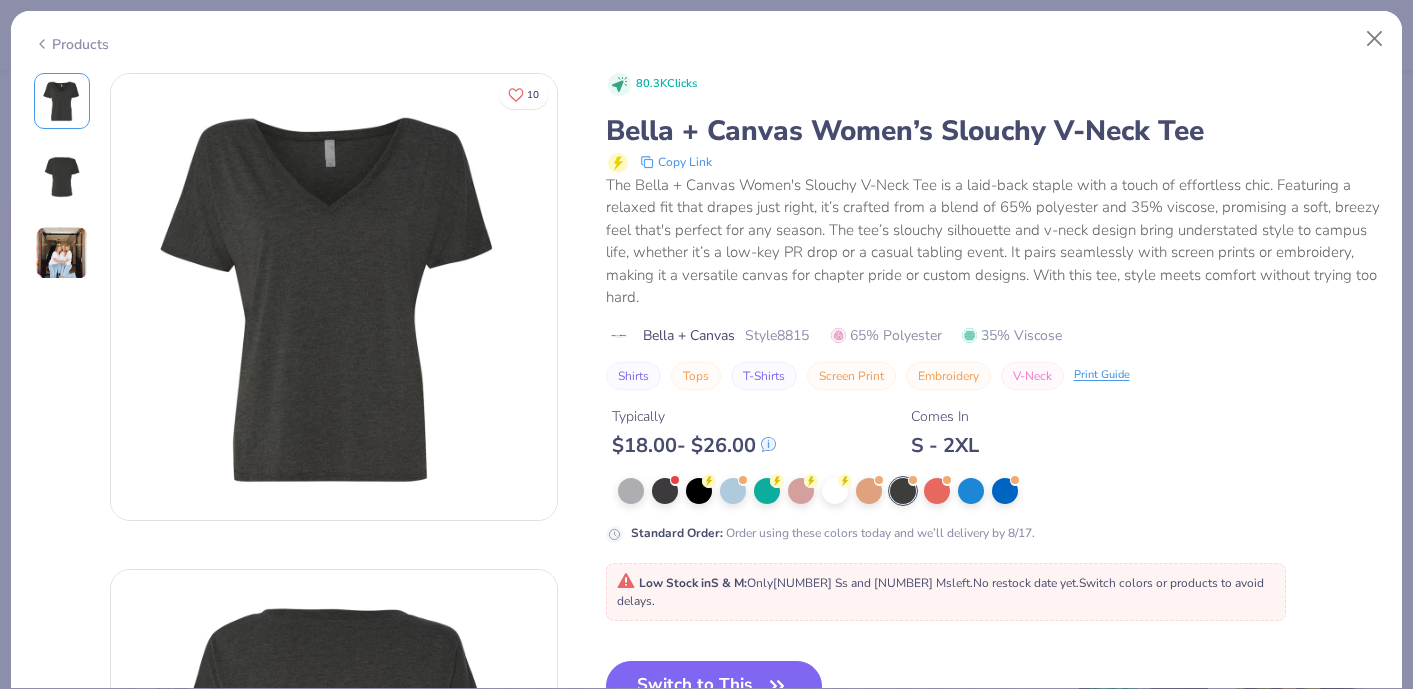 click on "Style  8815" at bounding box center (777, 335) 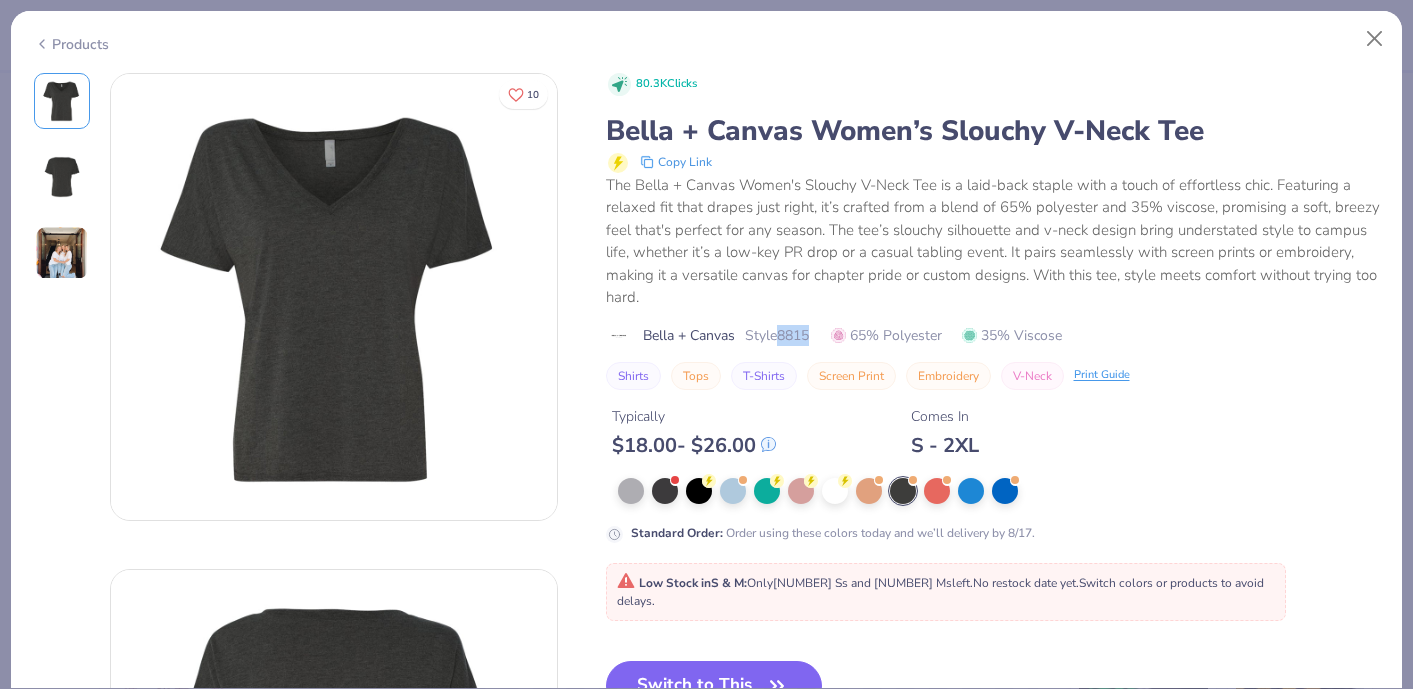 click on "Style  8815" at bounding box center (777, 335) 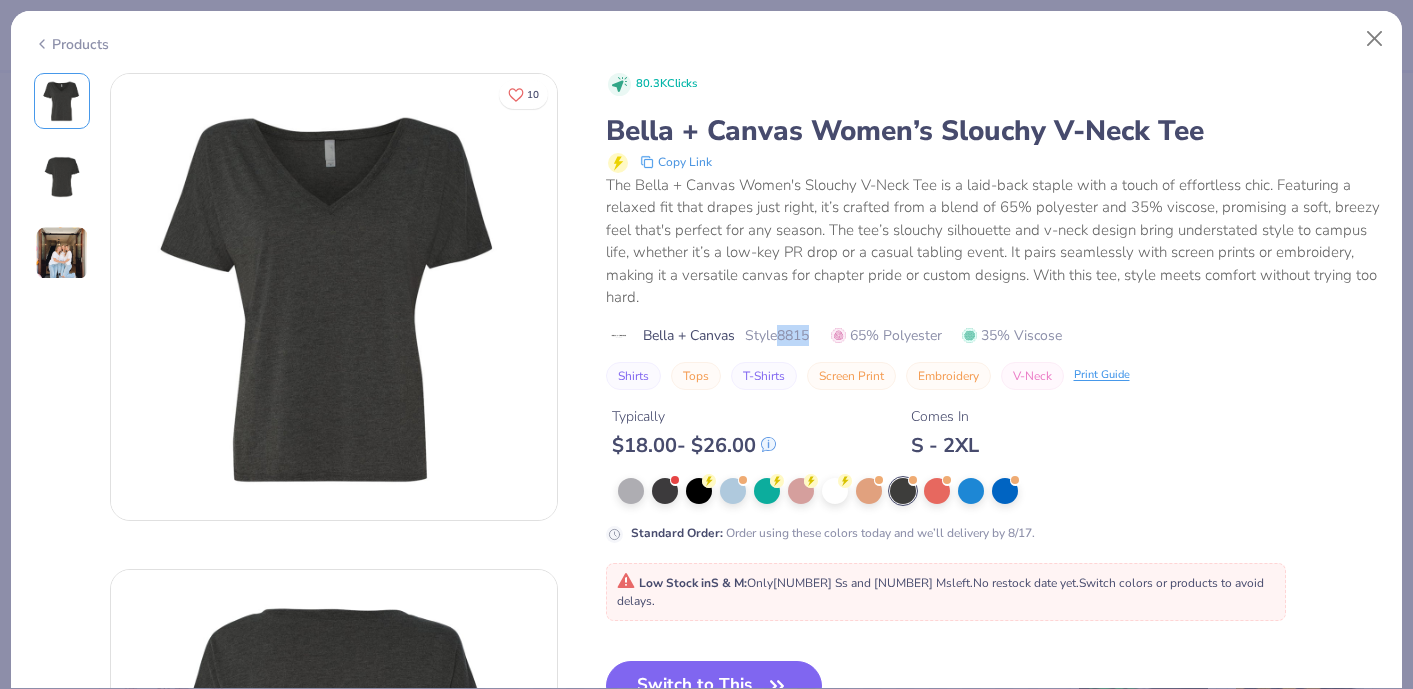 click on "The Bella + Canvas Women's Slouchy V-Neck Tee is a laid-back staple with a touch of effortless chic. Featuring a relaxed fit that drapes just right, it’s crafted from a blend of 65% polyester and 35% viscose, promising a soft, breezy feel that's perfect for any season. The tee’s slouchy silhouette and v-neck design bring understated style to campus life, whether it’s a low-key PR drop or a casual tabling event. It pairs seamlessly with screen prints or embroidery, making it a versatile canvas for chapter pride or custom designs. With this tee, style meets comfort without trying too hard." at bounding box center (993, 241) 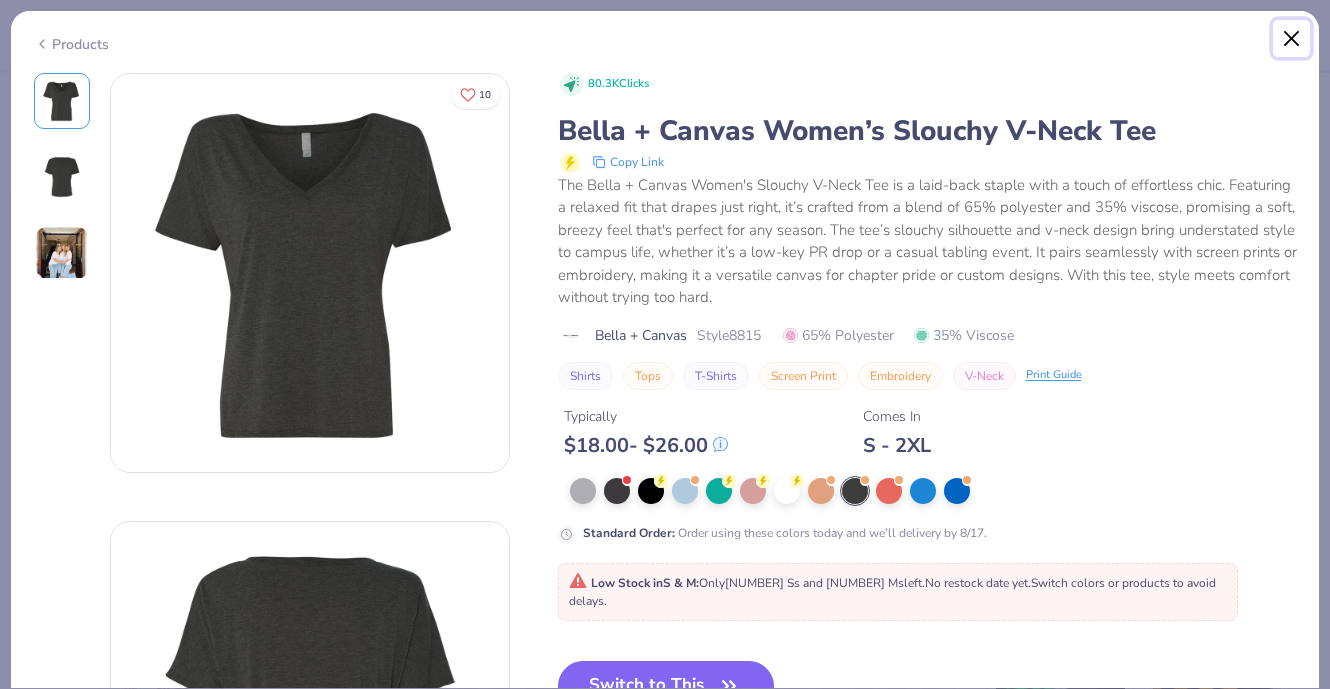click at bounding box center [1292, 39] 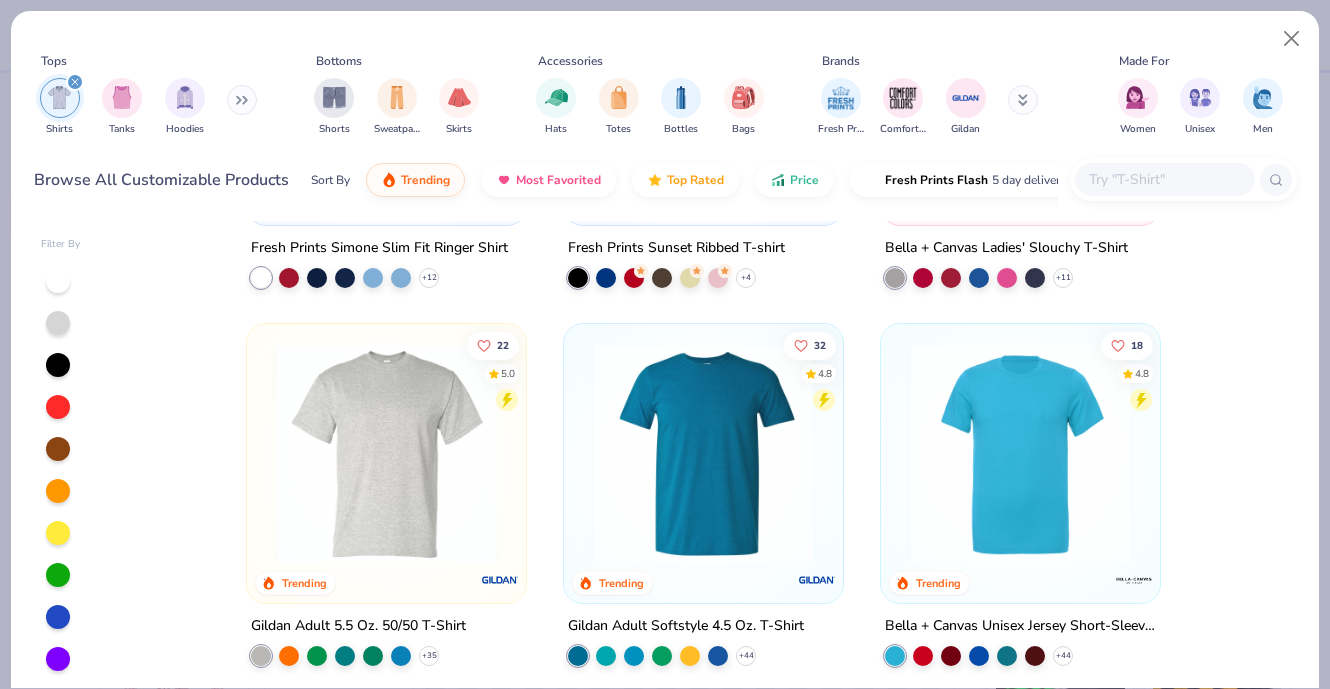 click 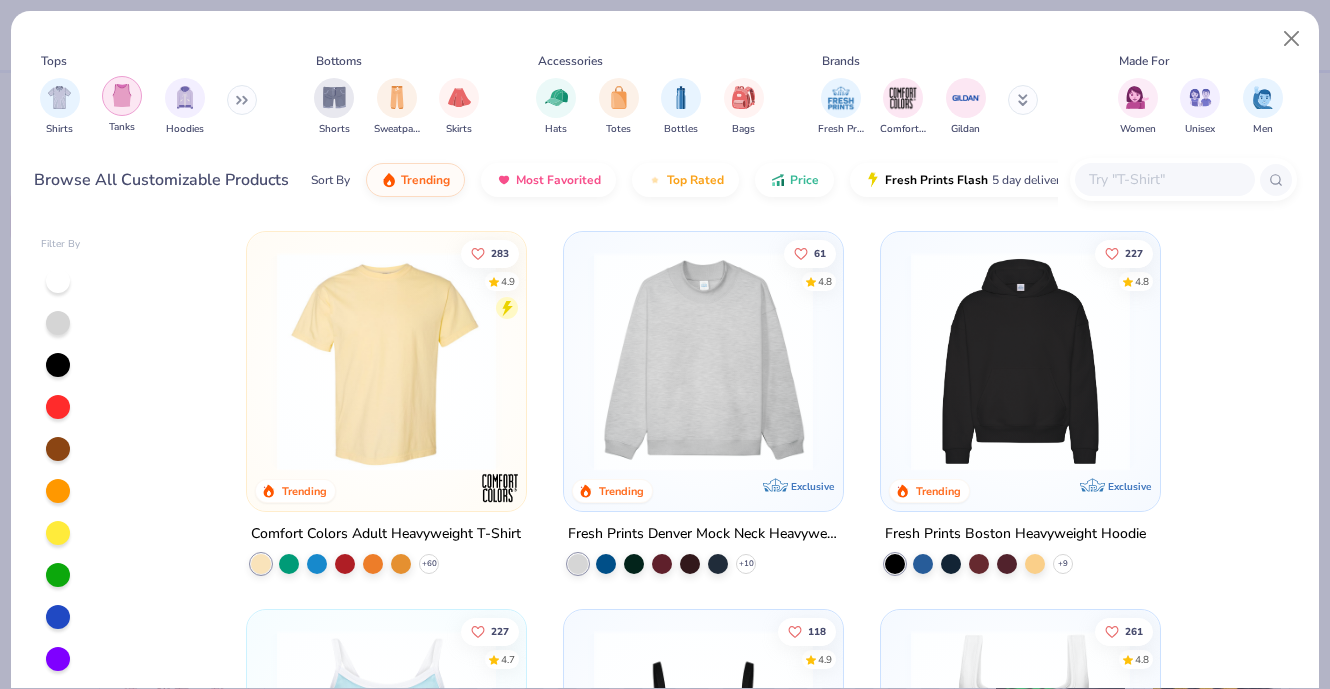 click at bounding box center [122, 95] 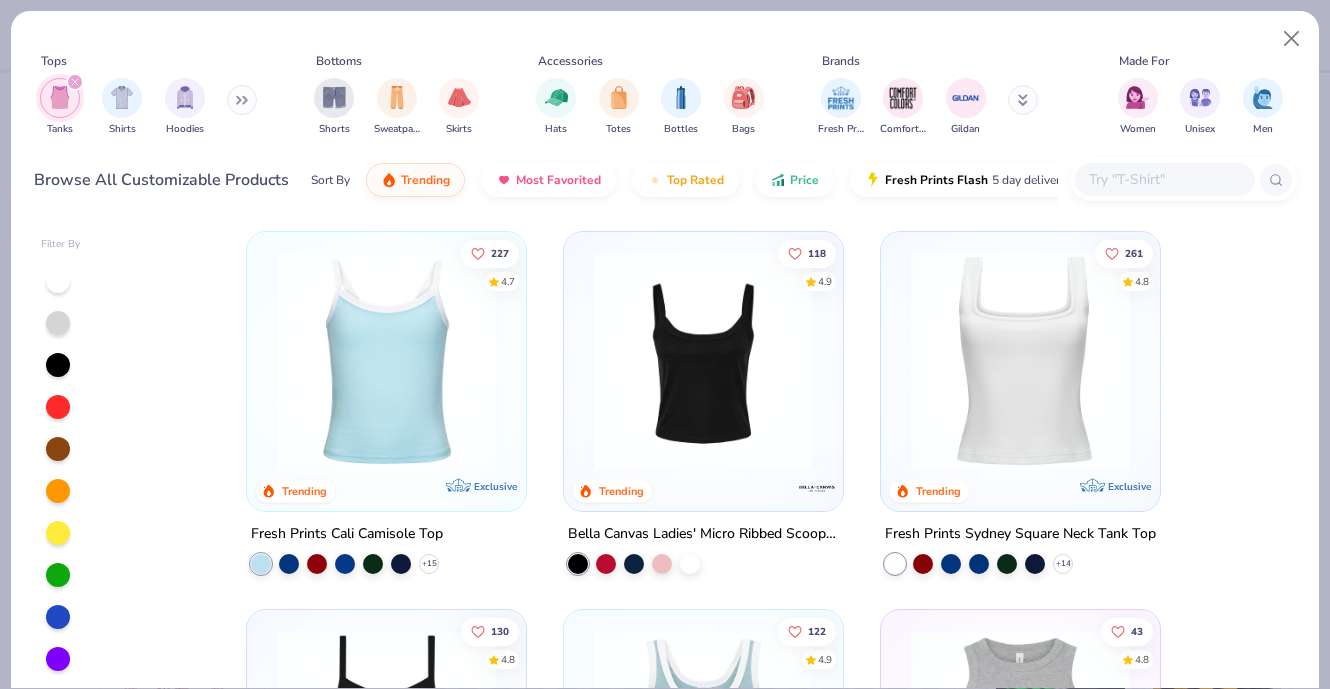 click on "[NUMBER] 4.7 Trending Exclusive Fresh Prints Cali Camisole Top + 15 118 4.9 Trending Bella Canvas Ladies' Micro Ribbed Scoop Tank 261 4.8 Trending Exclusive Fresh Prints Sydney Square Neck Tank Top + 14 130 4.8 Trending Los Angeles Apparel Baby Rib Spaghetti Tank 122 4.9 Trending Exclusive Fresh Prints Sunset Blvd Ribbed Scoop Tank Top + 6 43 4.8 Trending Bella + Canvas Ladies' Micro Ribbed Racerback Tank + 1 54 4.6 Trending Exclusive Fresh Prints Marilyn Tank Top + 12 64 4.5 Trending Los Angeles Apparel 2x1 Rib Crop Tank 17 Trending Exclusive Fresh Prints Rosette Melrose Ribbed Tank Top + 1" at bounding box center (703, 1550) 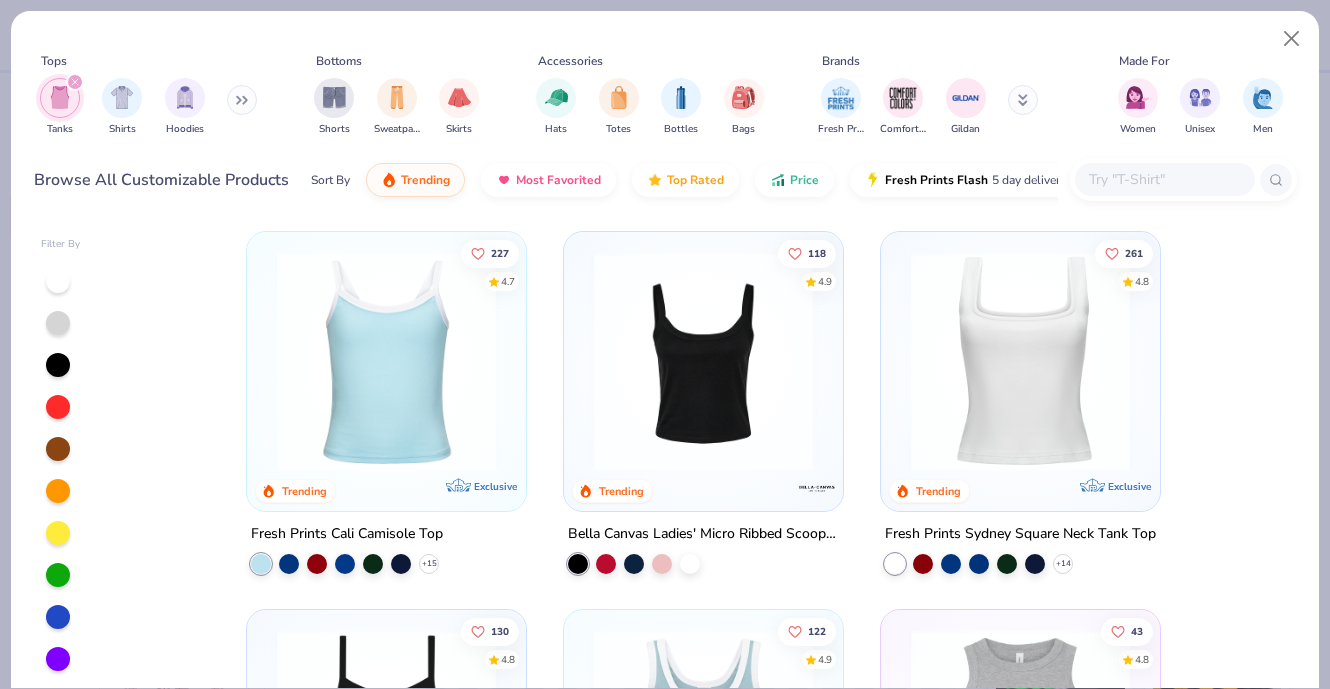 click on "[NUMBER] 4.7 Trending Exclusive Fresh Prints Cali Camisole Top + 15 118 4.9 Trending Bella Canvas Ladies' Micro Ribbed Scoop Tank 261 4.8 Trending Exclusive Fresh Prints Sydney Square Neck Tank Top + 14 130 4.8 Trending Los Angeles Apparel Baby Rib Spaghetti Tank 122 4.9 Trending Exclusive Fresh Prints Sunset Blvd Ribbed Scoop Tank Top + 6 43 4.8 Trending Bella + Canvas Ladies' Micro Ribbed Racerback Tank + 1 54 4.6 Trending Exclusive Fresh Prints Marilyn Tank Top + 12 64 4.5 Trending Los Angeles Apparel 2x1 Rib Crop Tank 17 Trending Exclusive Fresh Prints Rosette Melrose Ribbed Tank Top + 1" at bounding box center (703, 1550) 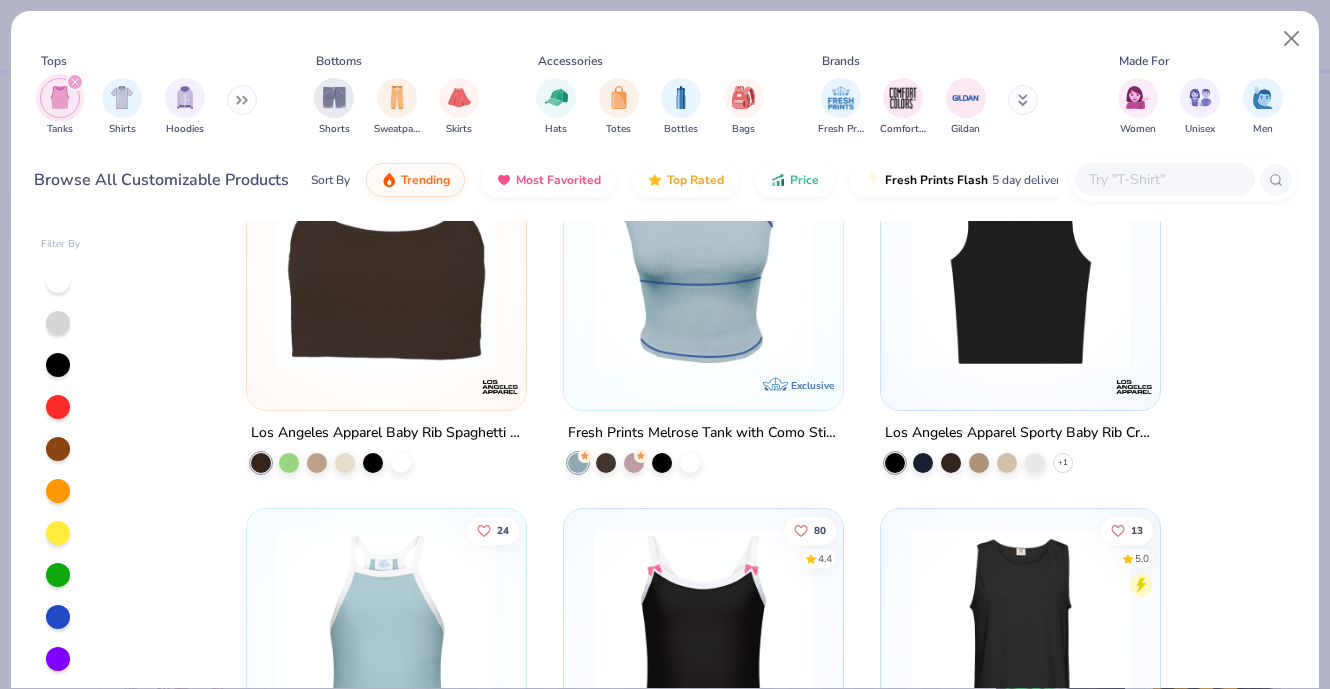 scroll, scrollTop: 1751, scrollLeft: 0, axis: vertical 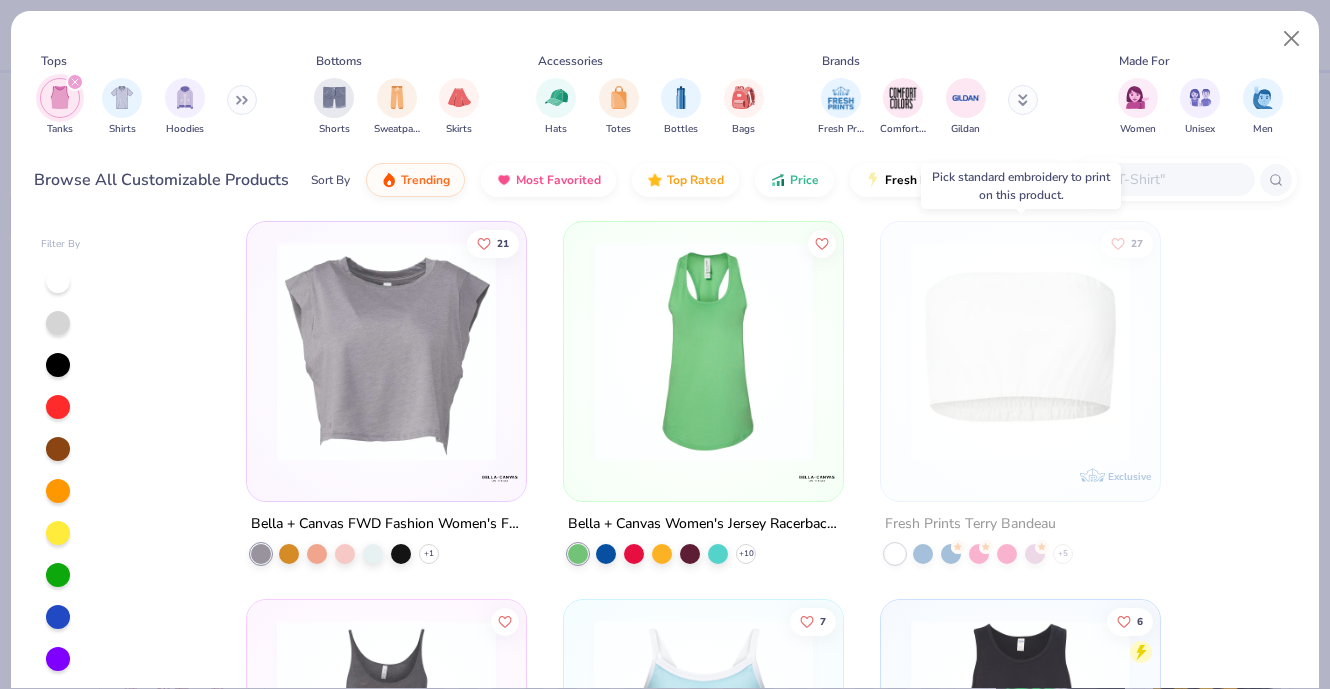 click at bounding box center [1020, 351] 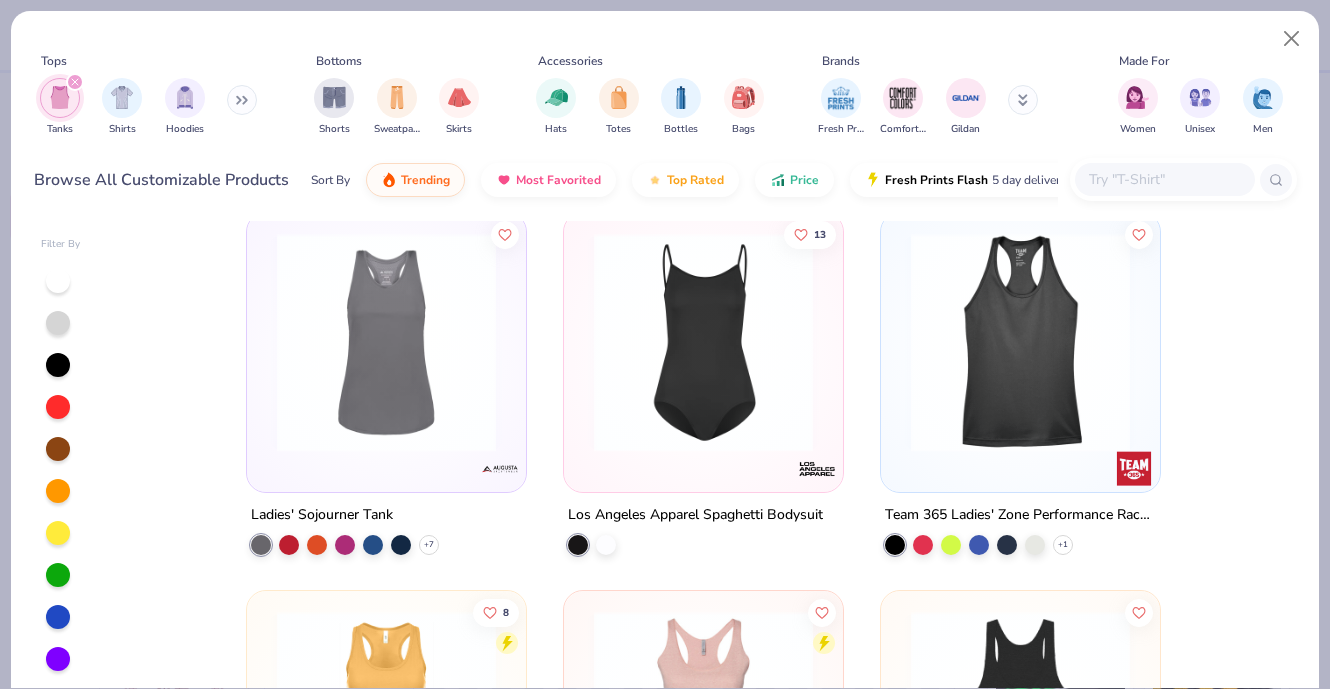 scroll, scrollTop: 4157, scrollLeft: 0, axis: vertical 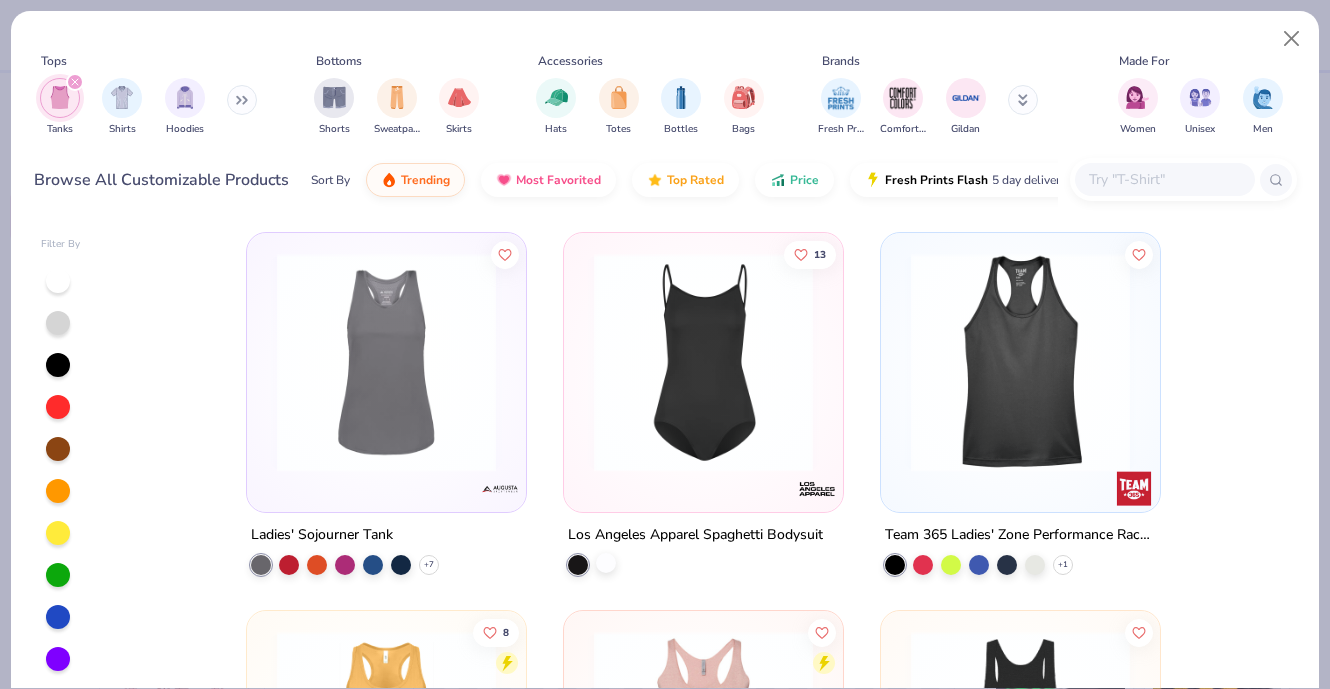 click at bounding box center (606, 563) 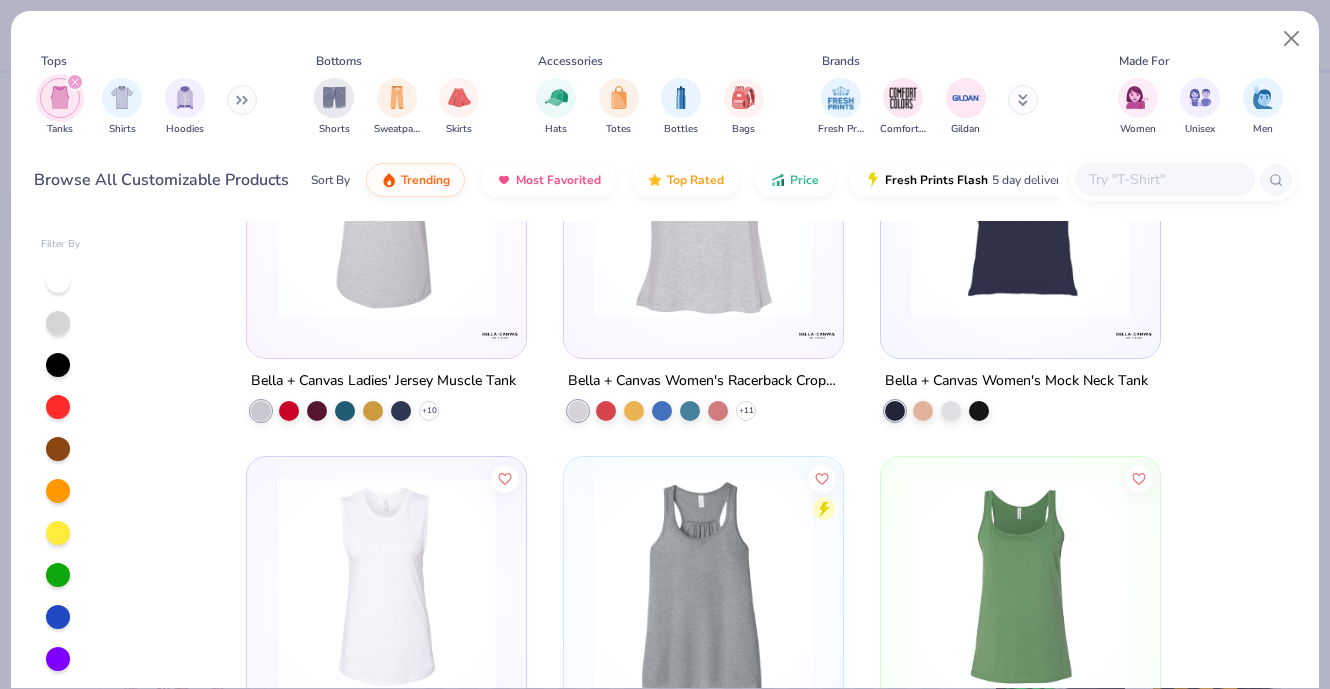 scroll, scrollTop: 5922, scrollLeft: 0, axis: vertical 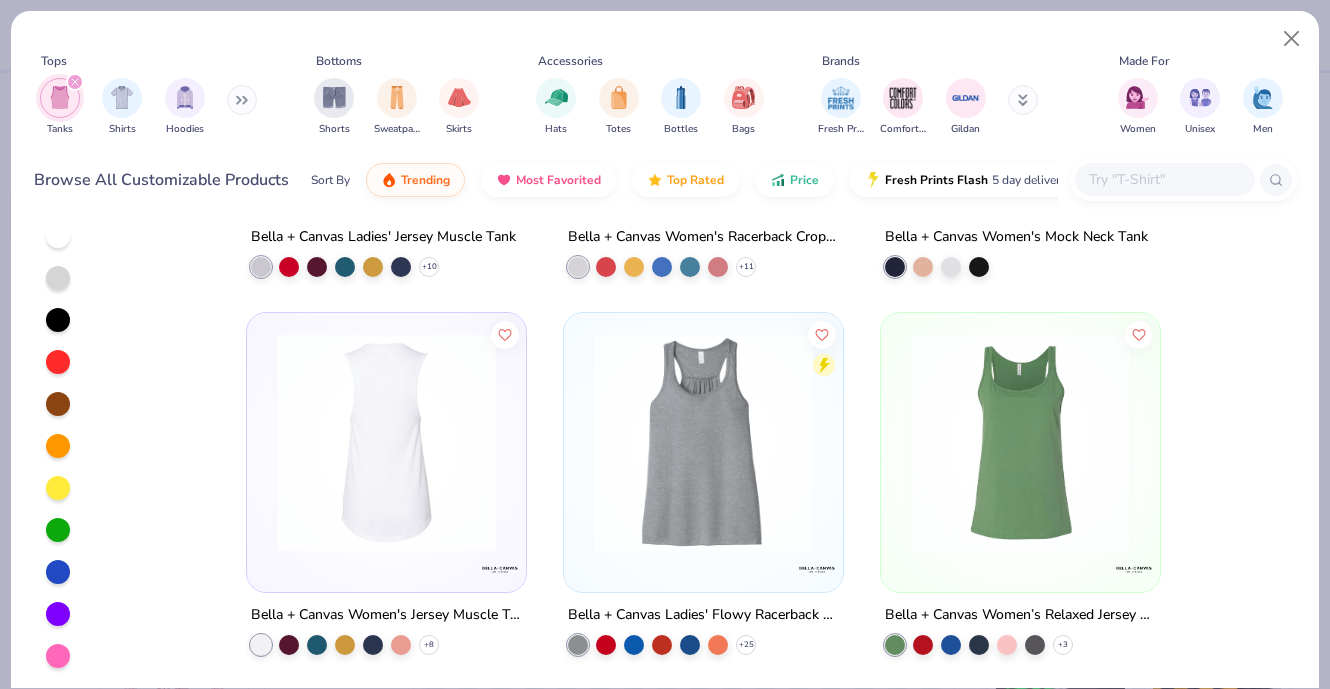 click at bounding box center (386, 442) 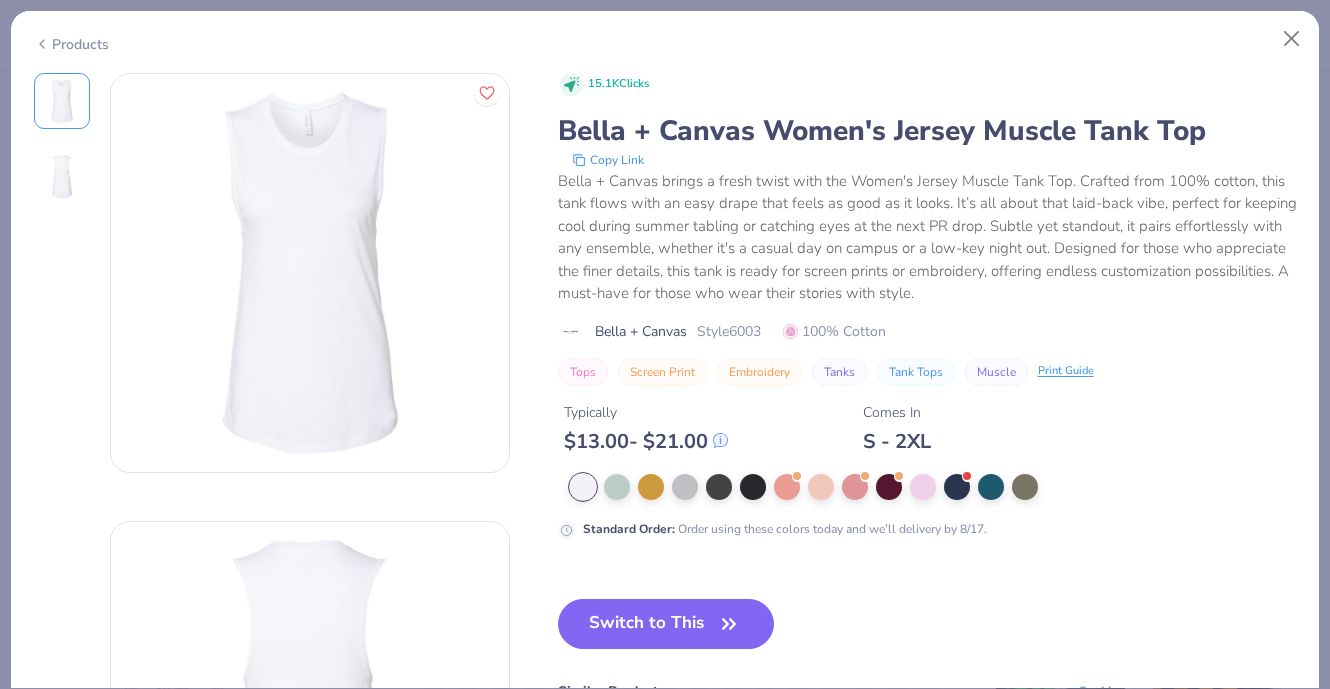 click at bounding box center (62, 177) 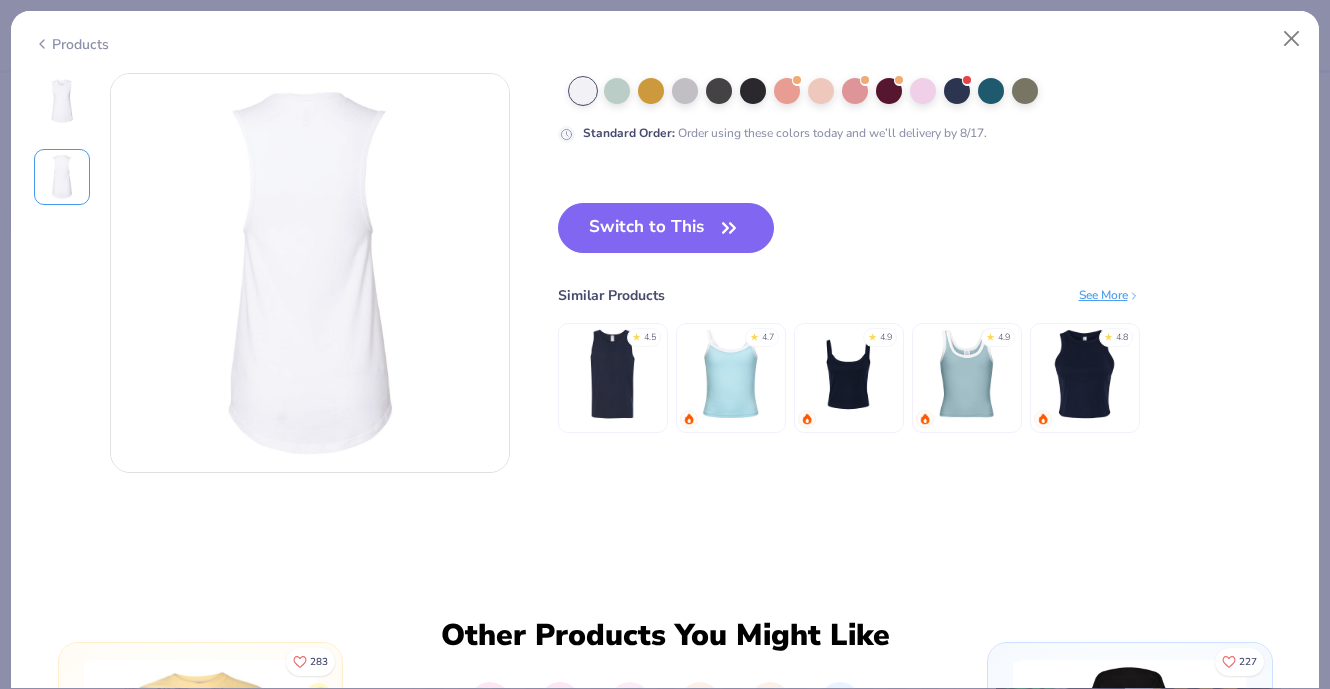 click at bounding box center (62, 101) 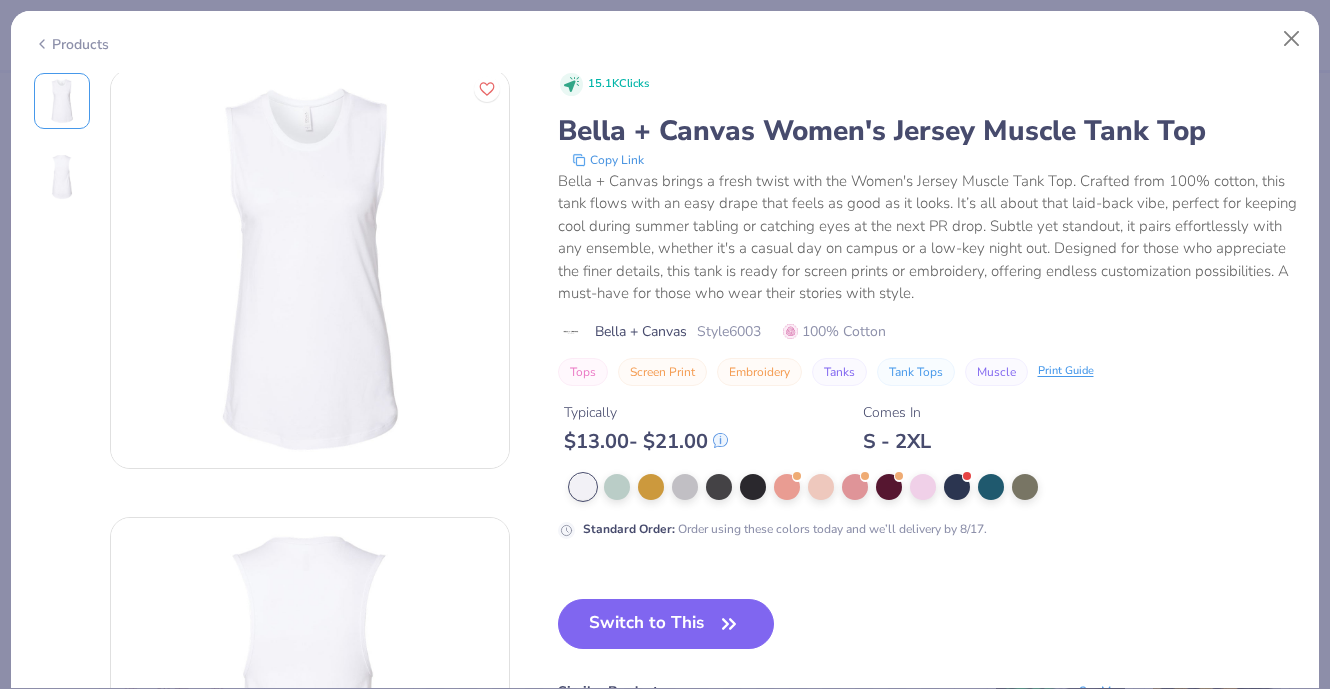 scroll, scrollTop: 0, scrollLeft: 0, axis: both 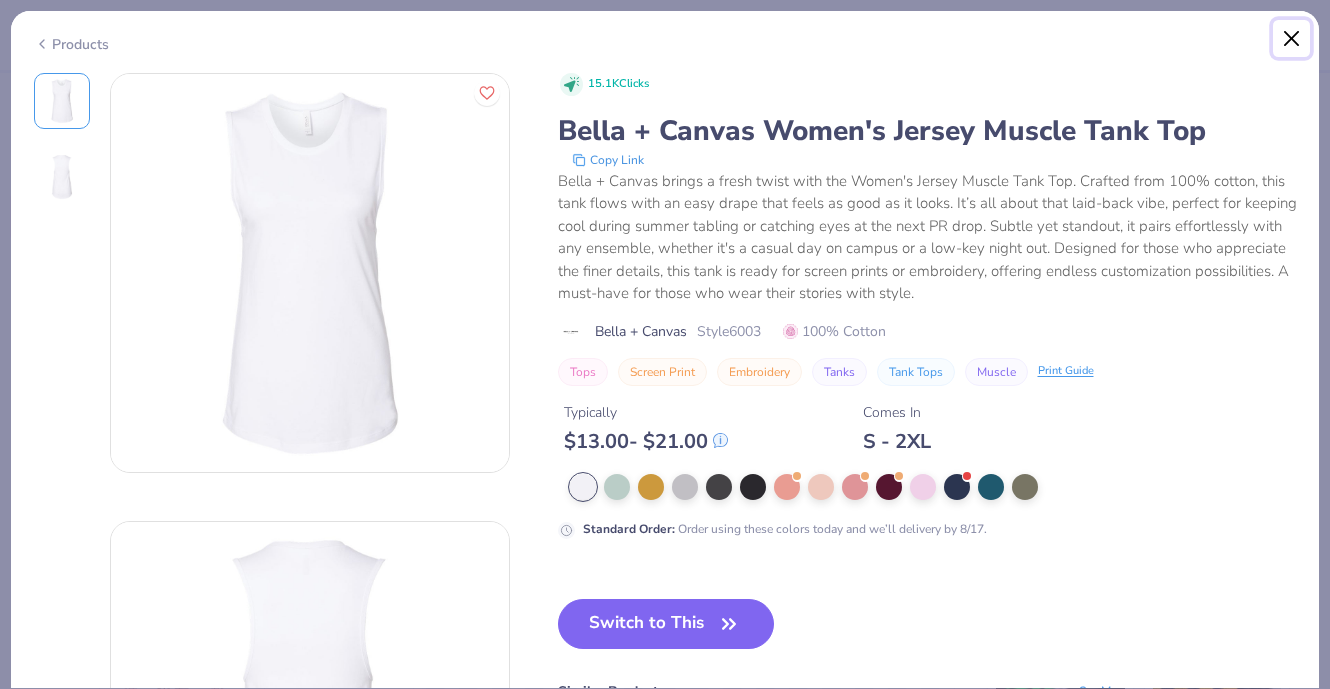 click at bounding box center [1292, 39] 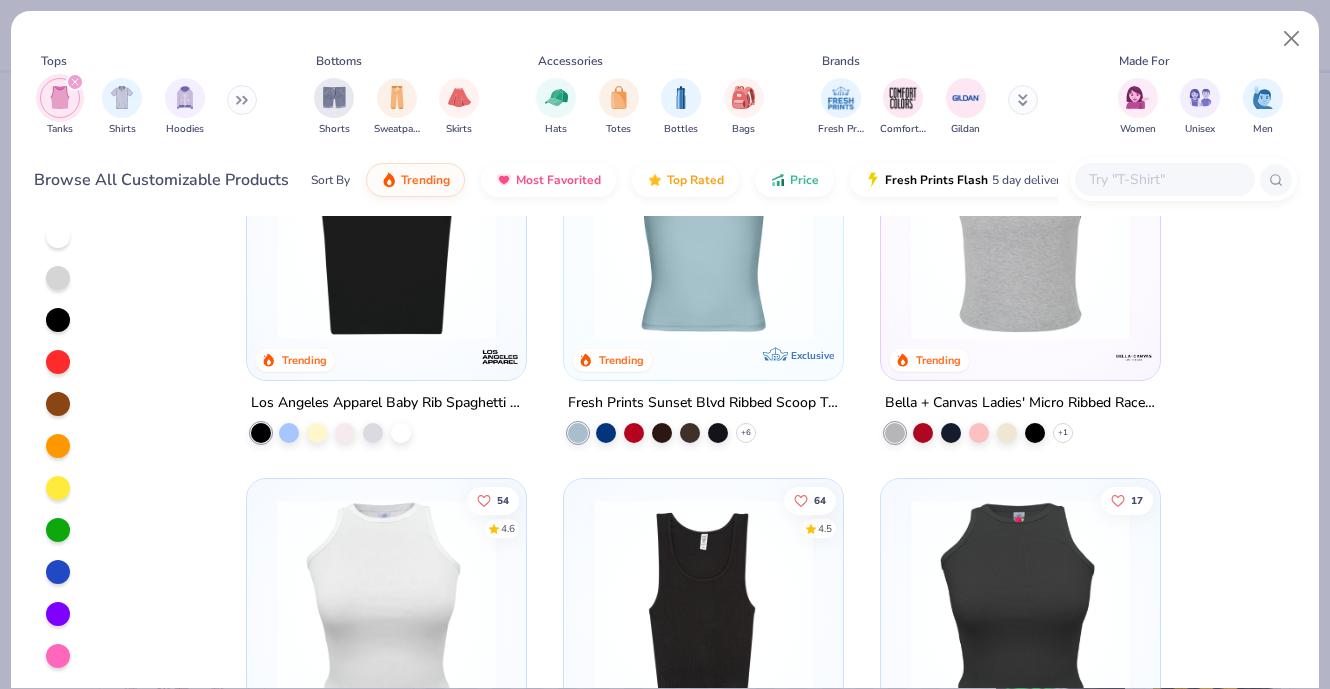 scroll, scrollTop: 0, scrollLeft: 0, axis: both 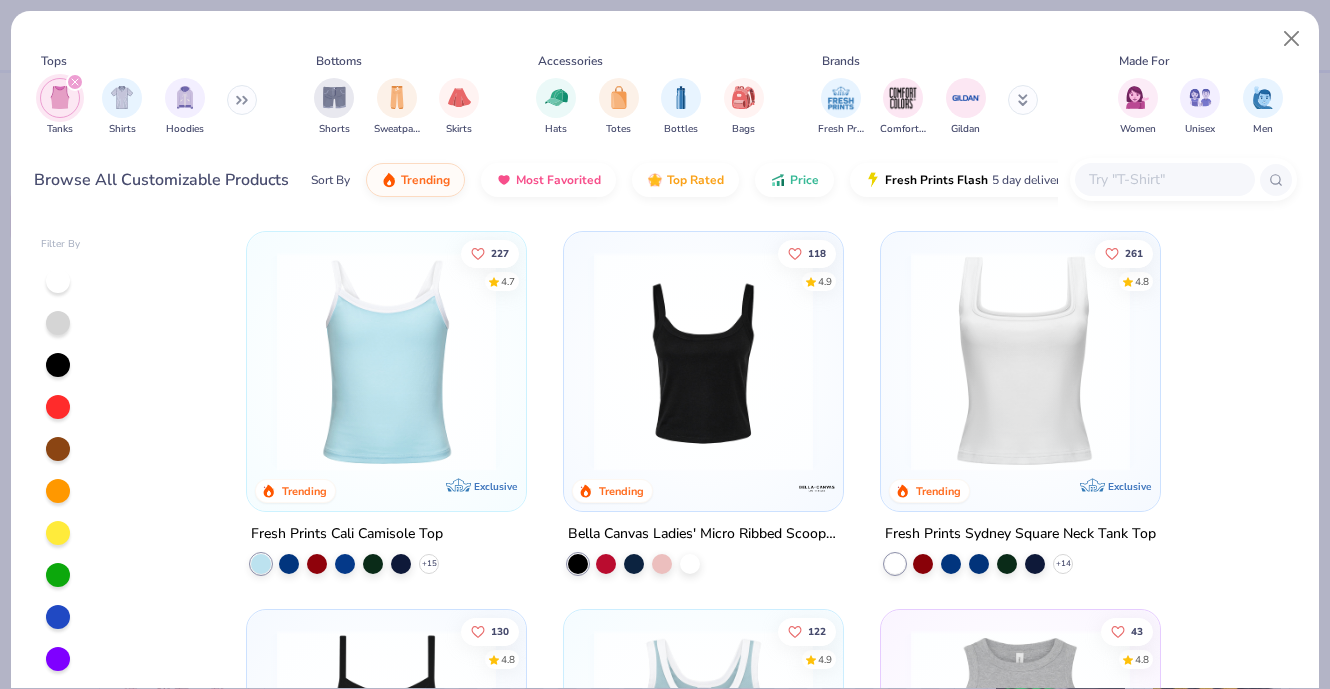 click at bounding box center [386, 361] 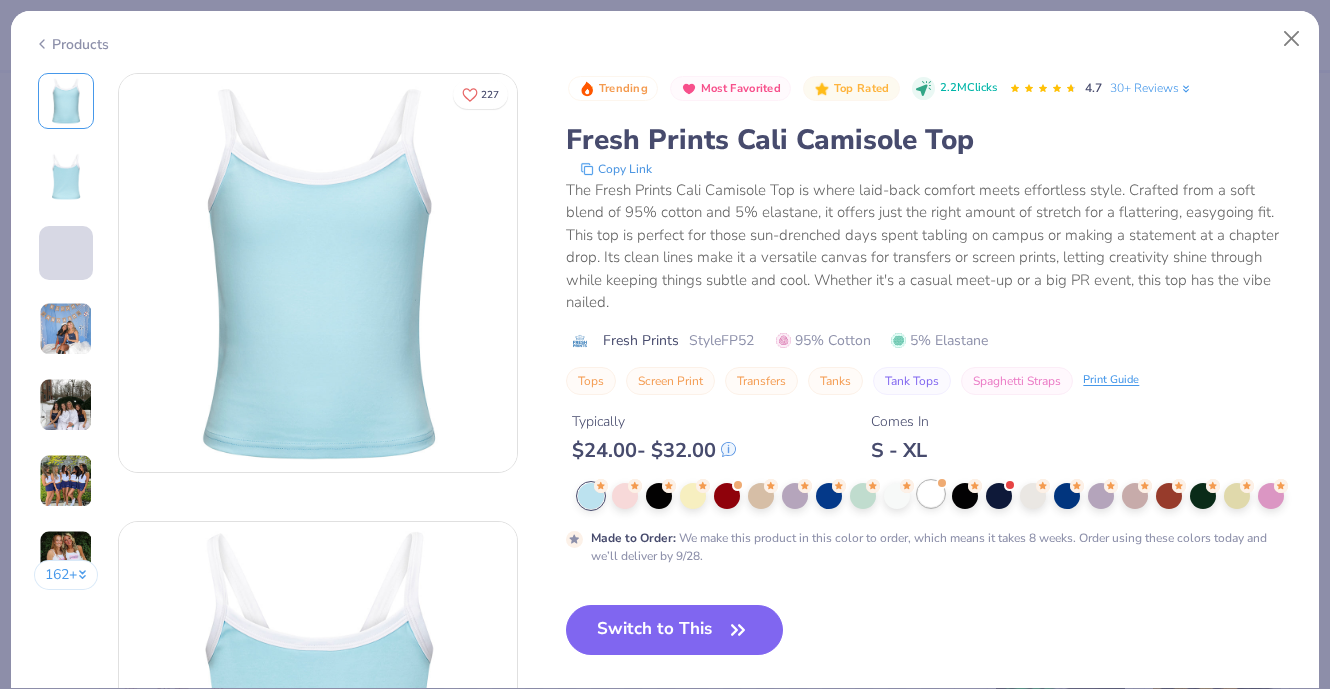 click at bounding box center (931, 494) 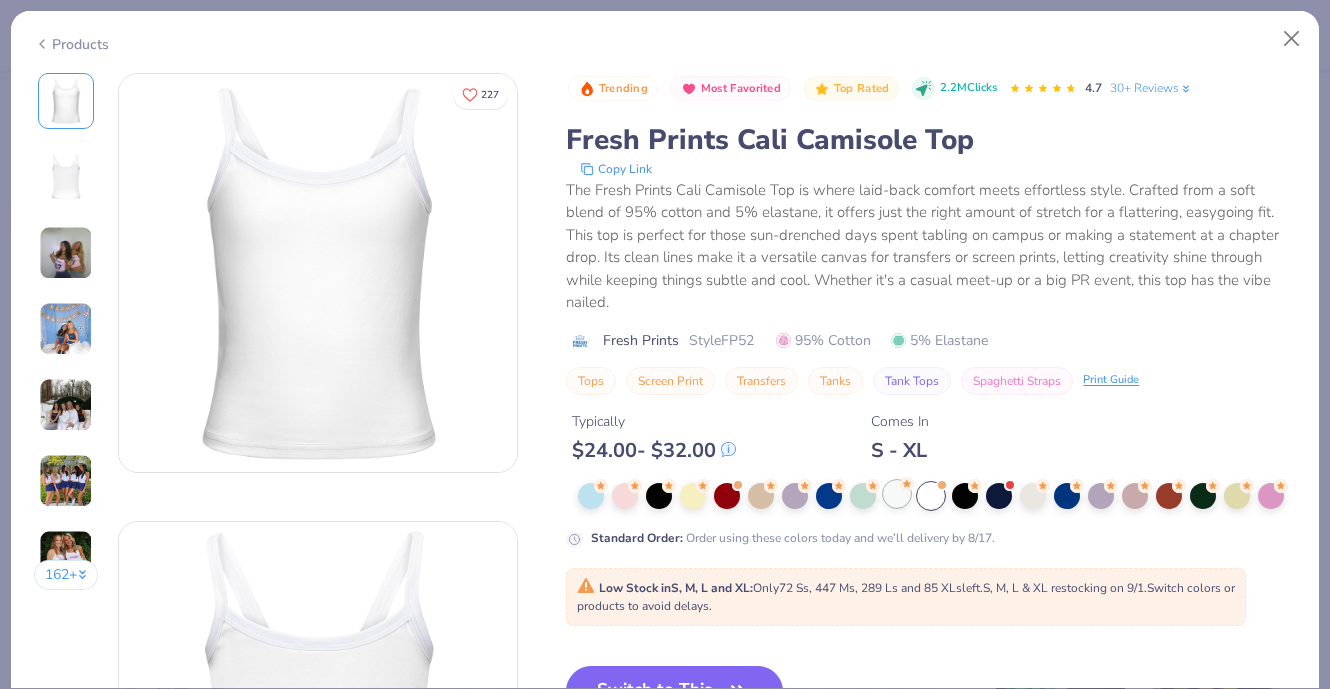 click at bounding box center (897, 494) 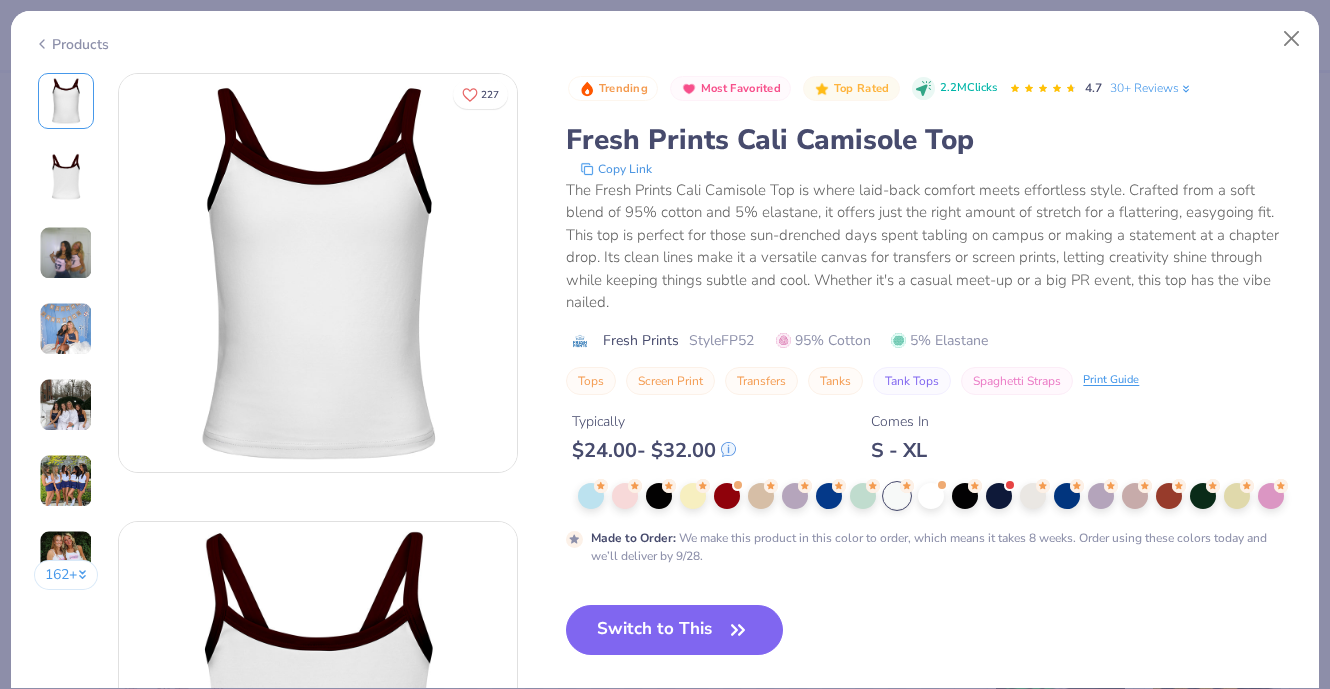 click at bounding box center [66, 405] 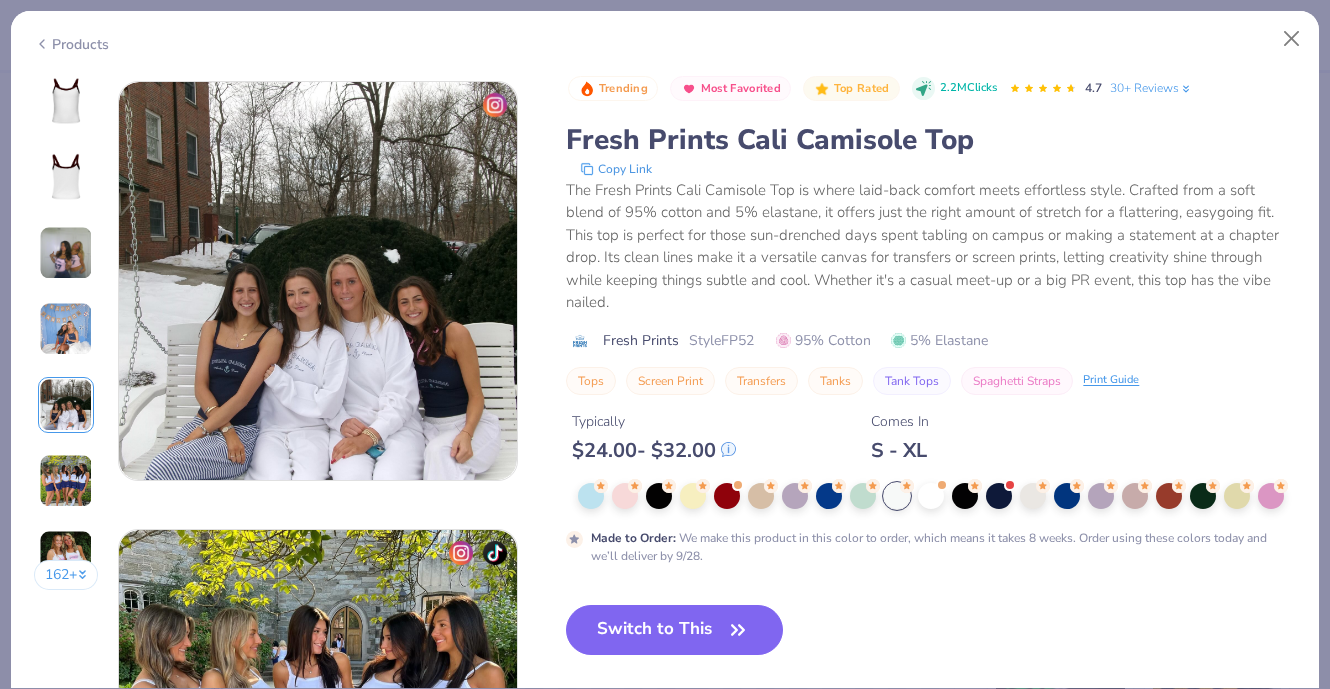 scroll, scrollTop: 1792, scrollLeft: 0, axis: vertical 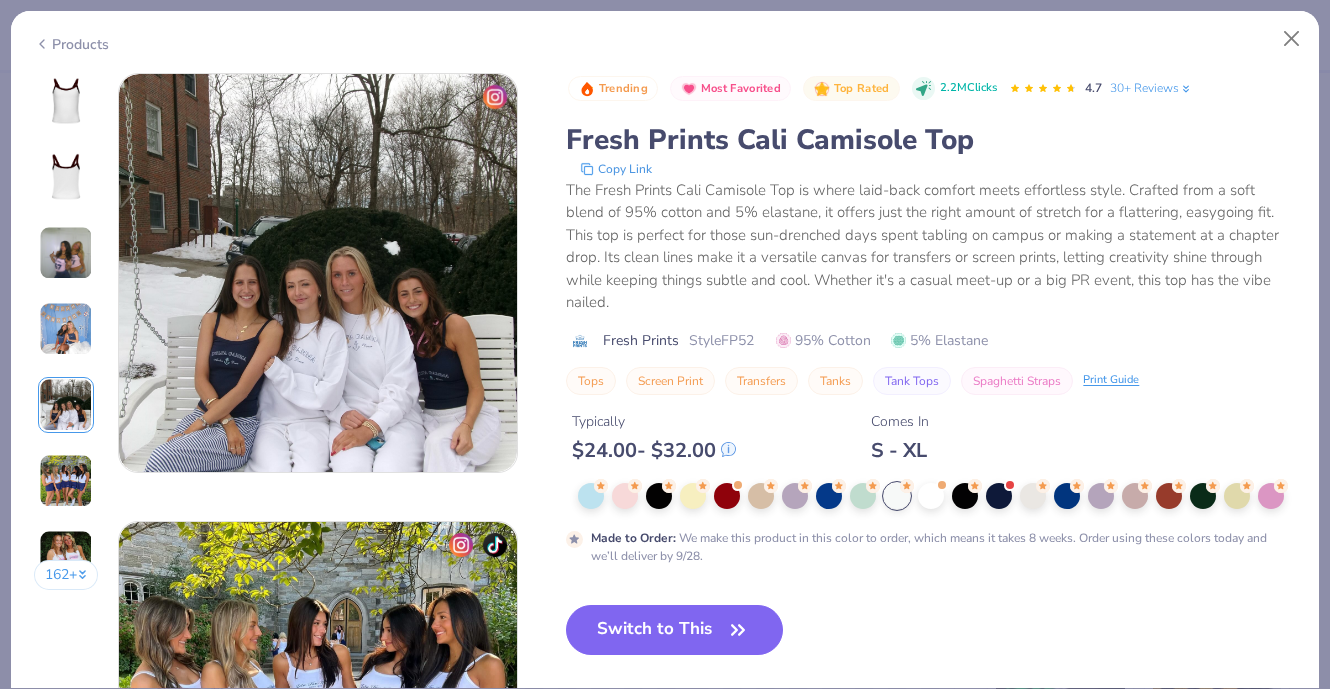 click at bounding box center (66, 481) 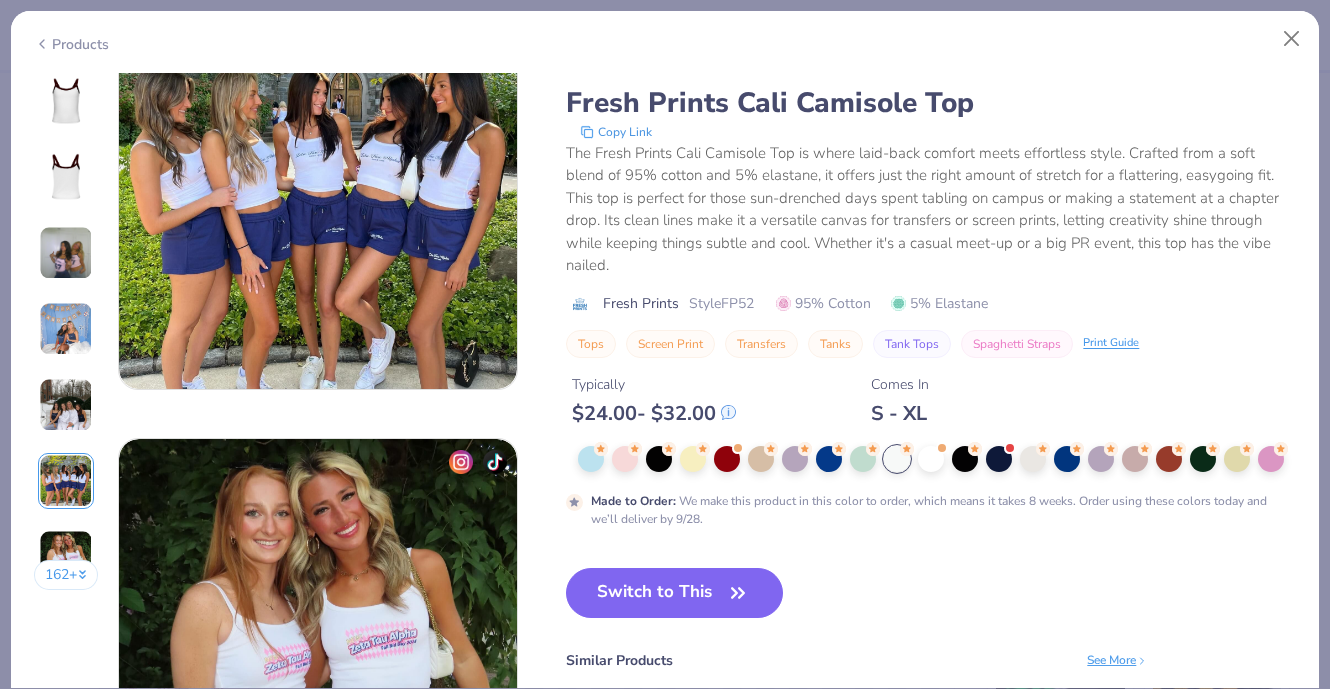 scroll, scrollTop: 2435, scrollLeft: 0, axis: vertical 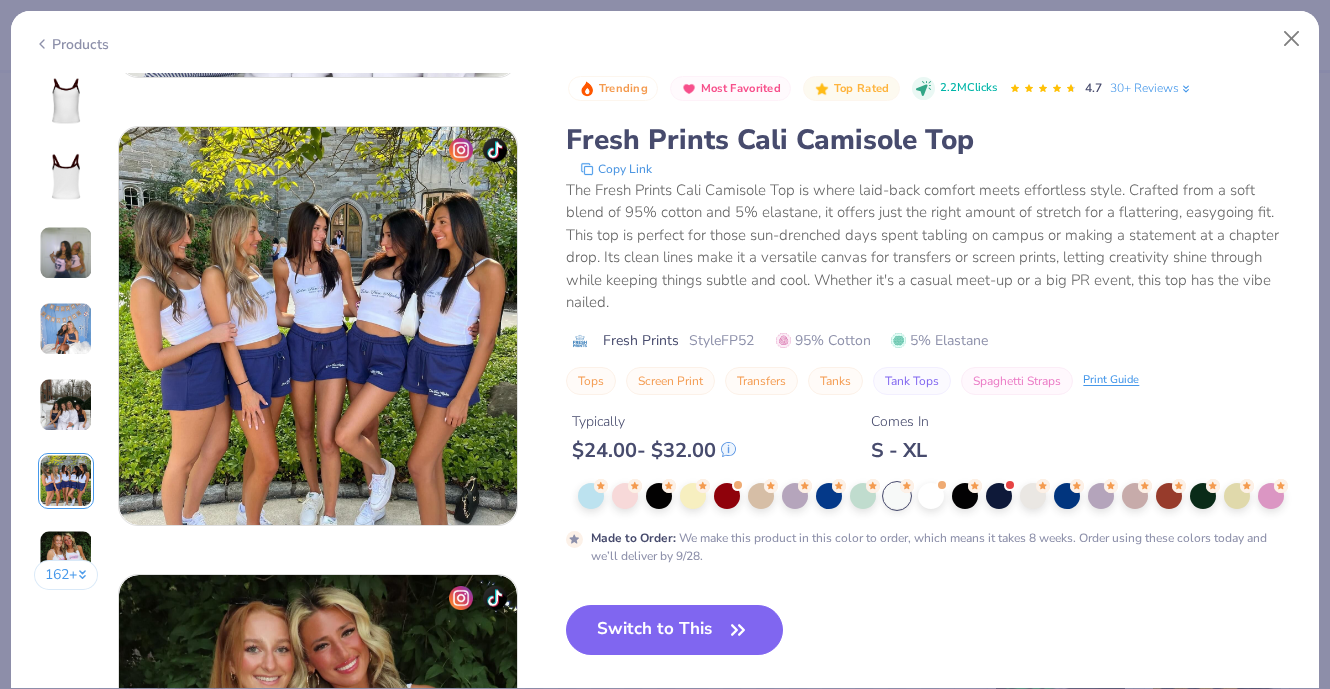click at bounding box center [66, 253] 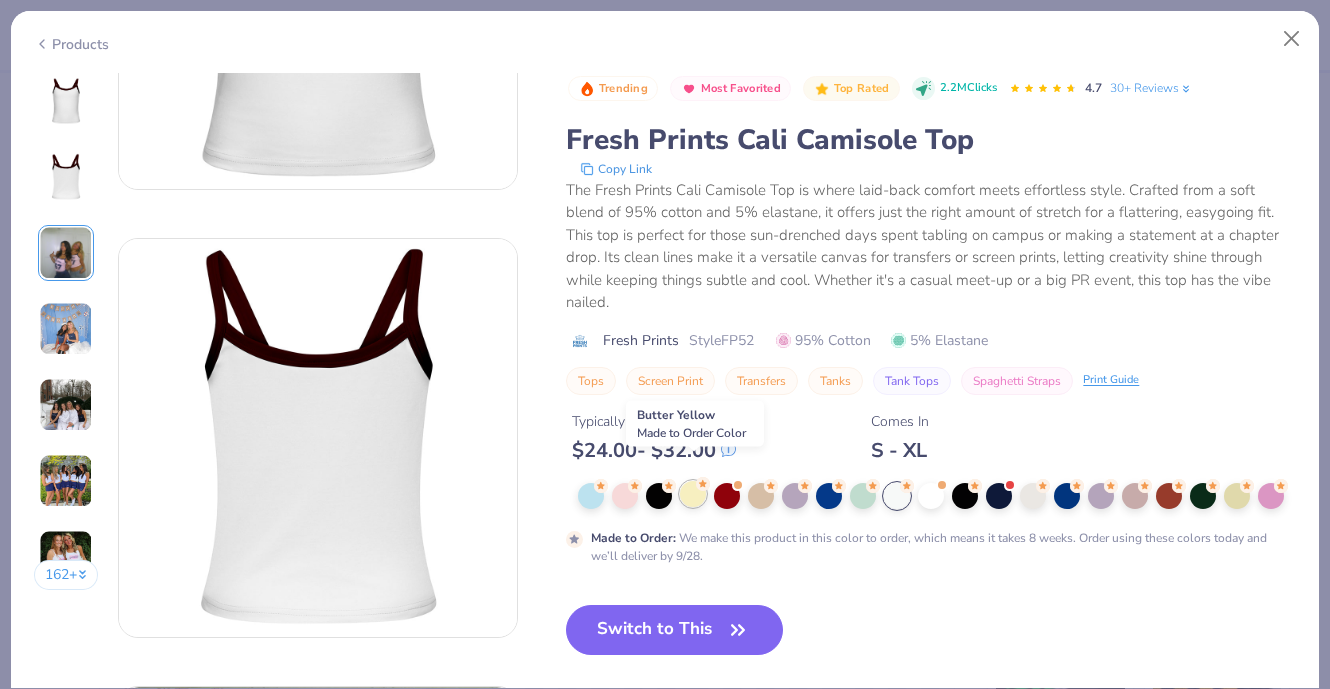 scroll, scrollTop: 267, scrollLeft: 0, axis: vertical 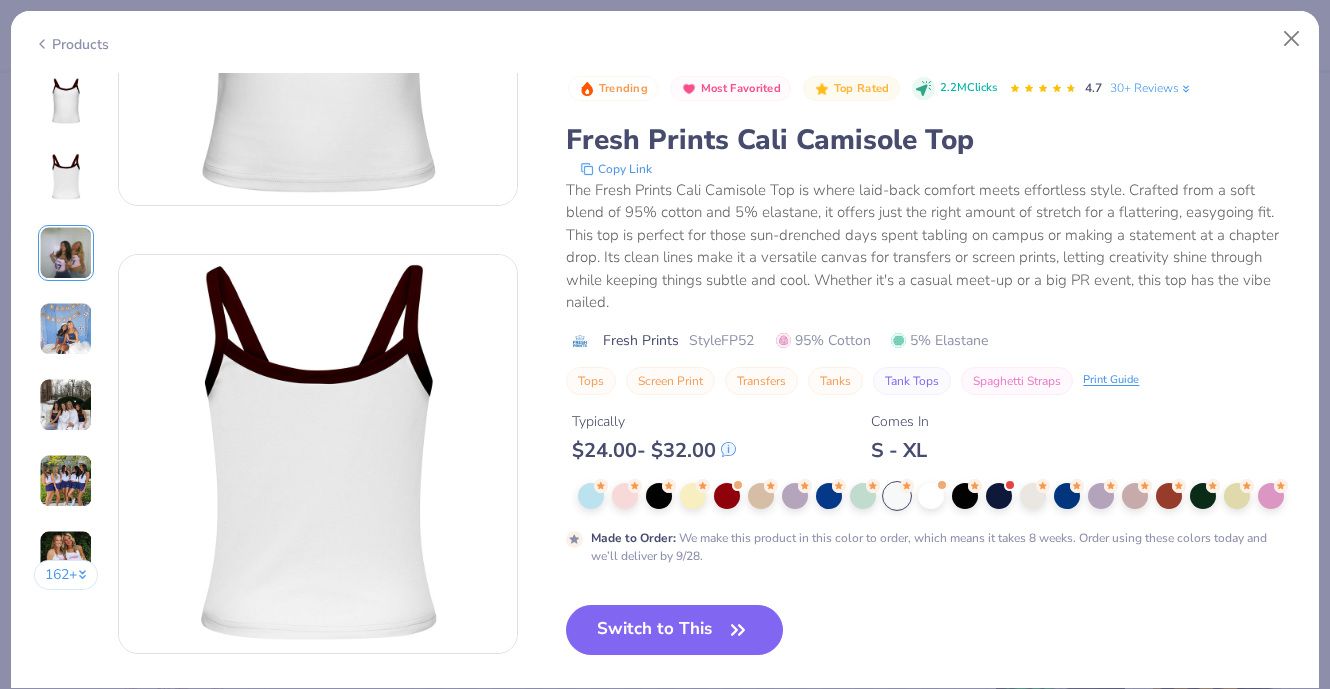 click on "Style  FP52" at bounding box center [721, 340] 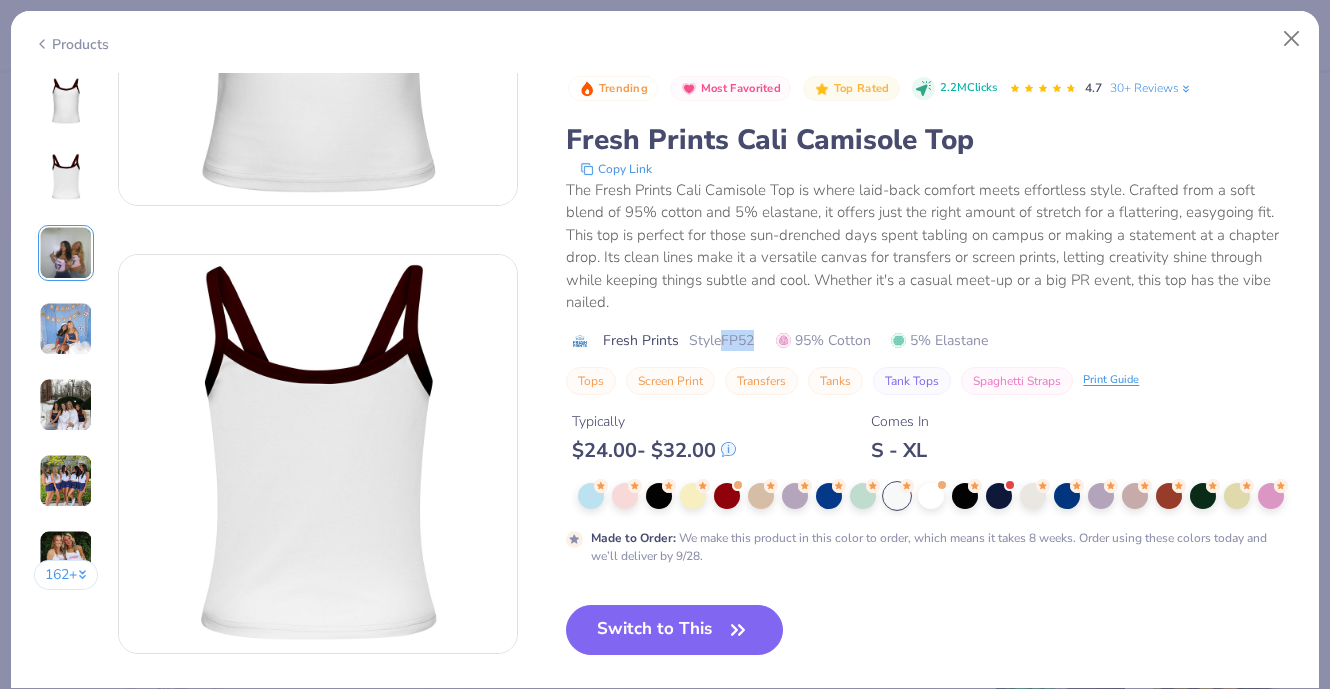 click on "Style  FP52" at bounding box center [721, 340] 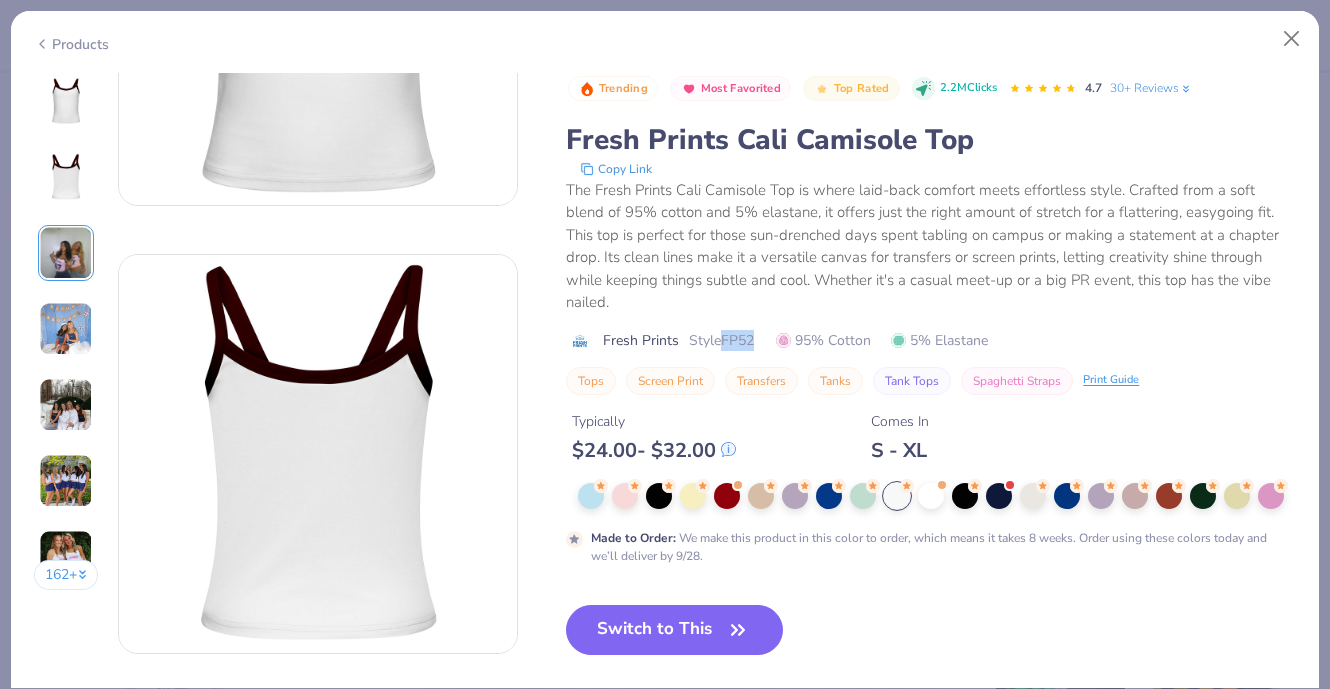 copy on "FP52" 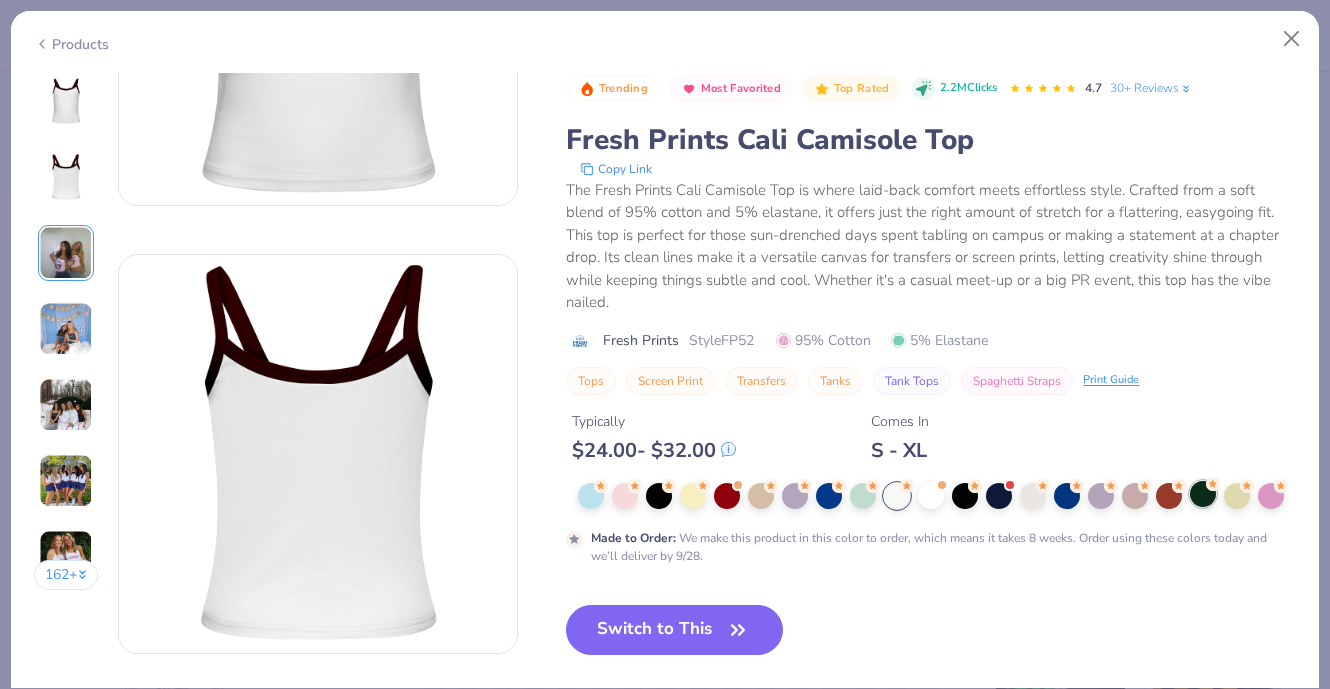 click at bounding box center (1203, 494) 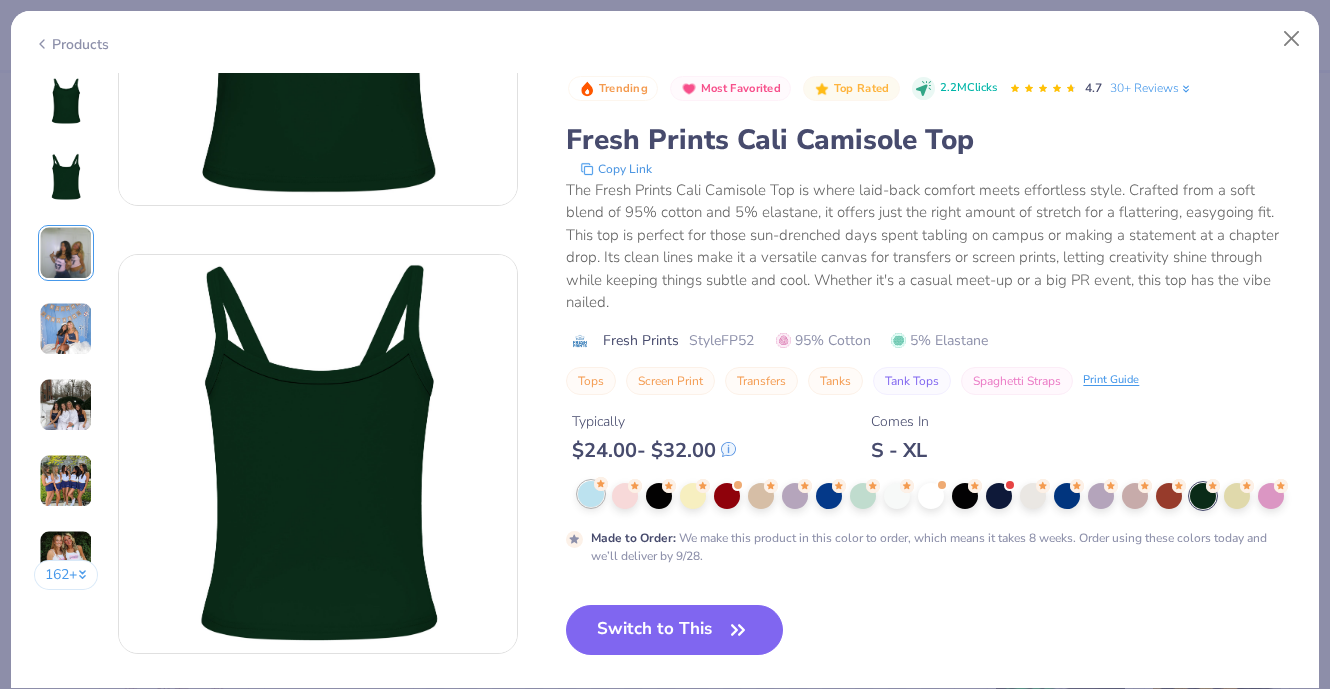 click at bounding box center [591, 494] 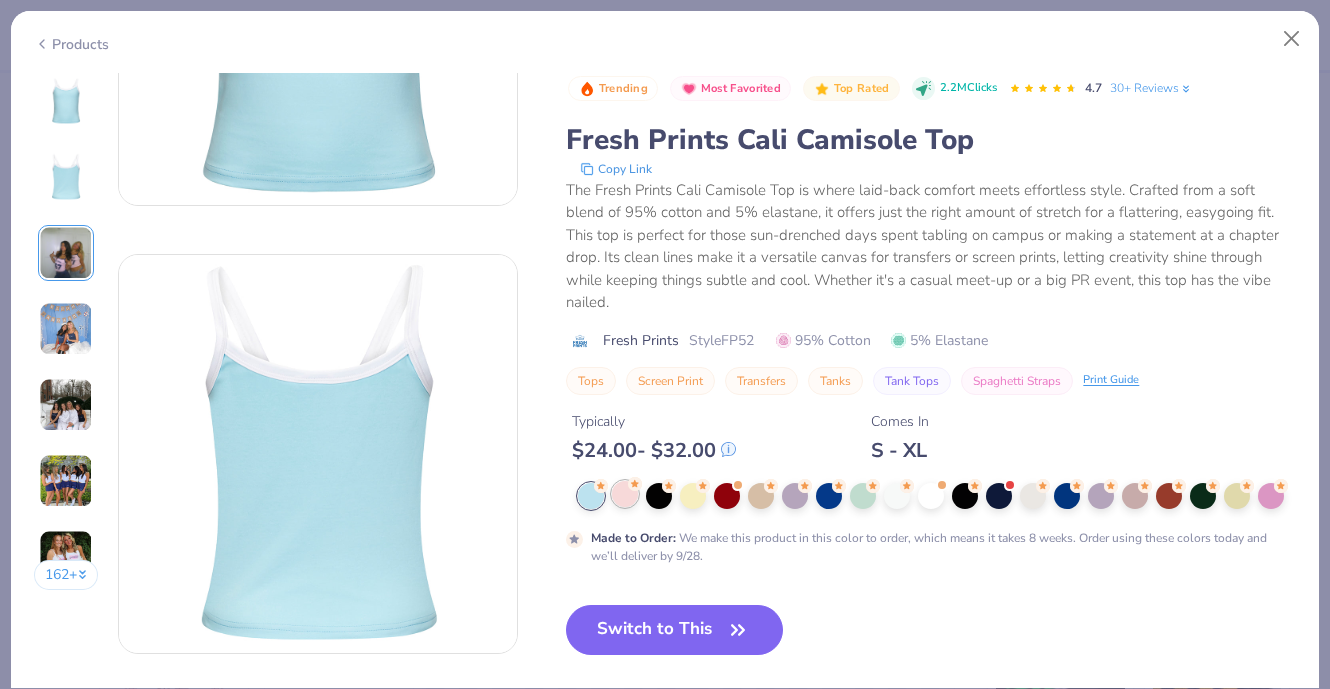 click at bounding box center (625, 494) 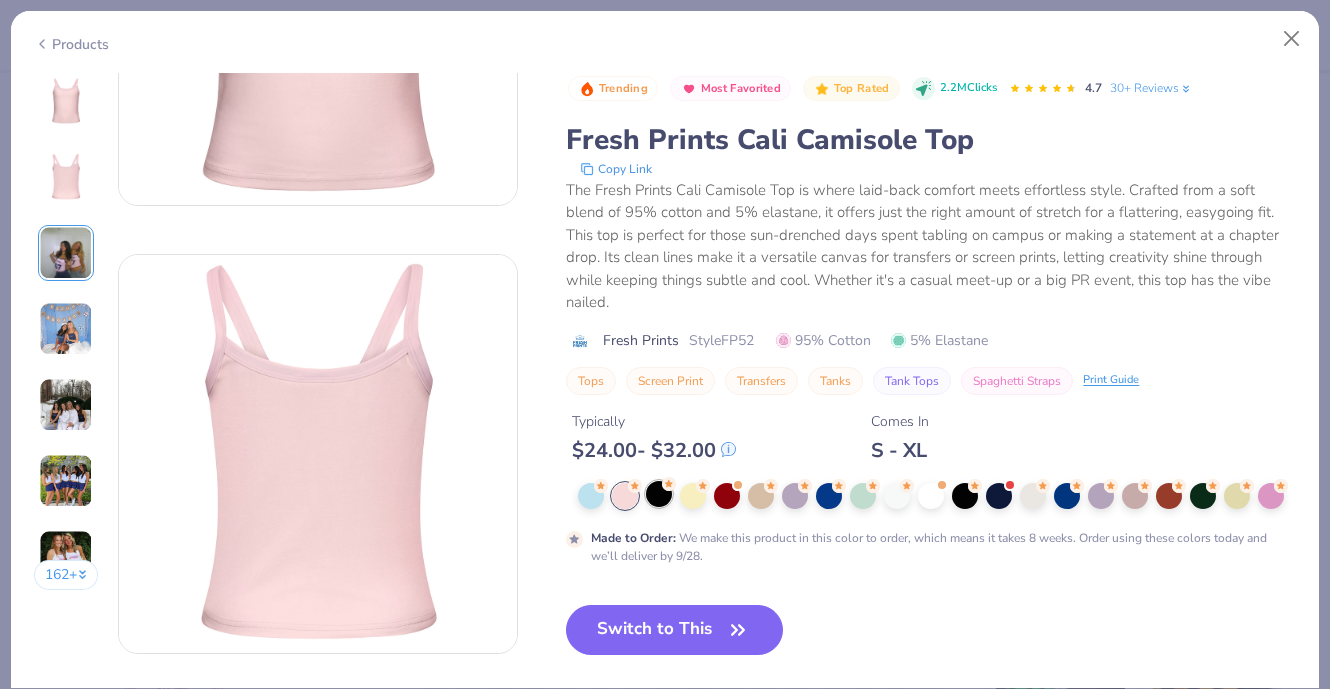 click at bounding box center (659, 494) 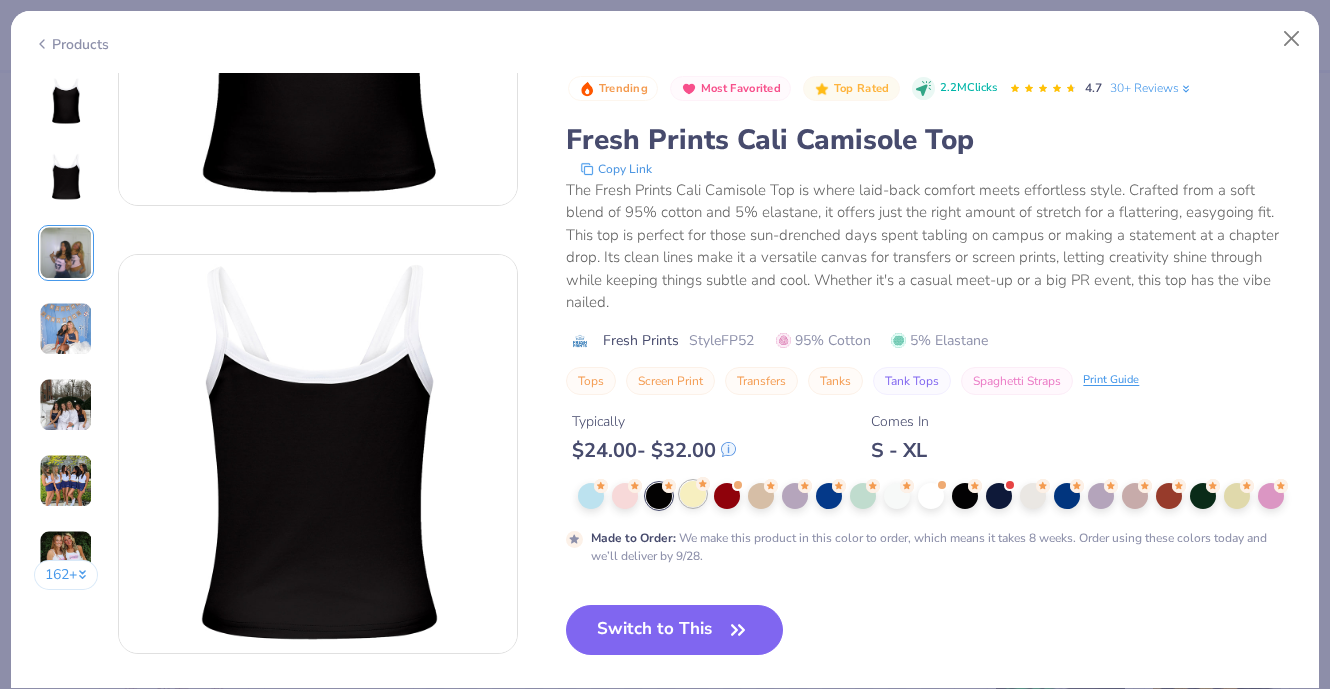click at bounding box center (693, 494) 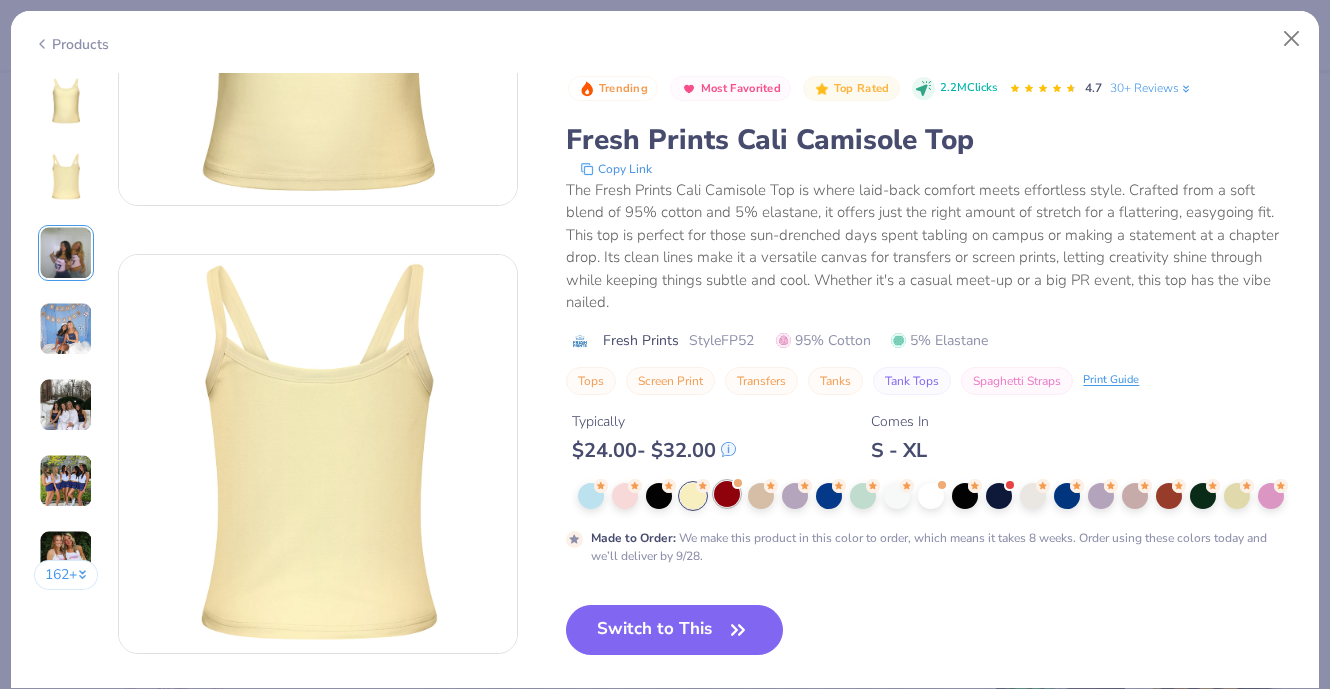 click at bounding box center [727, 494] 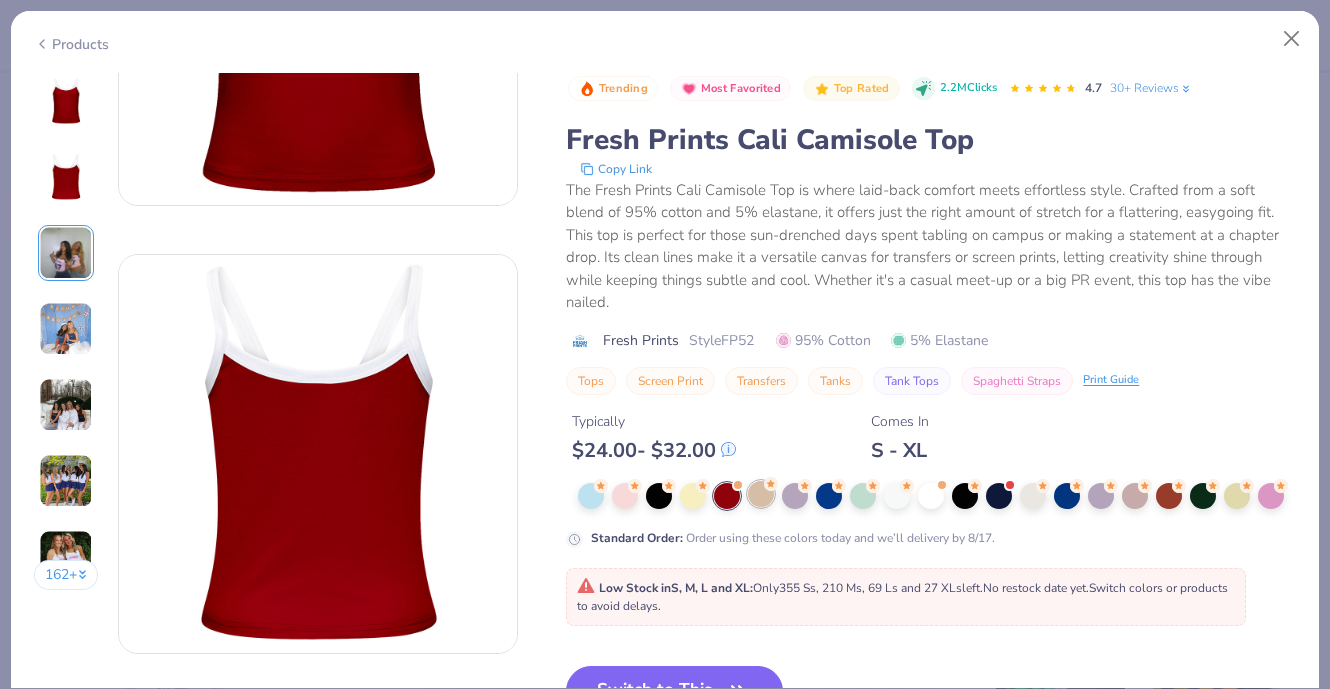 click at bounding box center (761, 494) 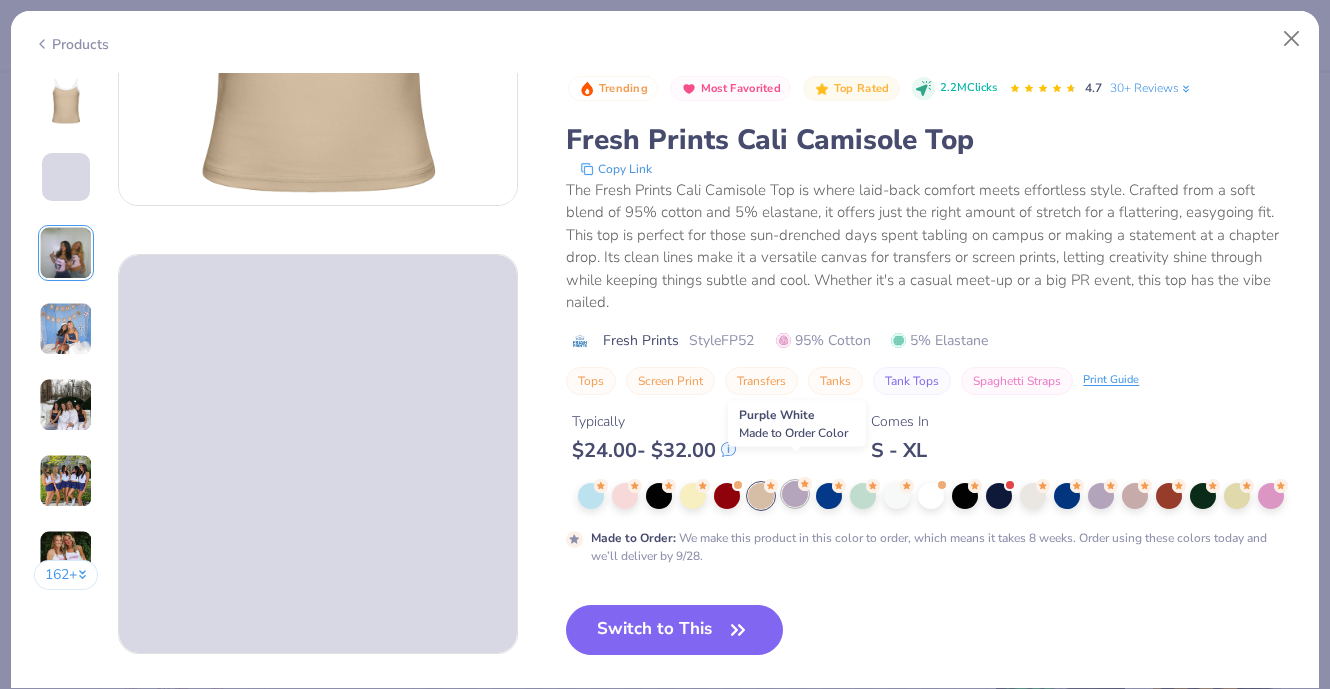 click at bounding box center (795, 494) 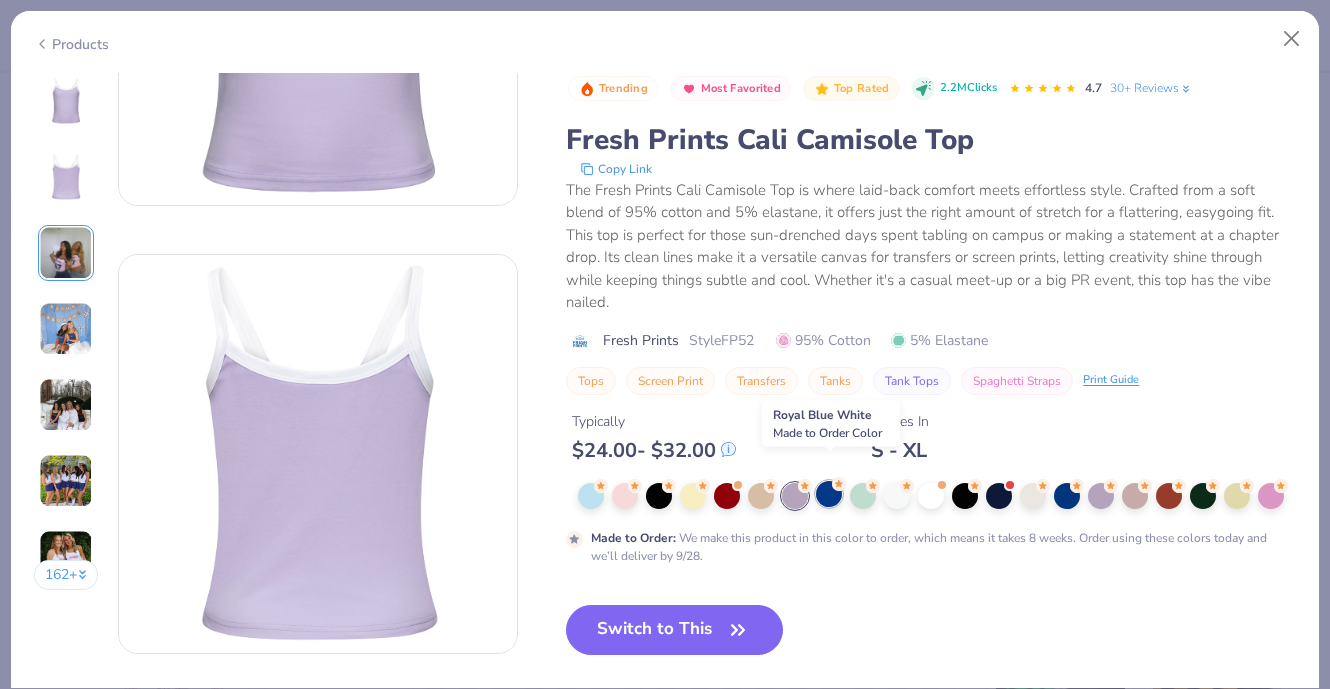 click at bounding box center (829, 494) 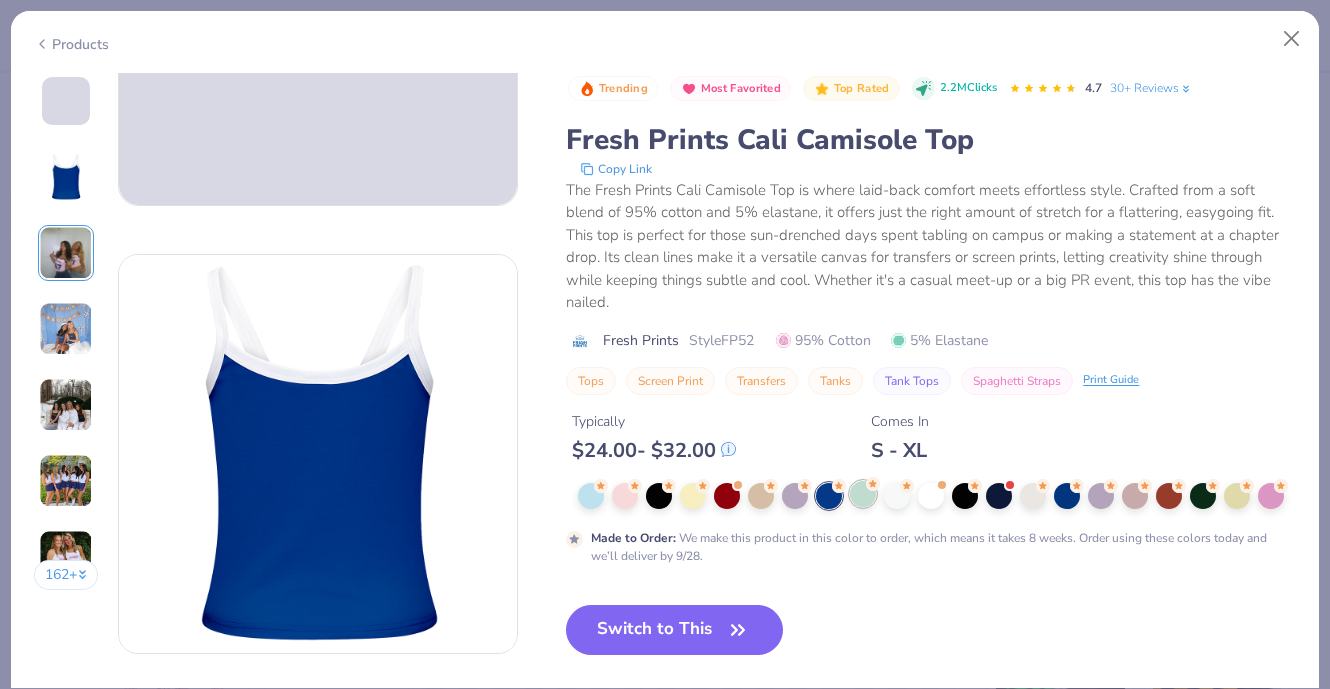 click at bounding box center (863, 494) 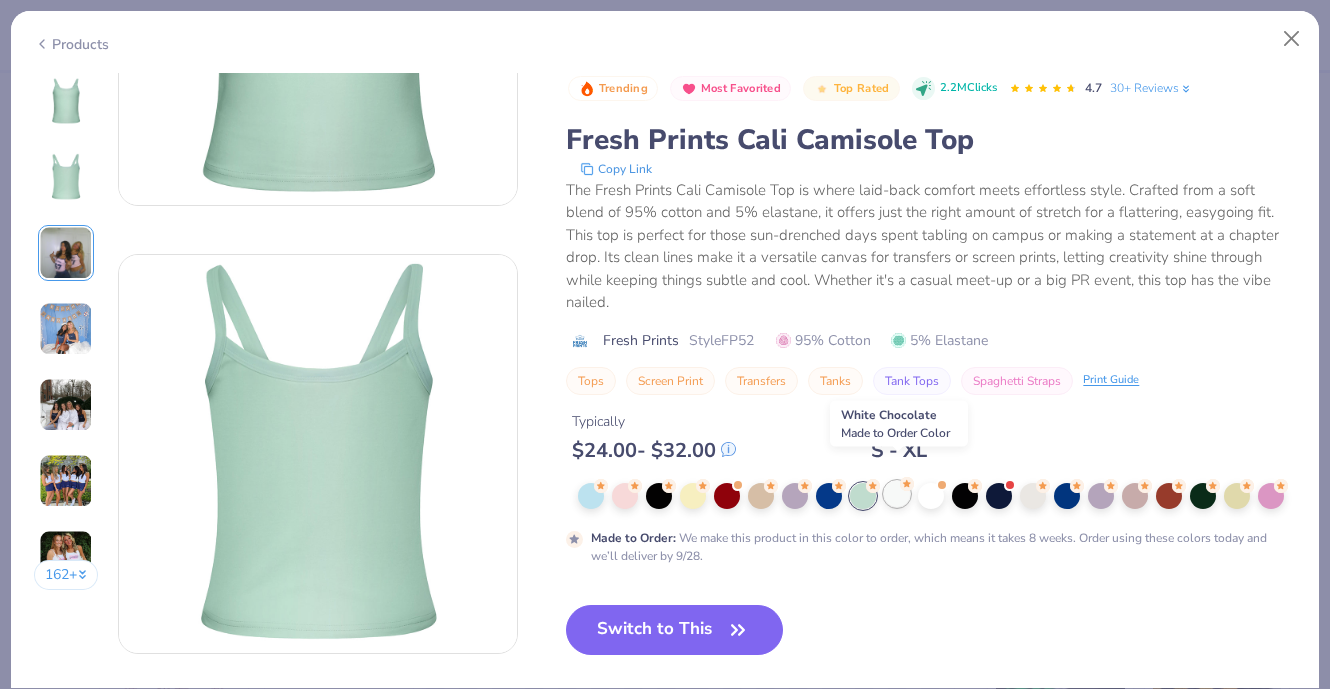 click at bounding box center [897, 494] 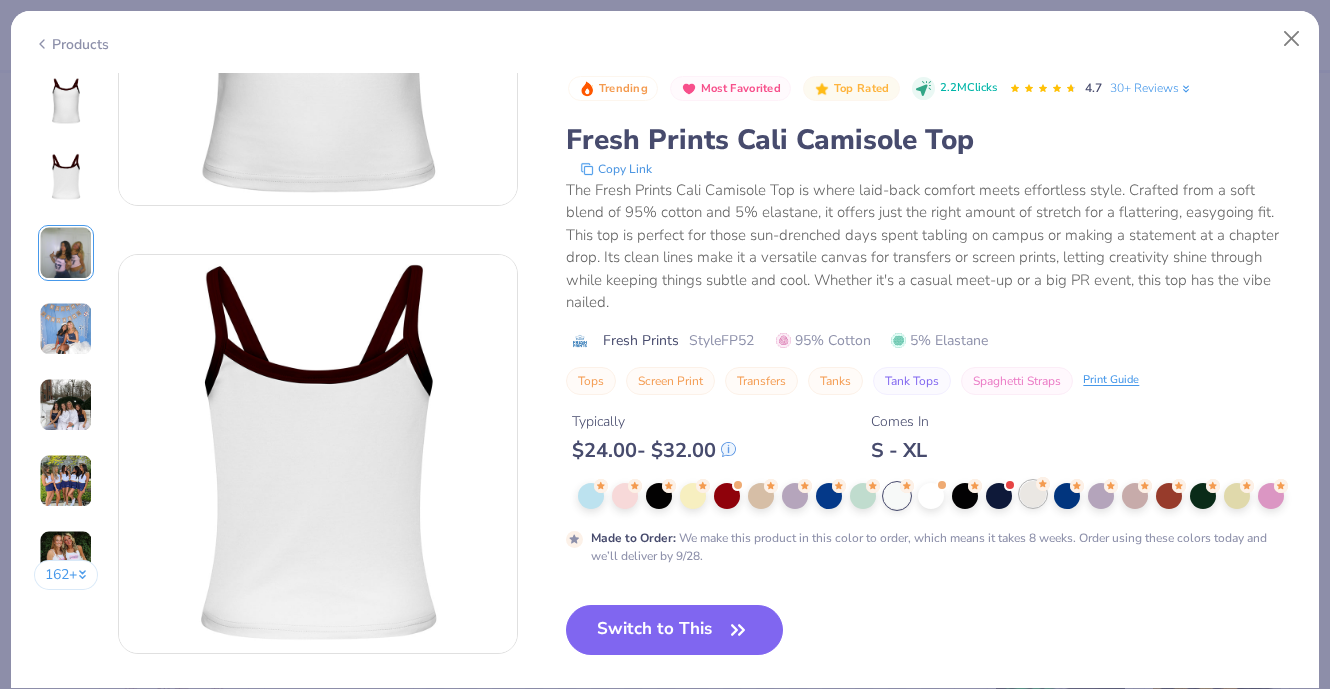 click at bounding box center [1033, 494] 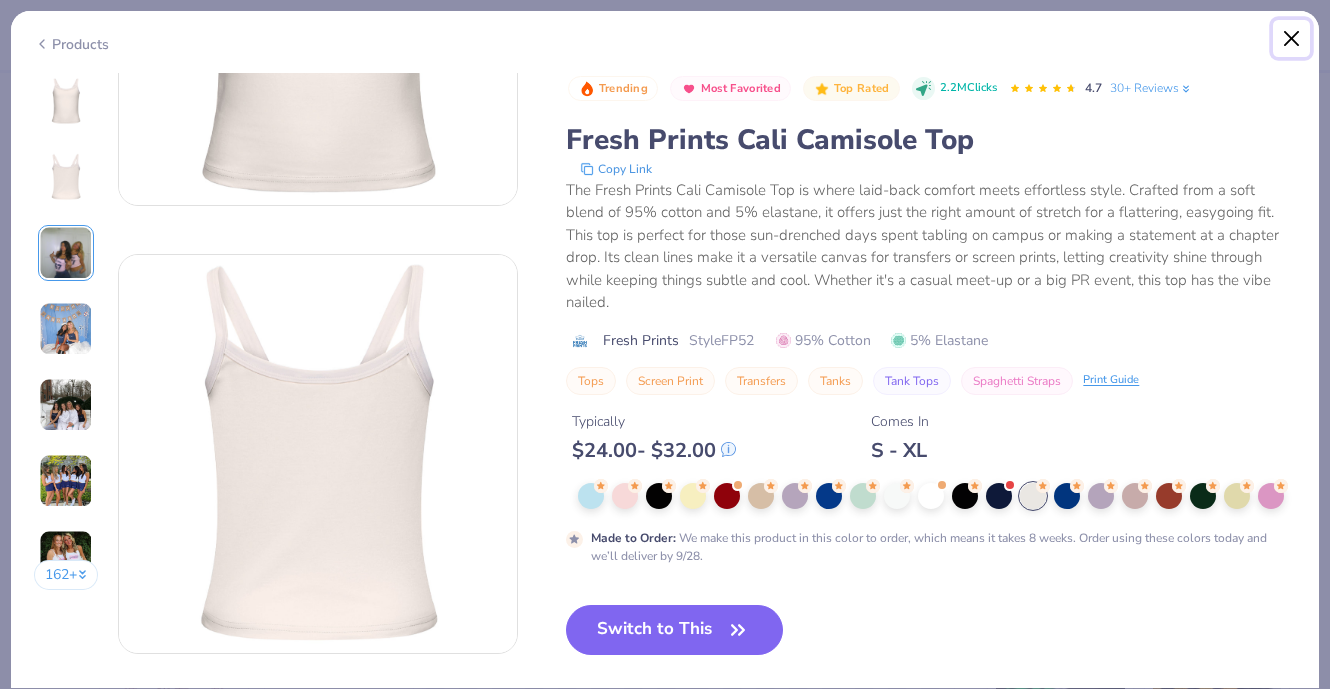 click at bounding box center [1292, 39] 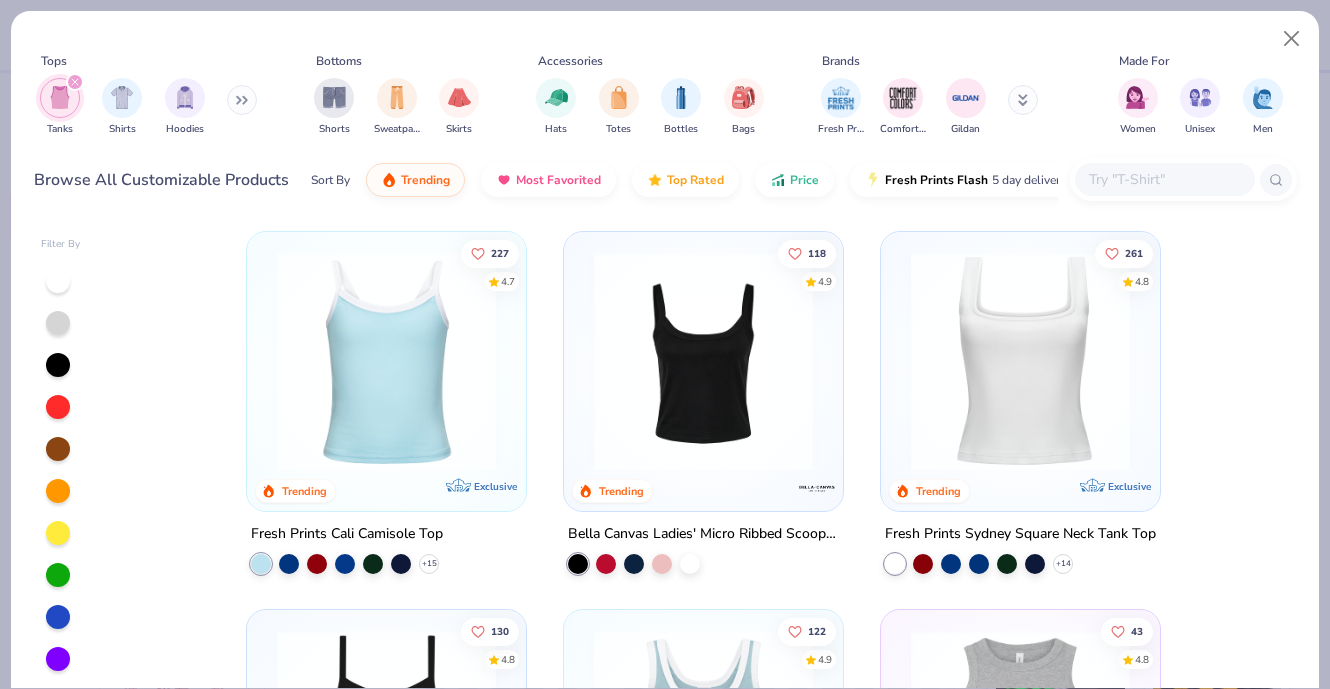 click on "Tanks Shirts Hoodies" at bounding box center [149, 107] 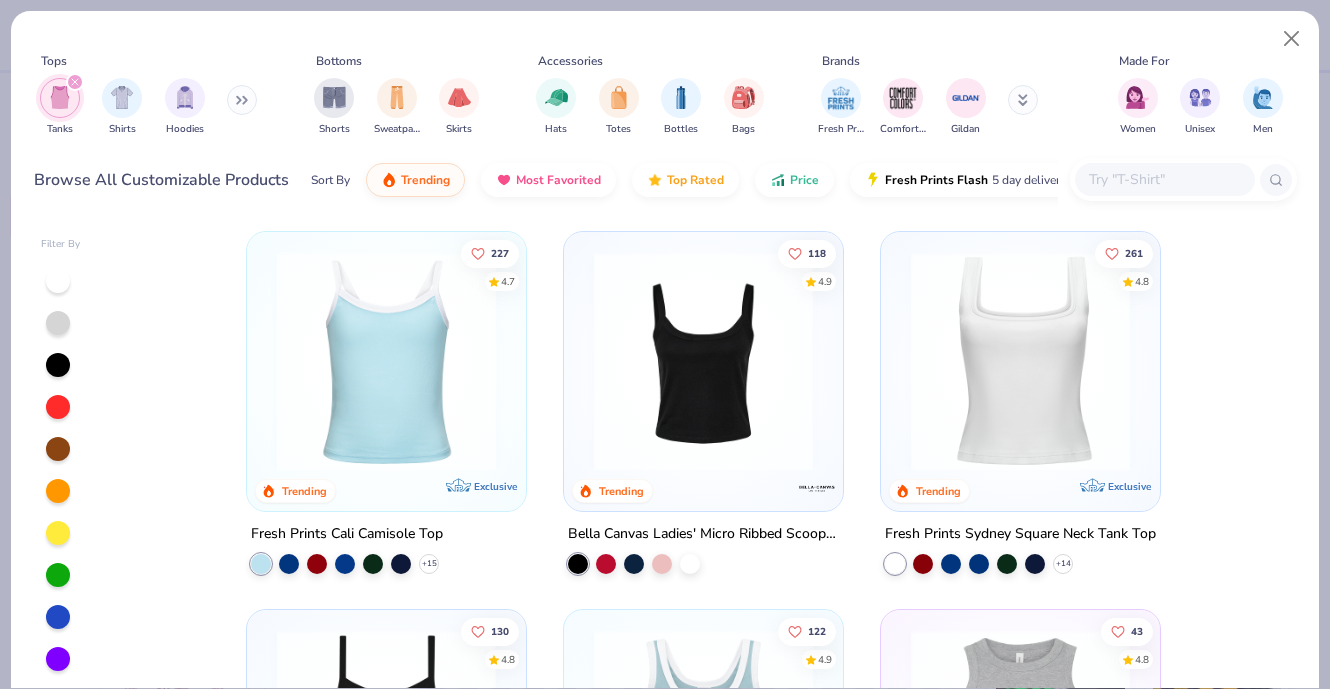 click 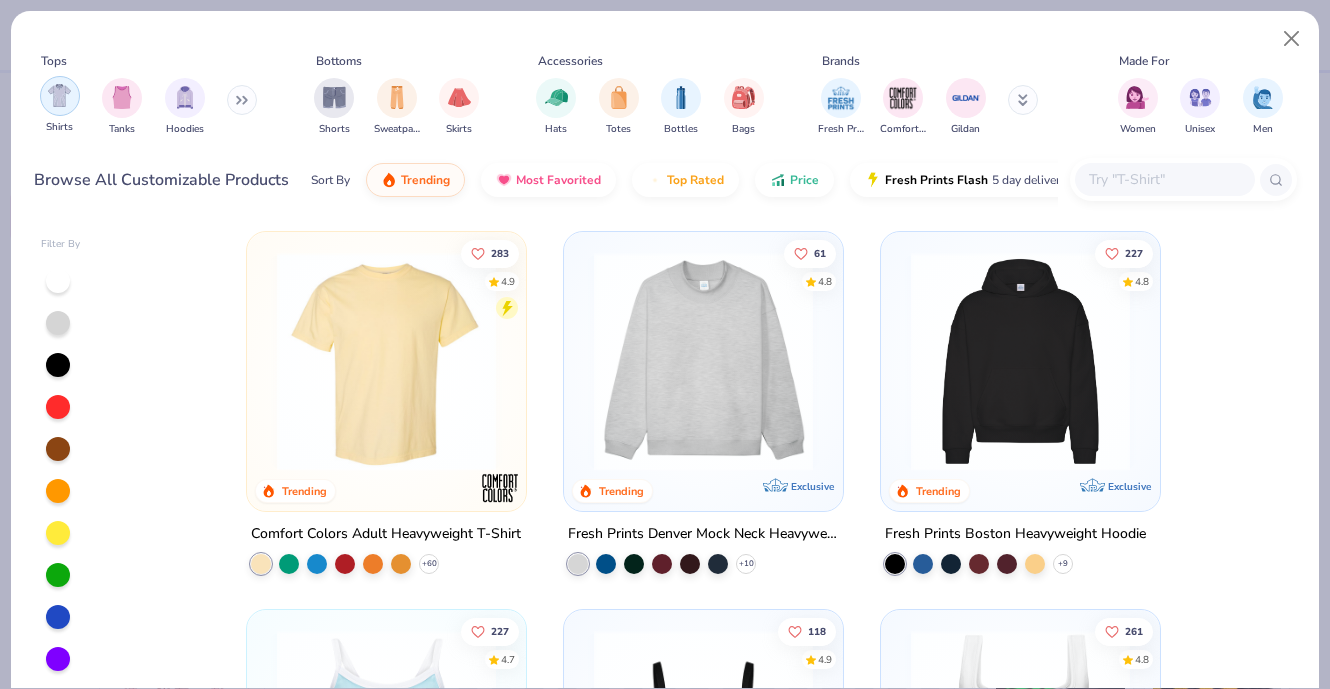 click at bounding box center (60, 96) 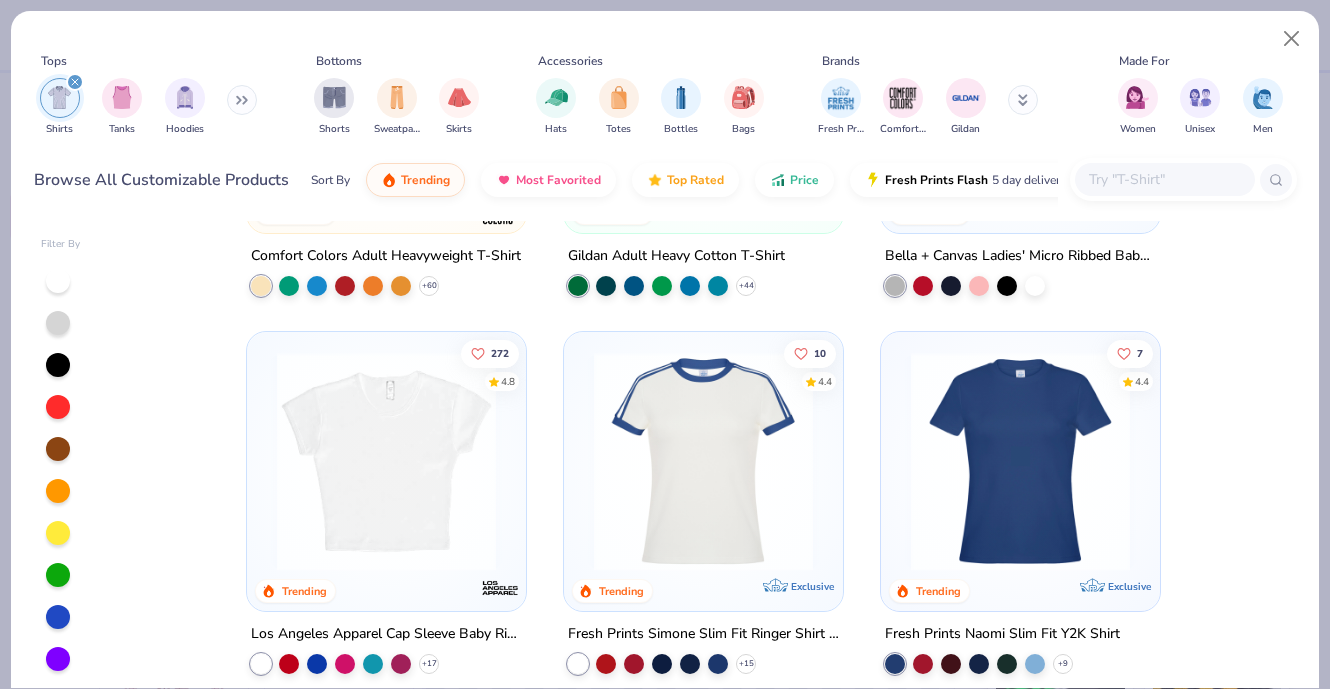 scroll, scrollTop: 342, scrollLeft: 0, axis: vertical 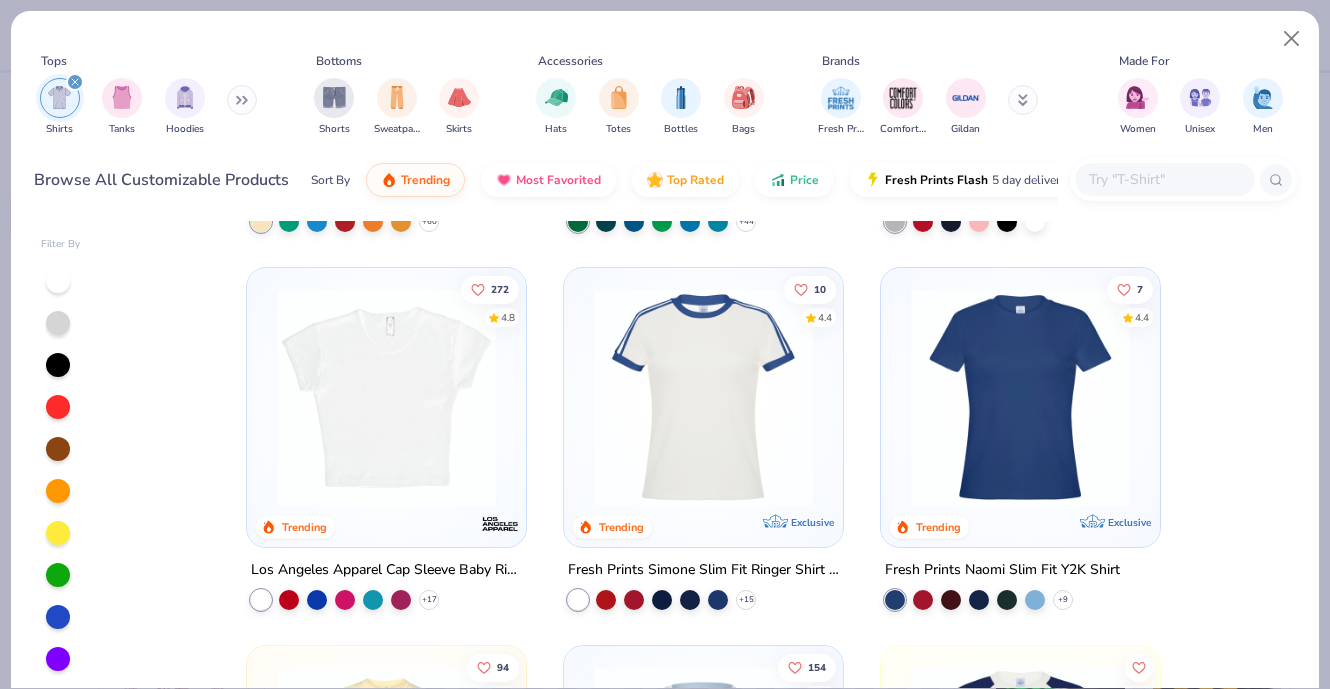 click at bounding box center [386, 397] 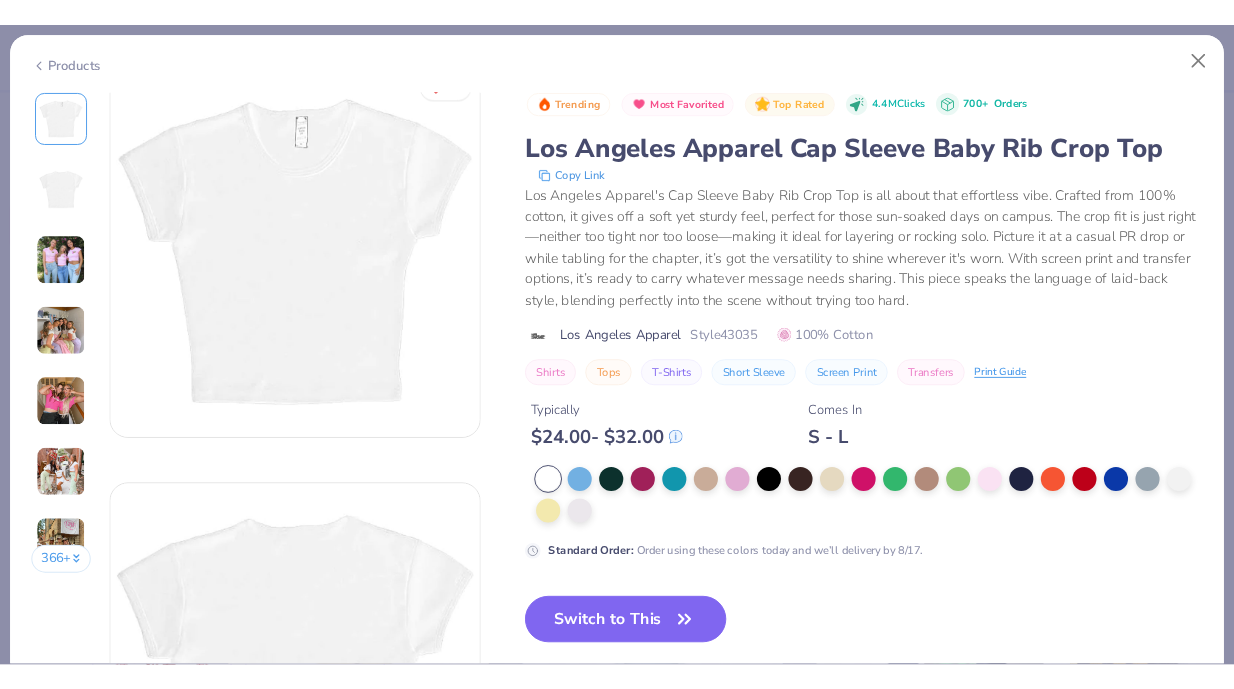 scroll, scrollTop: 0, scrollLeft: 0, axis: both 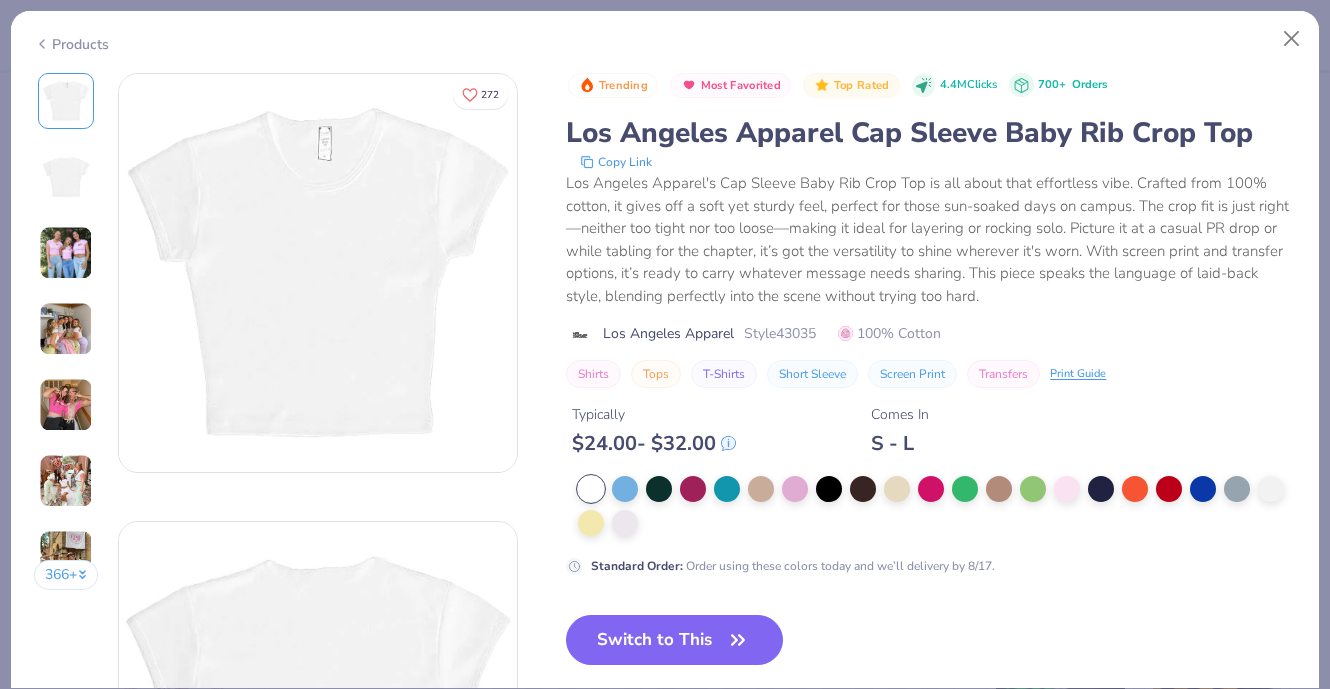 click on "Style  43035" at bounding box center [780, 333] 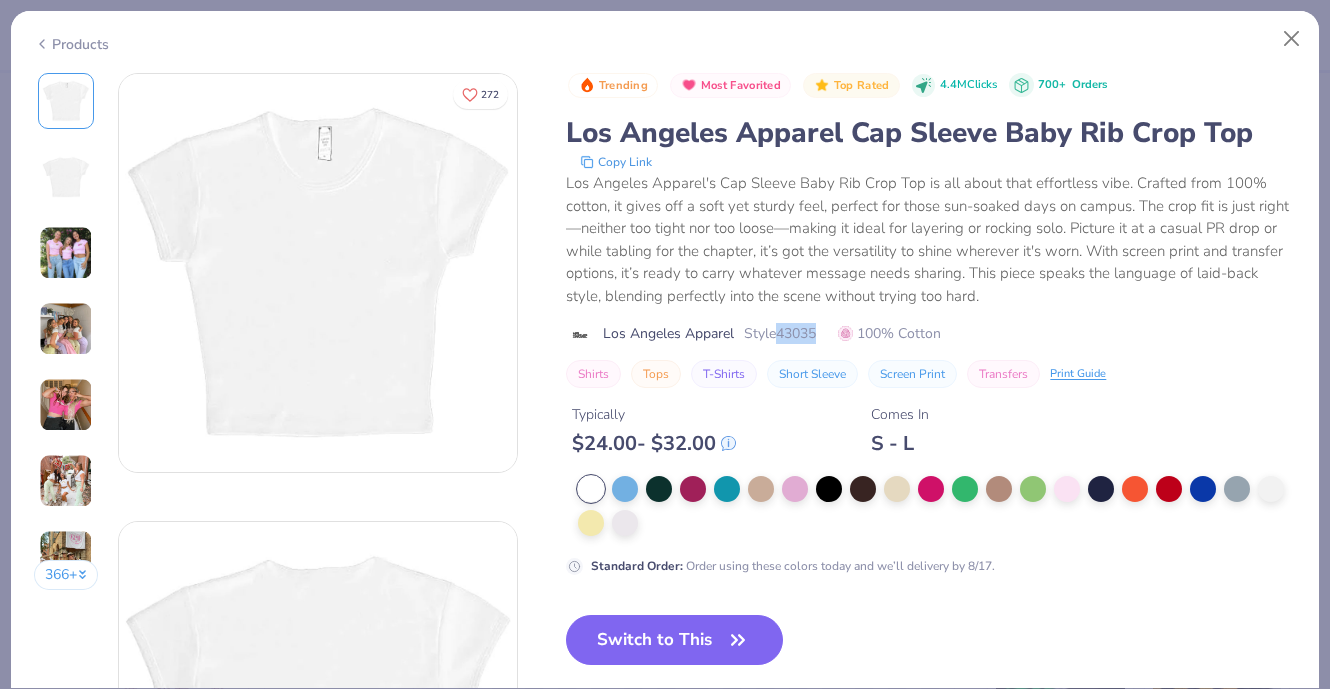 click on "Style  43035" at bounding box center (780, 333) 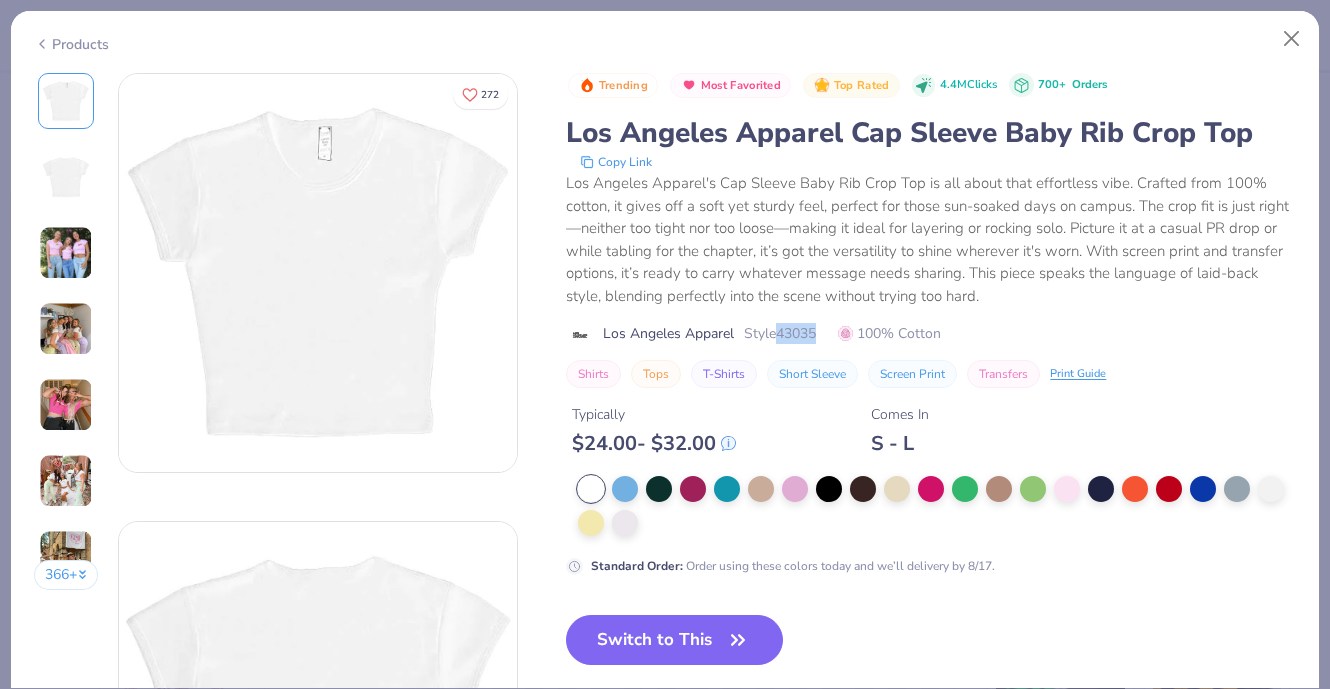 copy on "43035" 